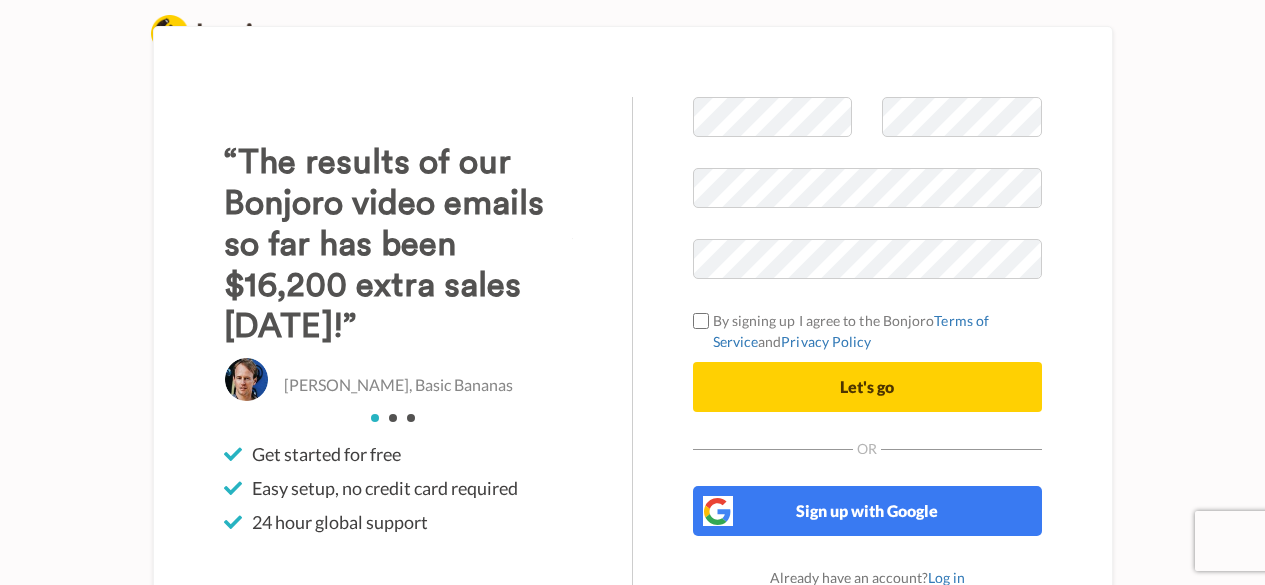 scroll, scrollTop: 0, scrollLeft: 0, axis: both 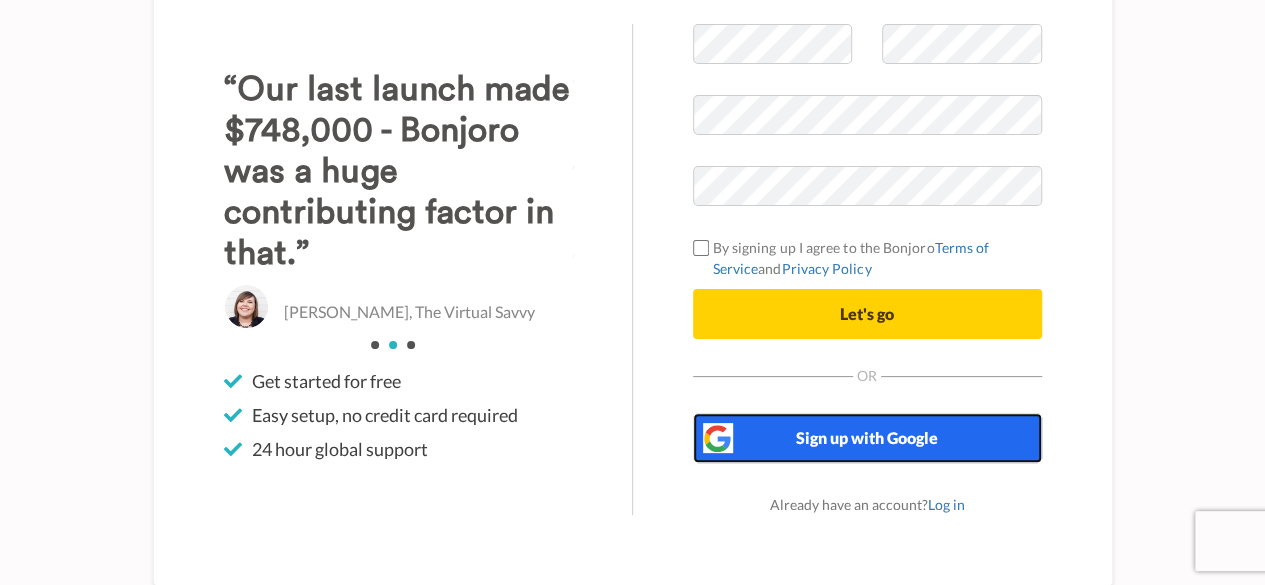 click on "Sign up with Google" at bounding box center [867, 437] 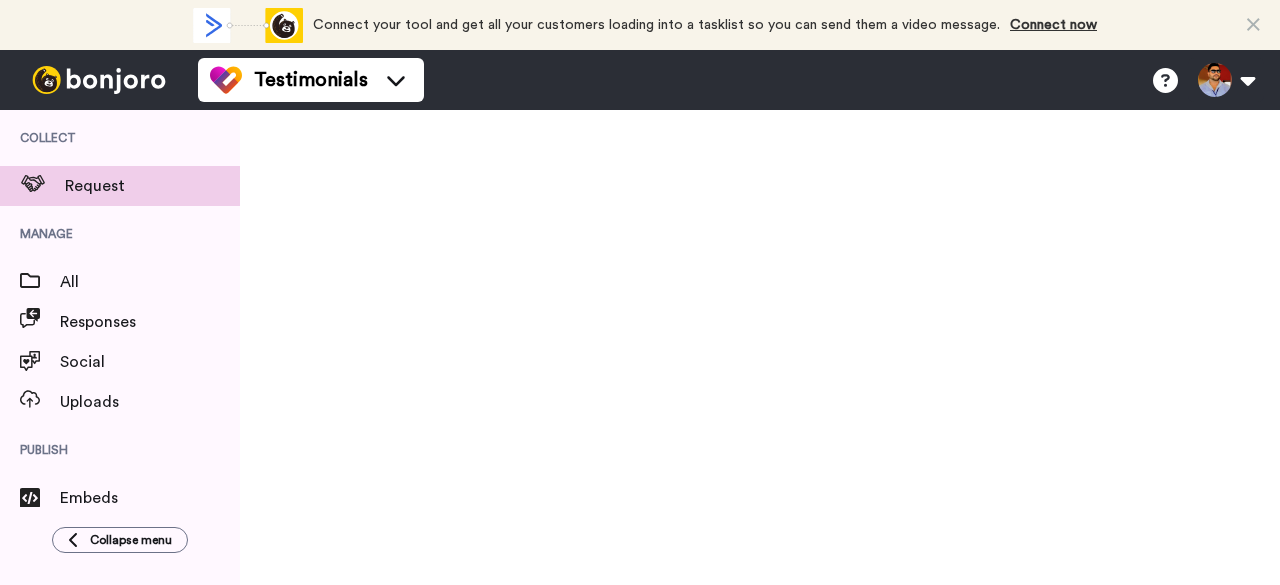 scroll, scrollTop: 0, scrollLeft: 0, axis: both 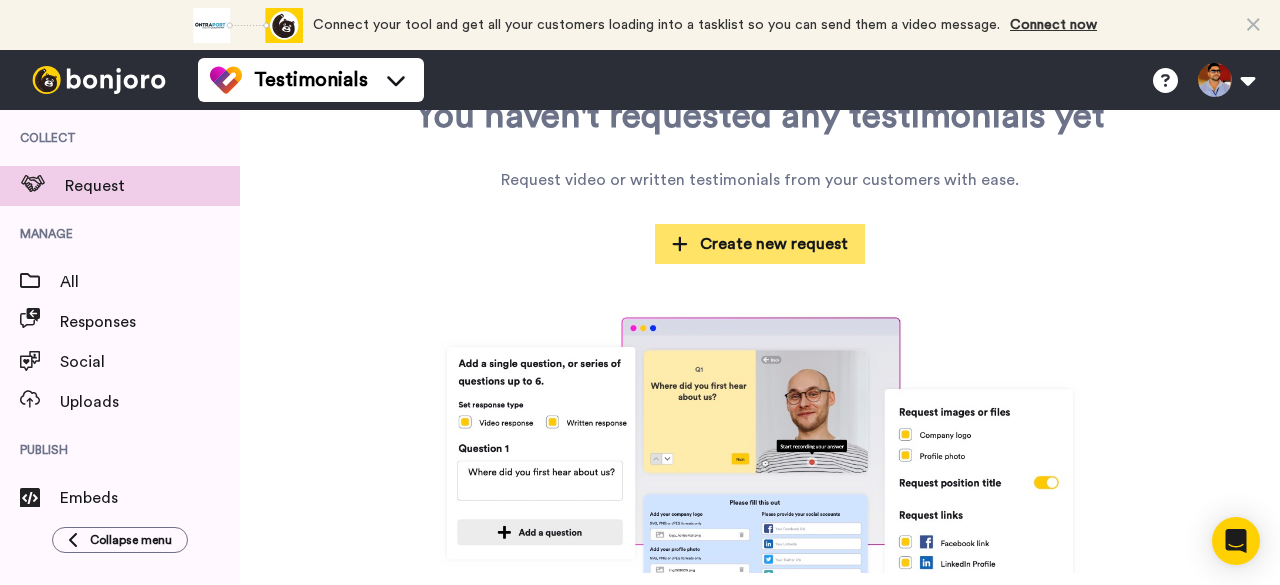 click on "Create new request" at bounding box center (760, 244) 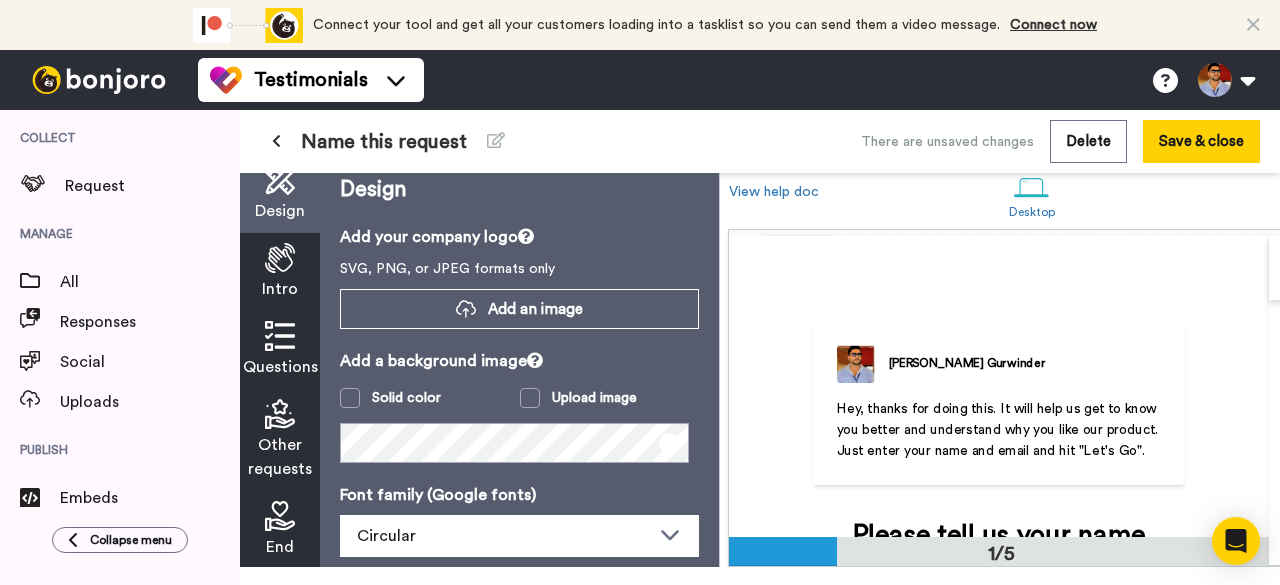 scroll, scrollTop: 19, scrollLeft: 0, axis: vertical 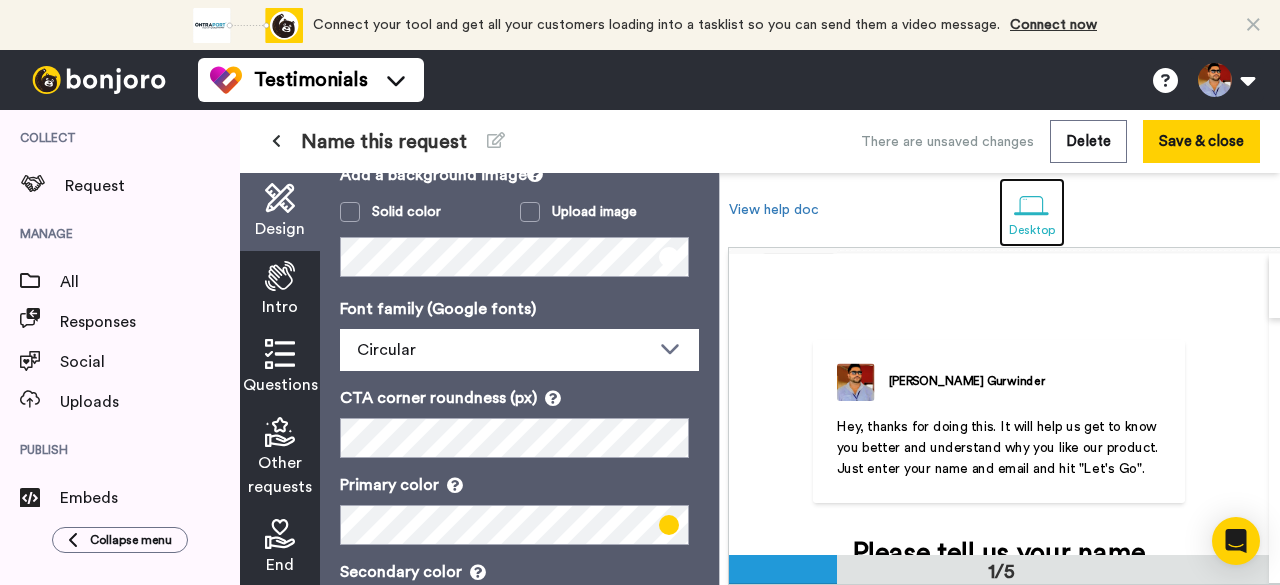 click at bounding box center [1031, 205] 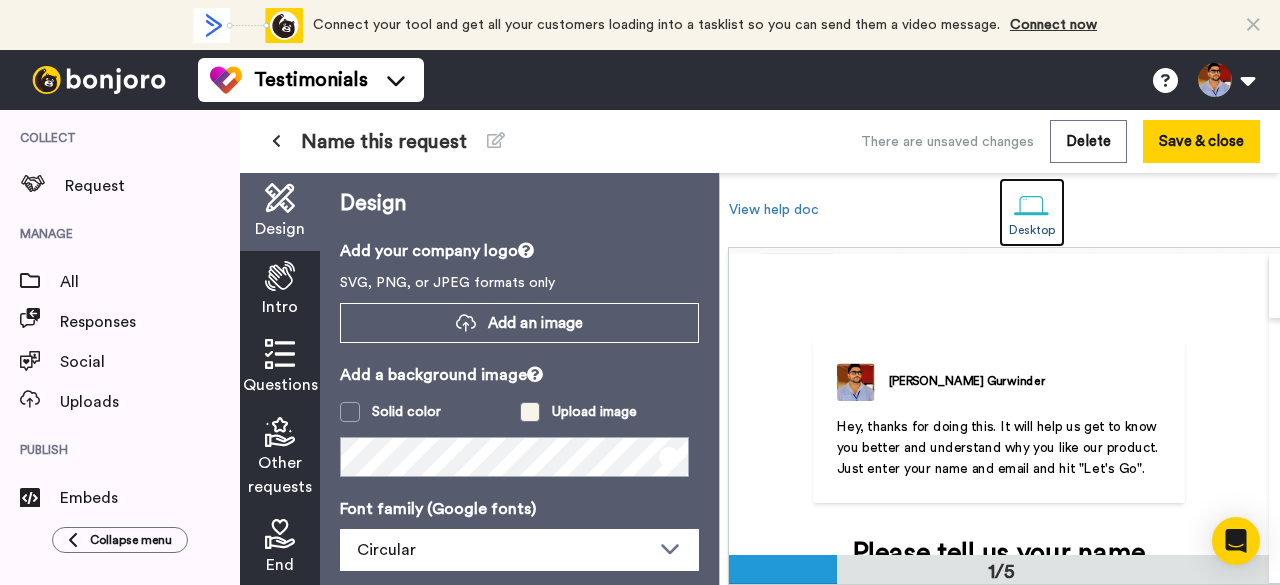 scroll, scrollTop: 0, scrollLeft: 0, axis: both 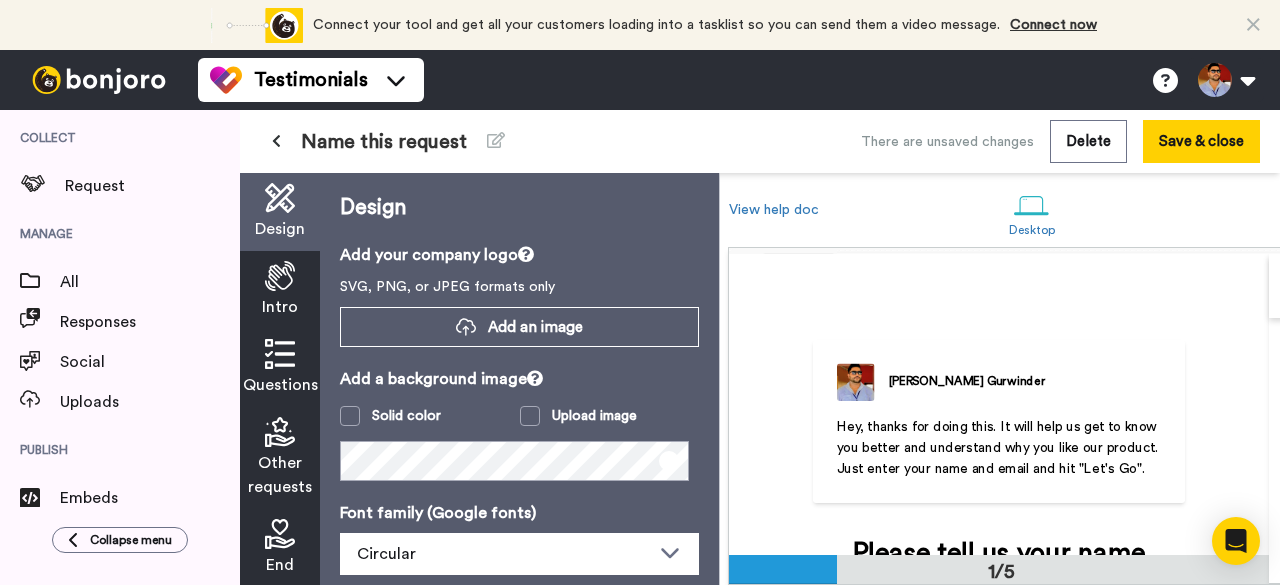 click at bounding box center [280, 276] 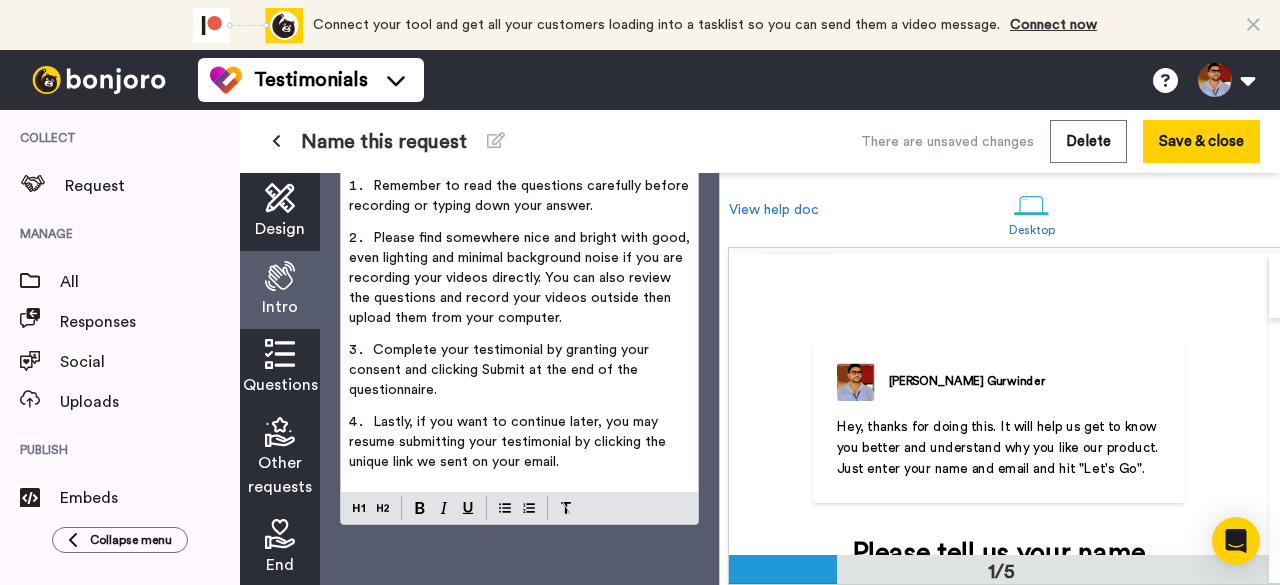 scroll, scrollTop: 351, scrollLeft: 0, axis: vertical 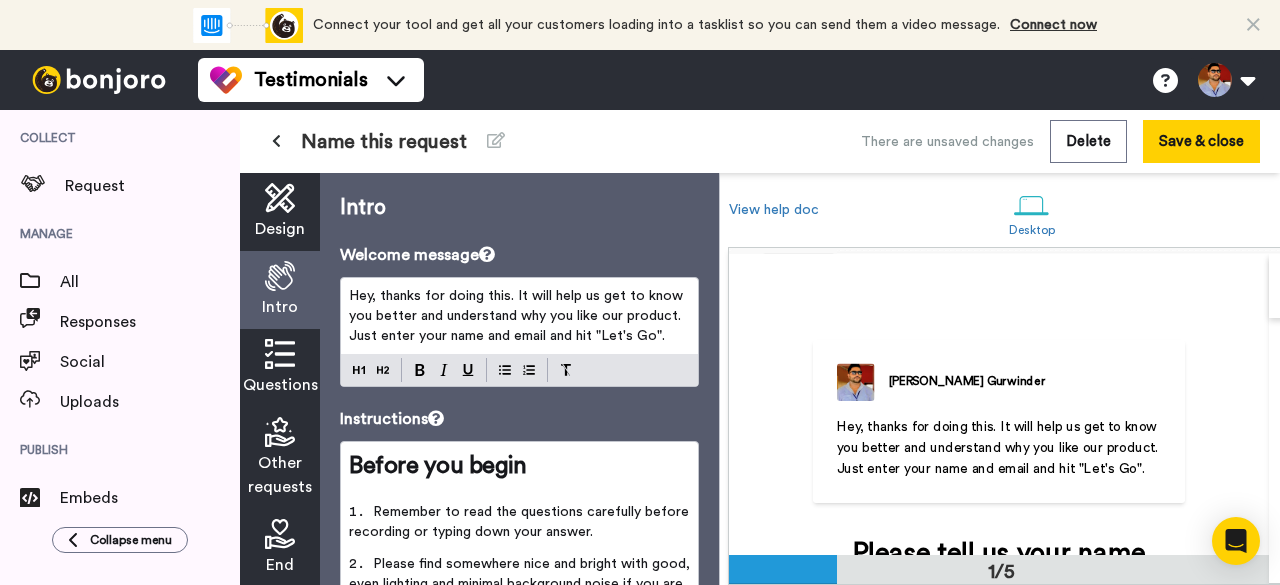 click on "Questions" at bounding box center [280, 368] 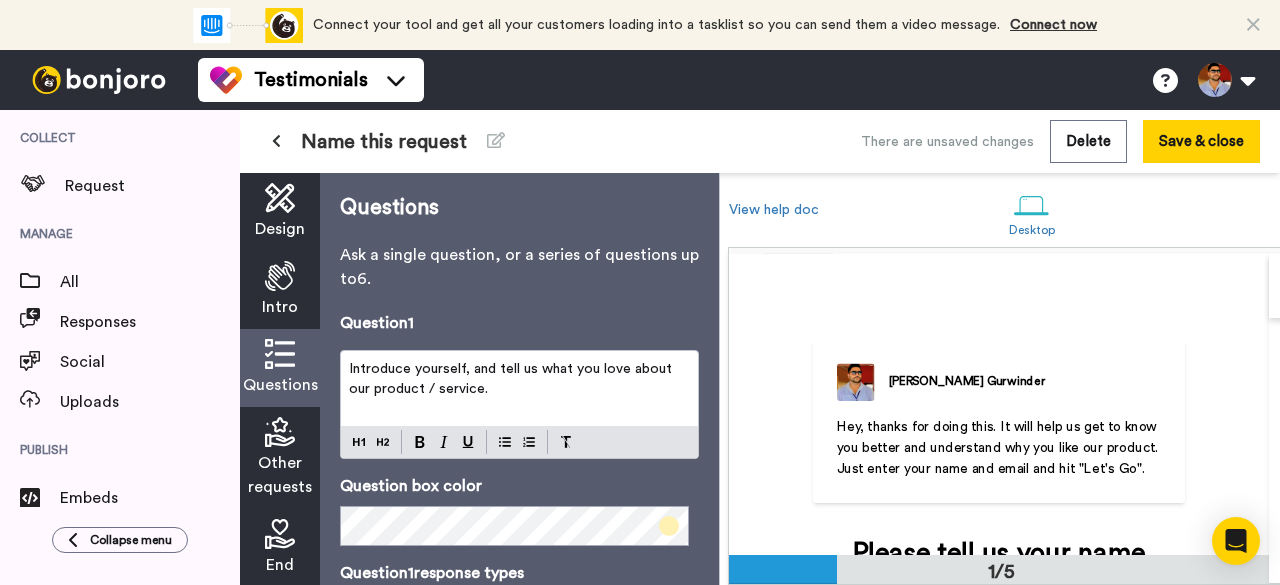 scroll, scrollTop: 232, scrollLeft: 0, axis: vertical 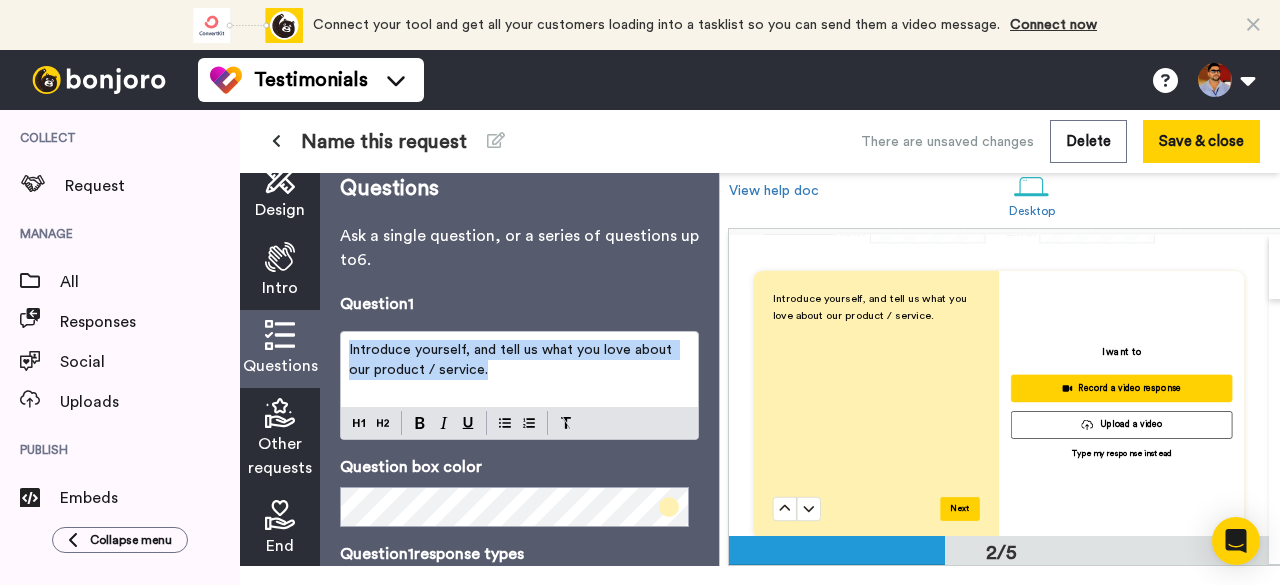 drag, startPoint x: 494, startPoint y: 370, endPoint x: 337, endPoint y: 350, distance: 158.26875 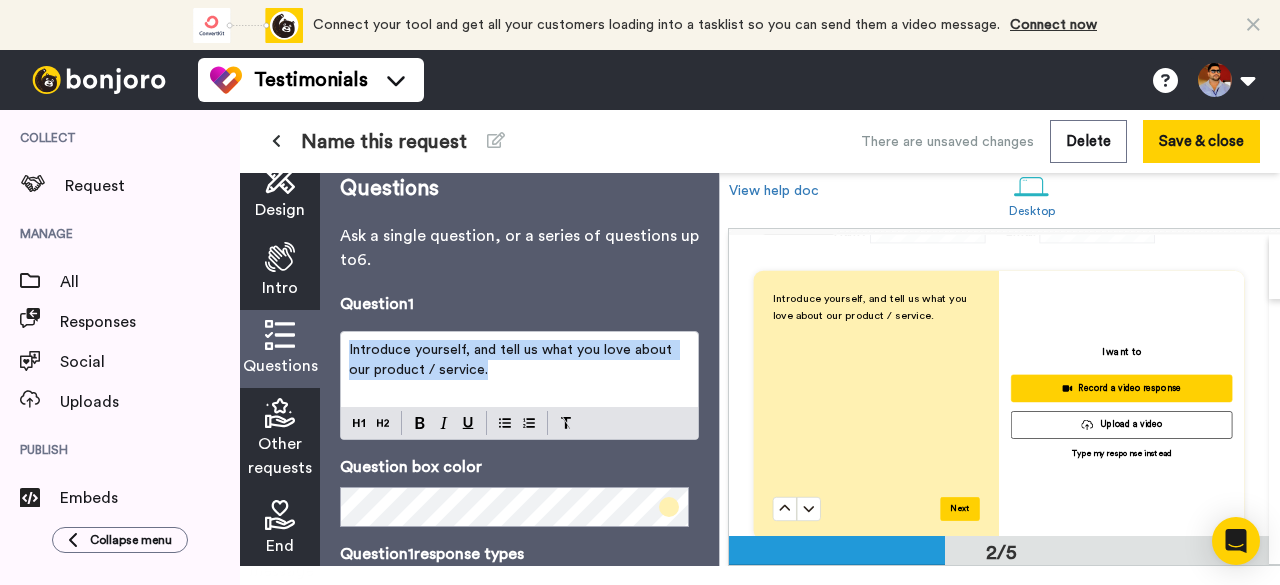 click on "Questions Ask a single question, or a series of questions up to  6 . Question  1 Introduce yourself, and tell us what you love about our product / service. Question box color Question  1  response types Video Response Text Response Add a question" at bounding box center (519, 360) 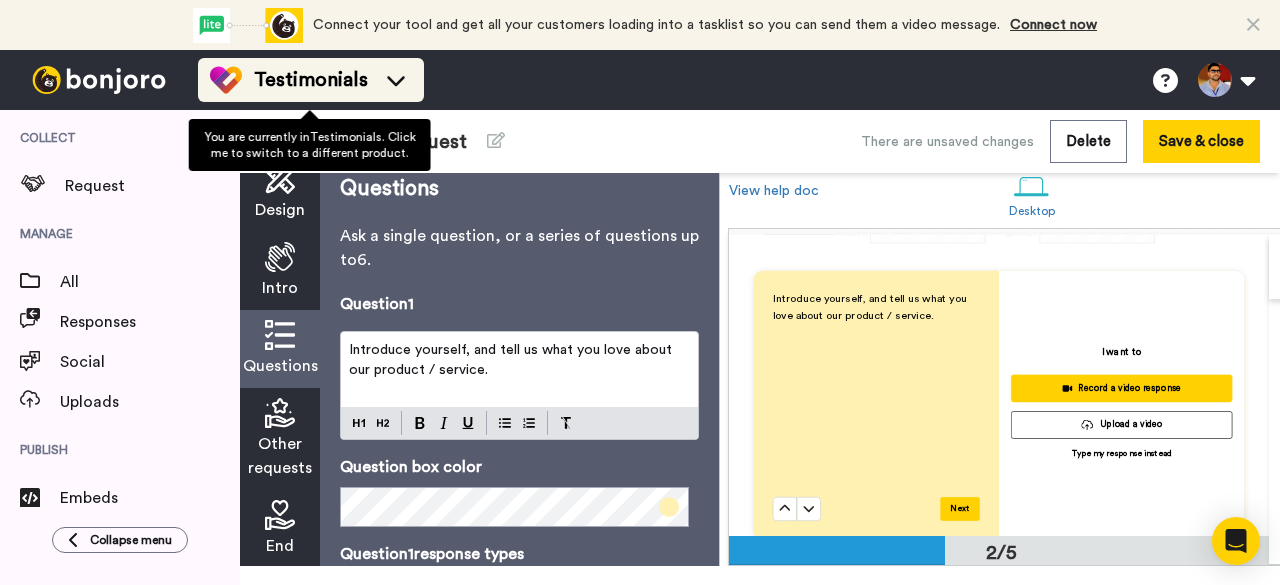 click on "Testimonials" at bounding box center (311, 80) 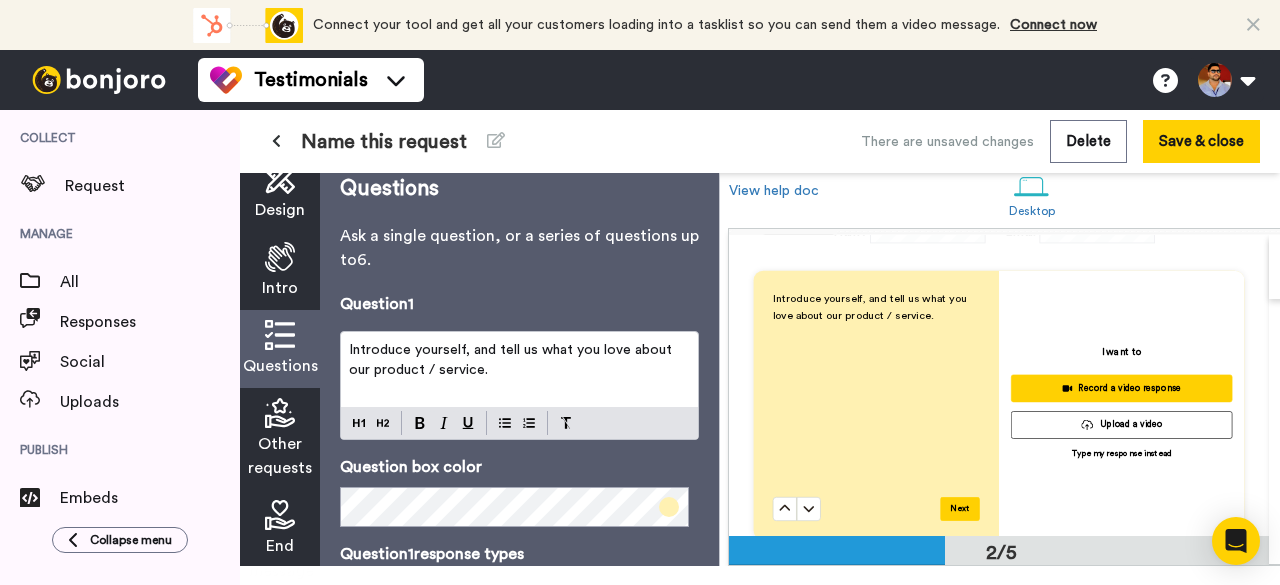 click on "Questions Ask a single question, or a series of questions up to  6 . Question  1 Introduce yourself, and tell us what you love about our product / service. Question box color Question  1  response types Video Response Text Response Add a question" at bounding box center [519, 360] 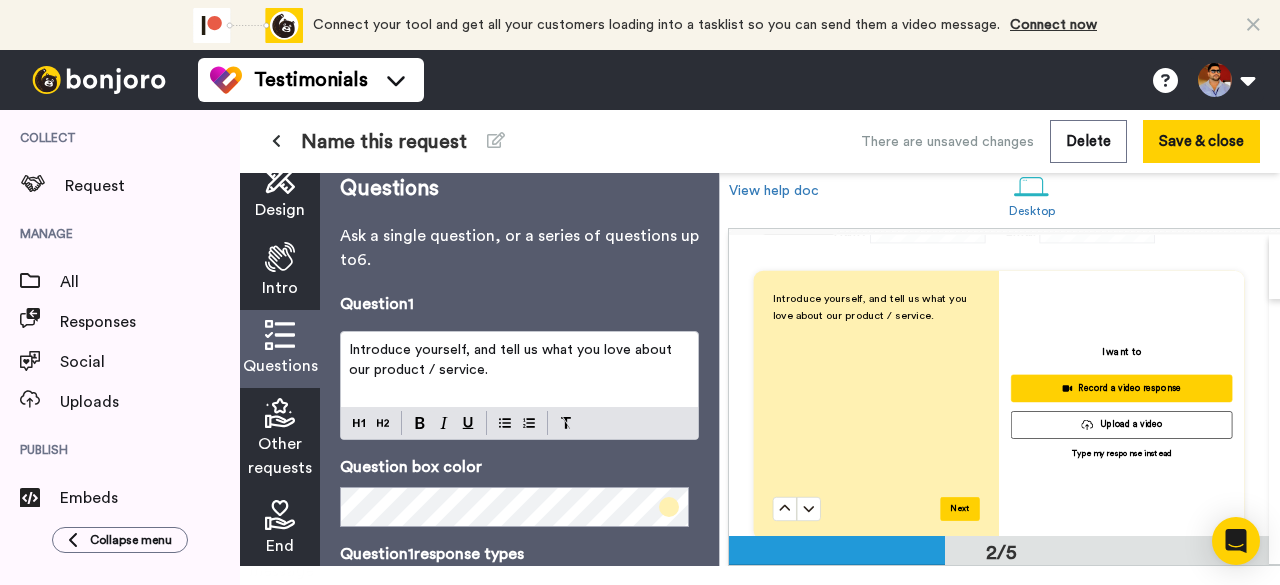 scroll, scrollTop: 189, scrollLeft: 0, axis: vertical 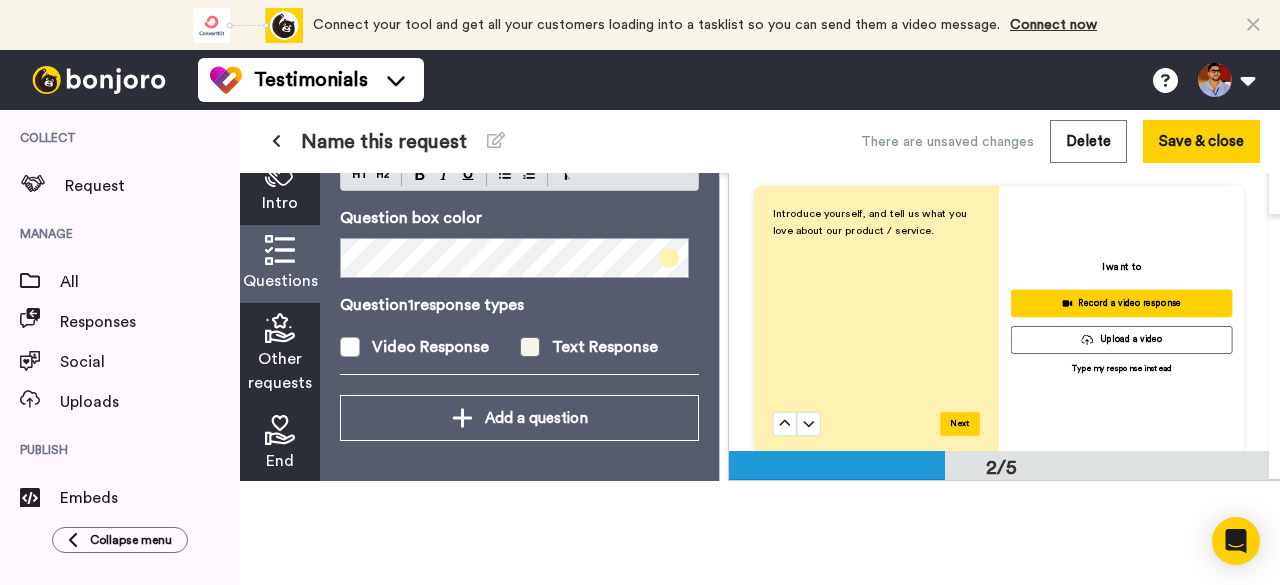 click at bounding box center (530, 347) 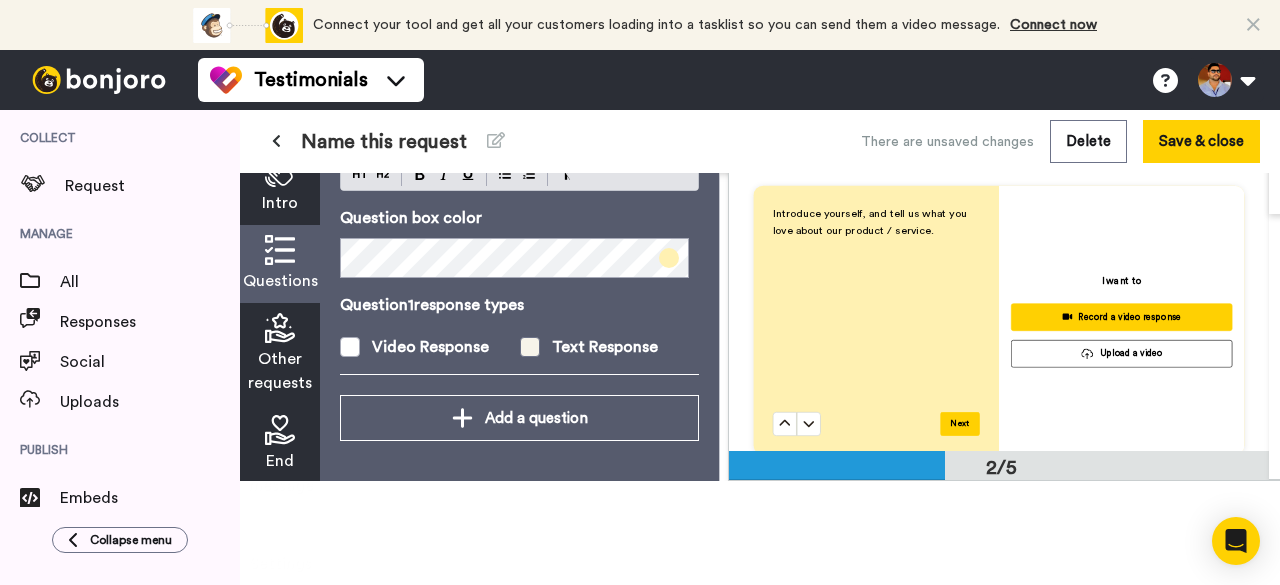 scroll, scrollTop: 0, scrollLeft: 0, axis: both 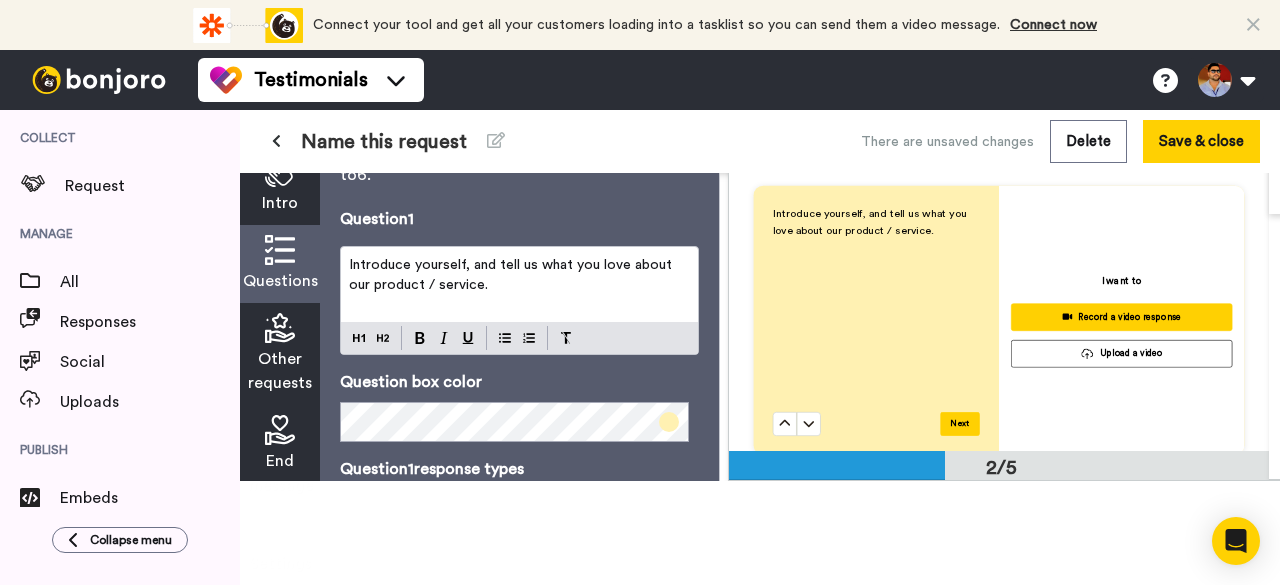 click at bounding box center (280, 430) 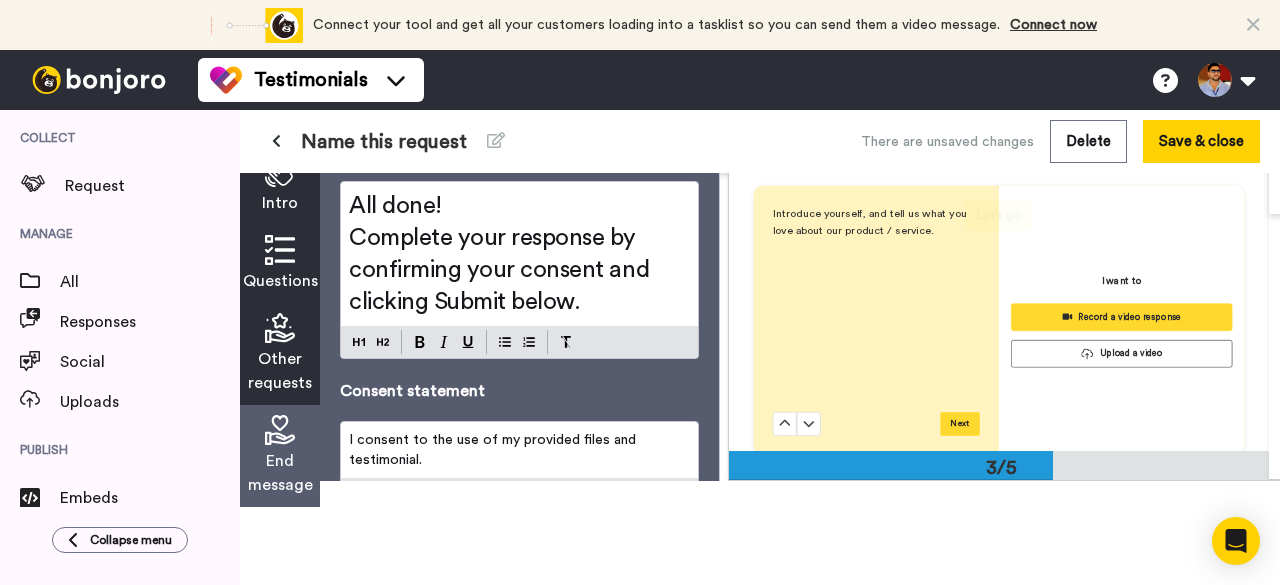 scroll, scrollTop: 818, scrollLeft: 0, axis: vertical 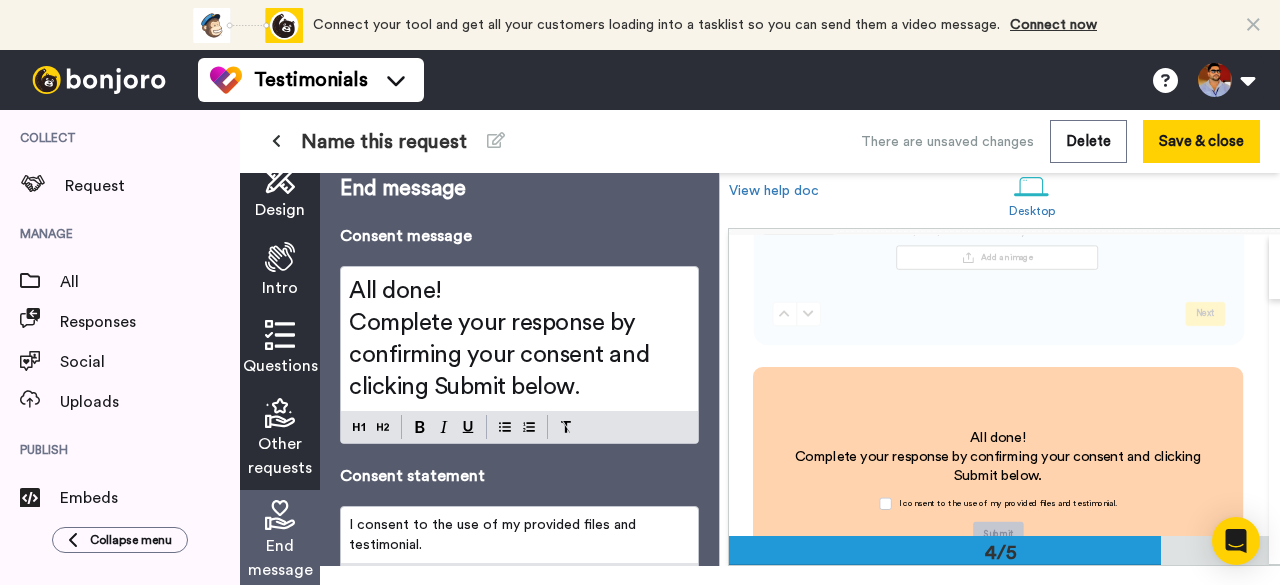 click at bounding box center (280, 335) 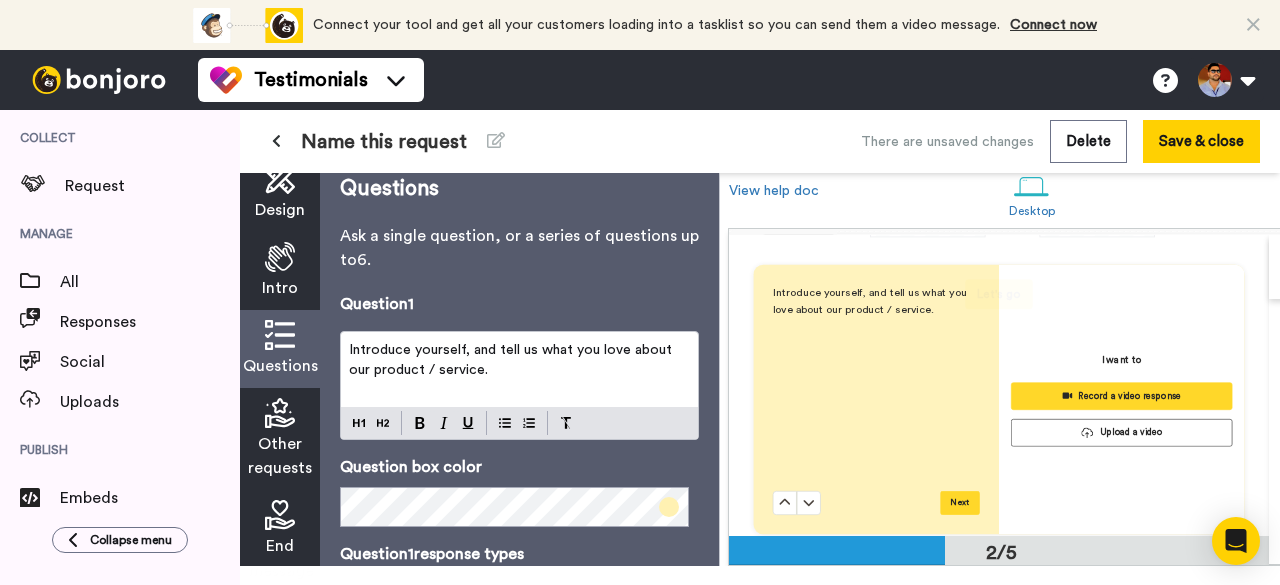 scroll, scrollTop: 375, scrollLeft: 0, axis: vertical 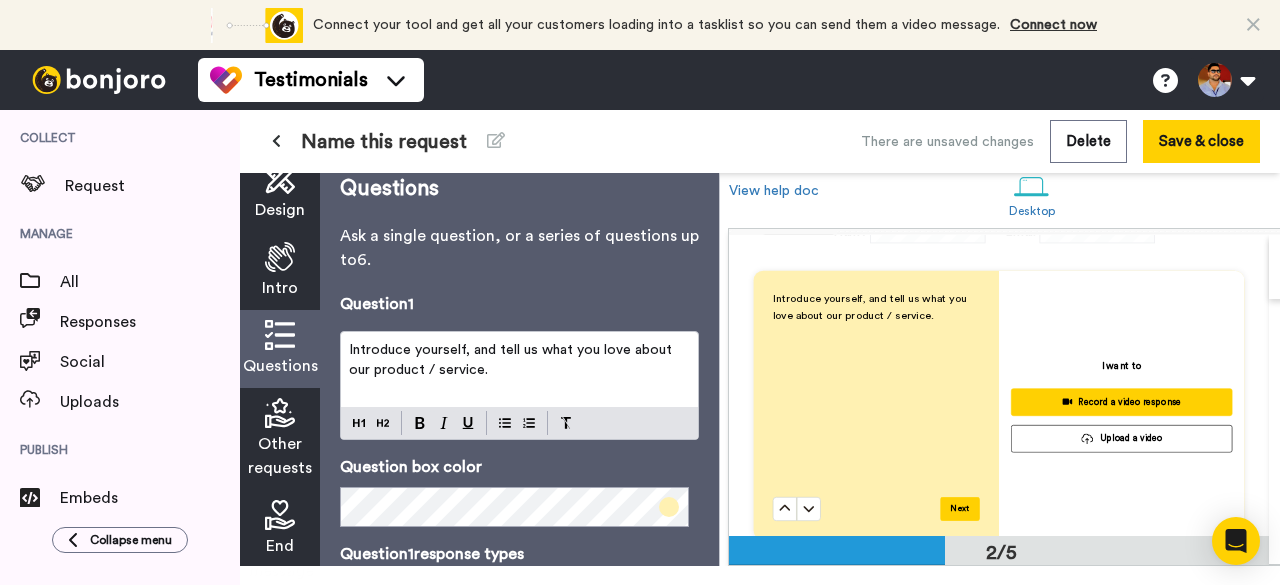 click on "Connect your tool now! Connect your tool and get all your customers loading into a tasklist so you can send them a video message. Connect now" at bounding box center [640, 25] 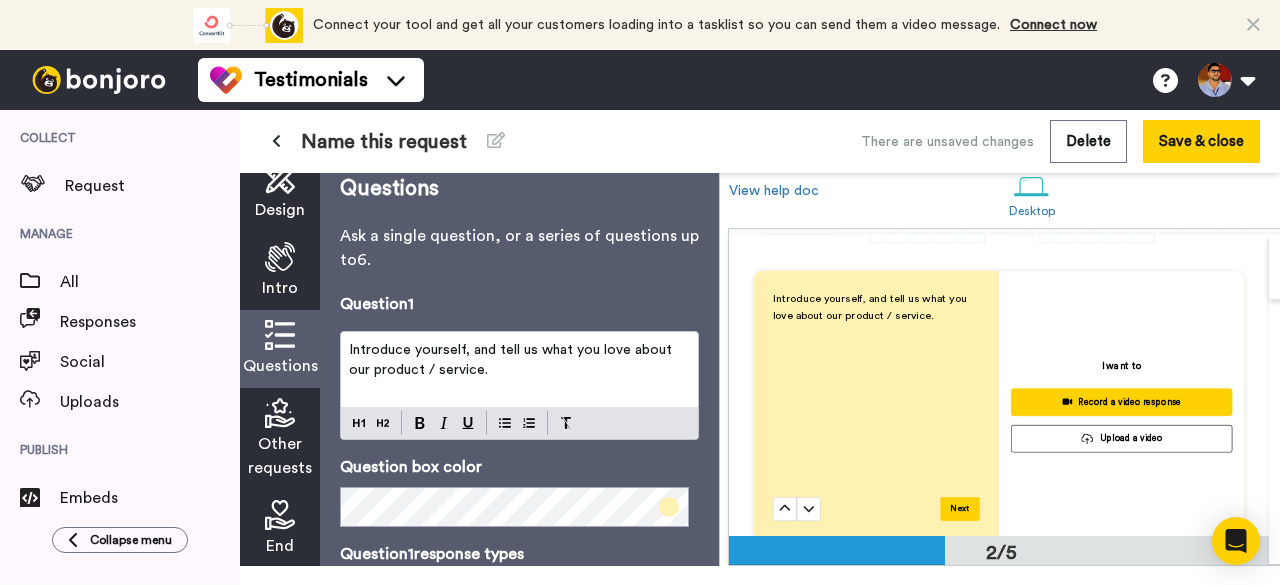 click at bounding box center (1253, 25) 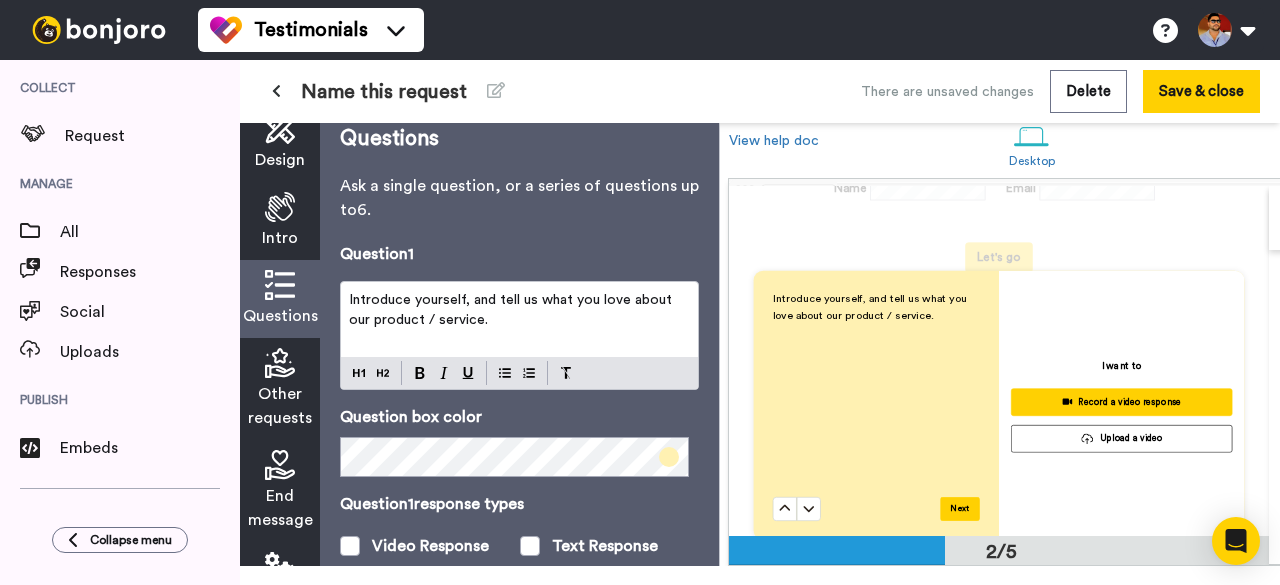 scroll, scrollTop: 381, scrollLeft: 0, axis: vertical 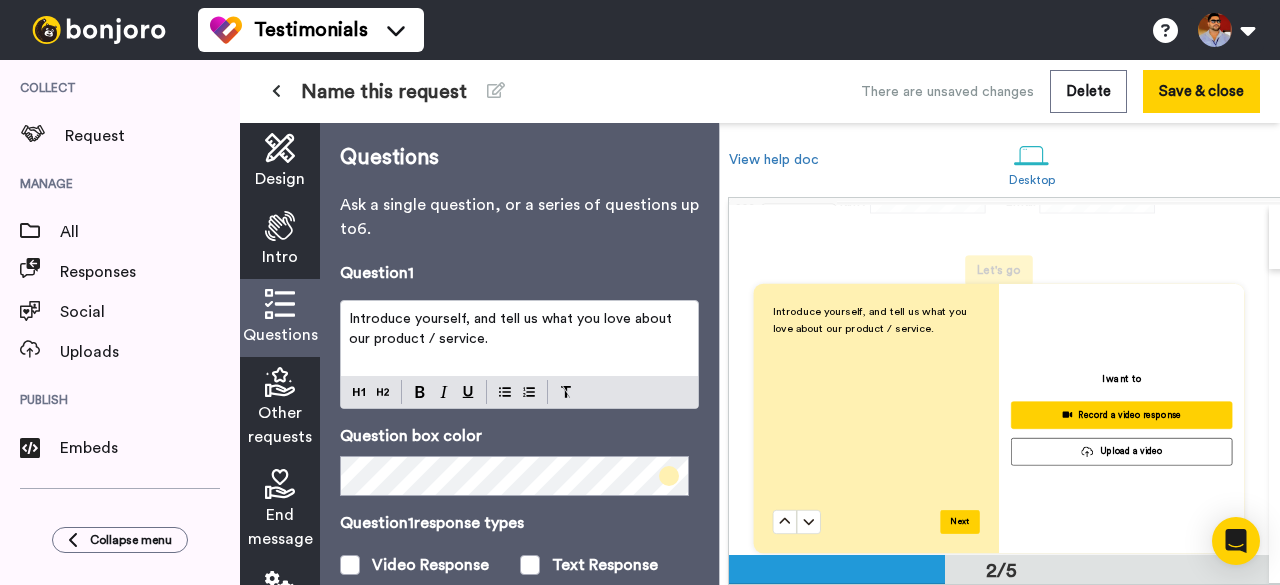 click on "Name this request" at bounding box center (384, 92) 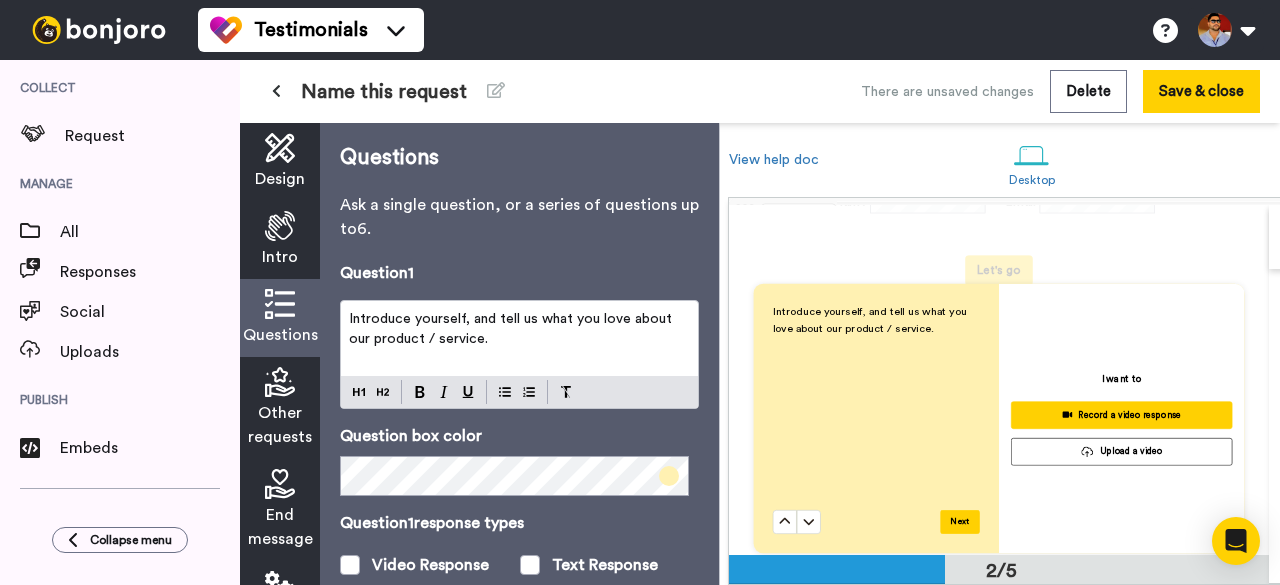 click on "Name this request" at bounding box center (384, 92) 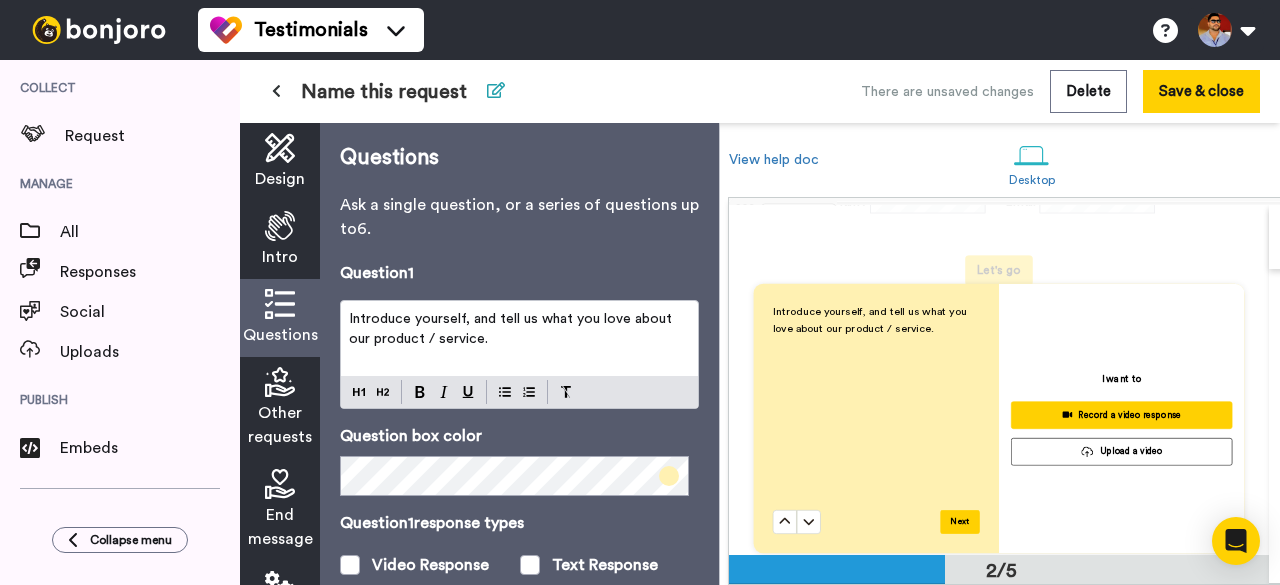 click at bounding box center (496, 90) 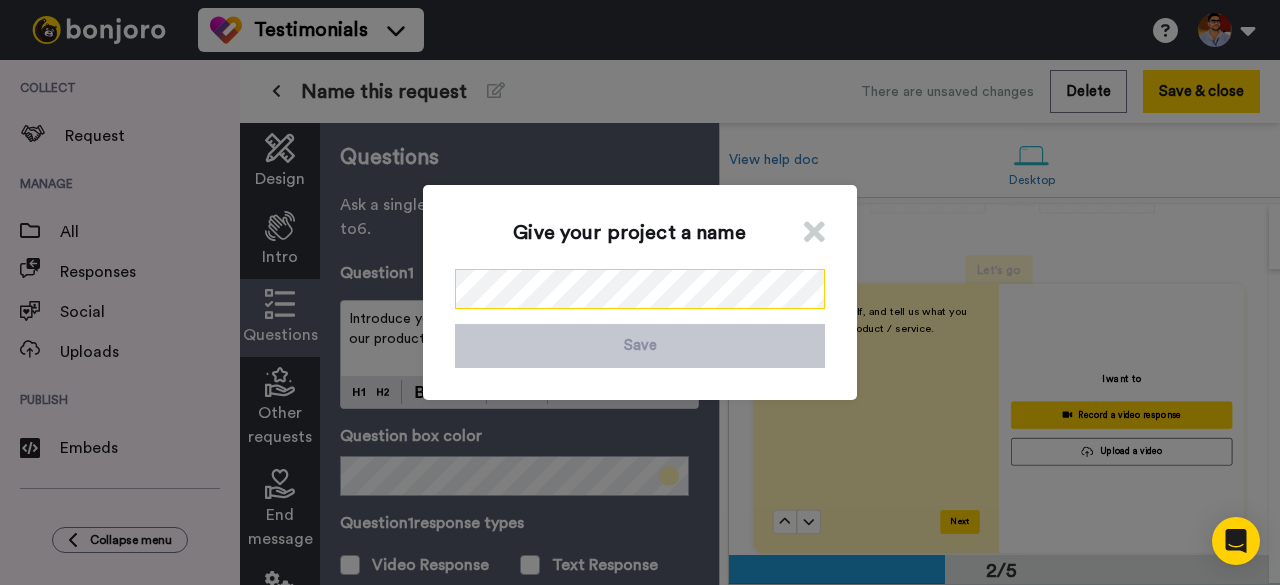 click on "Give your project a name Save" at bounding box center [640, 292] 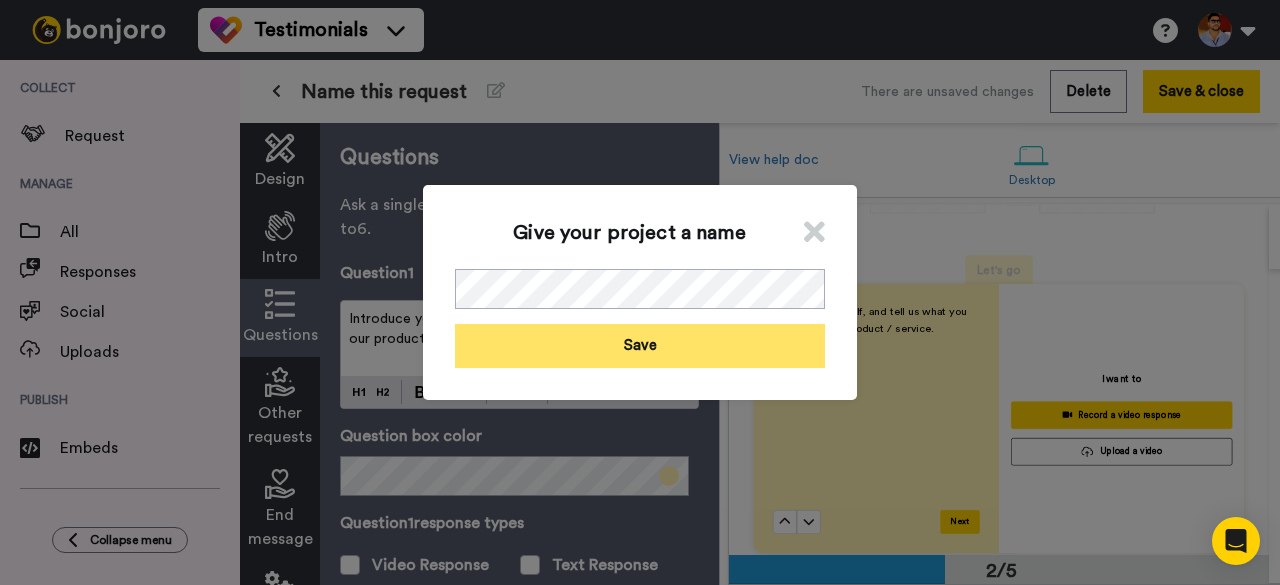 click on "Save" at bounding box center (640, 345) 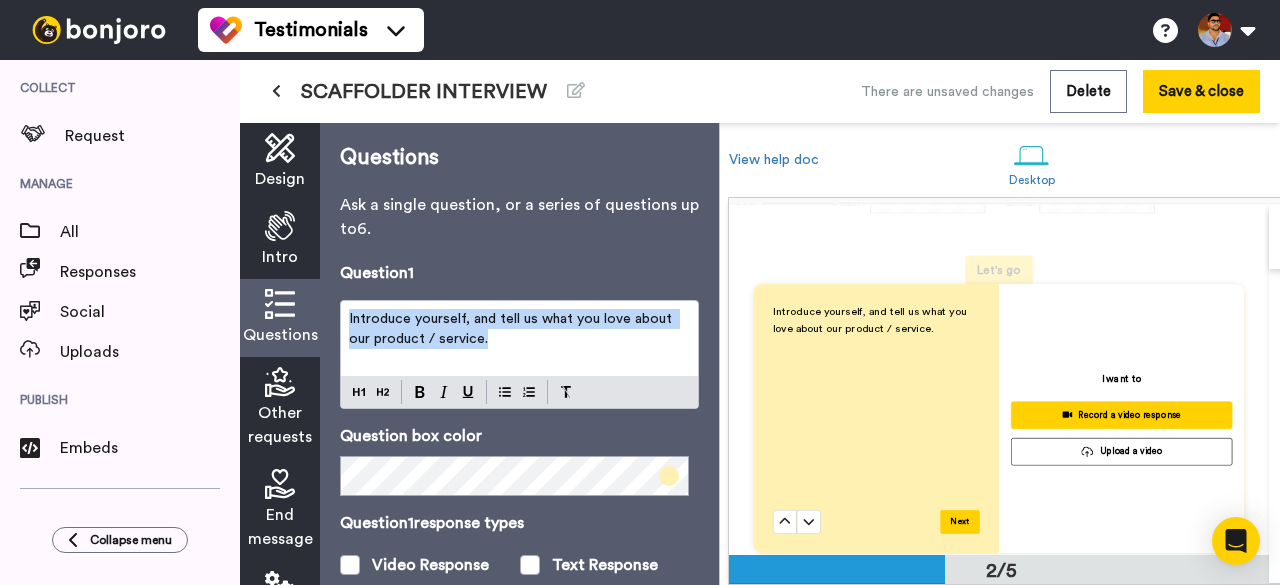 drag, startPoint x: 495, startPoint y: 342, endPoint x: 342, endPoint y: 320, distance: 154.57361 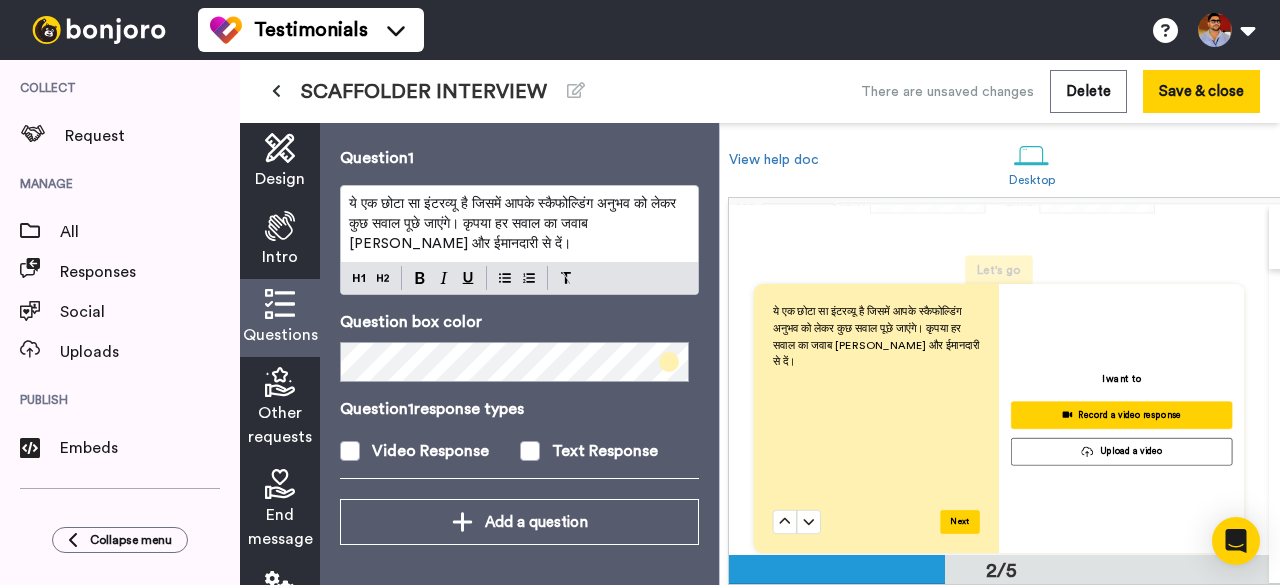 scroll, scrollTop: 140, scrollLeft: 0, axis: vertical 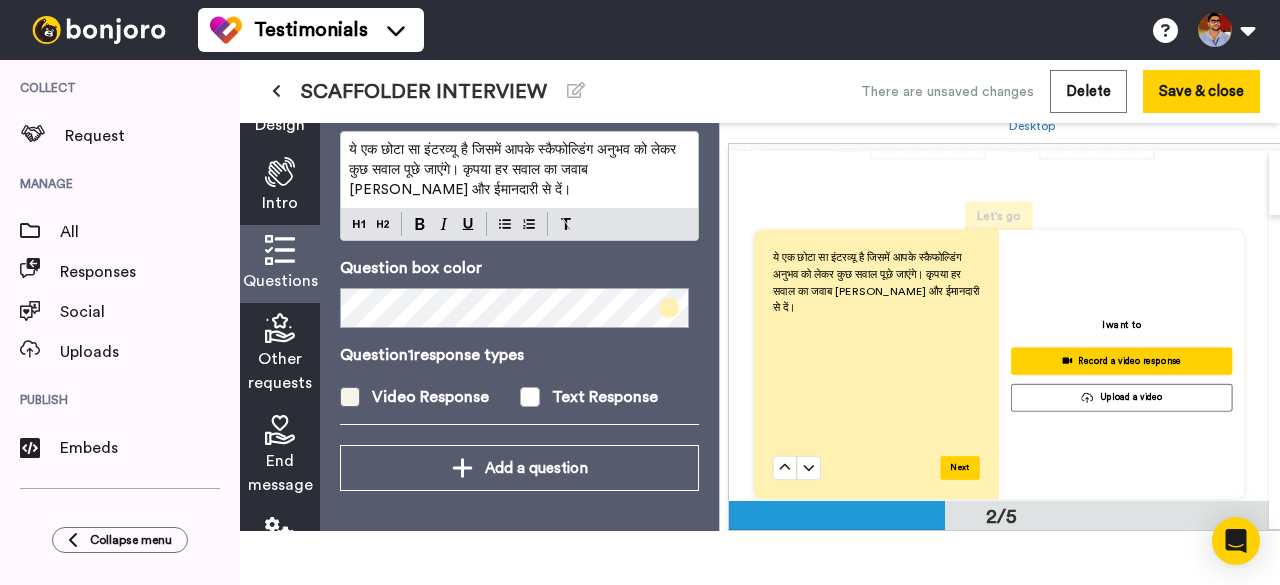 click on "Add a question" at bounding box center [519, 468] 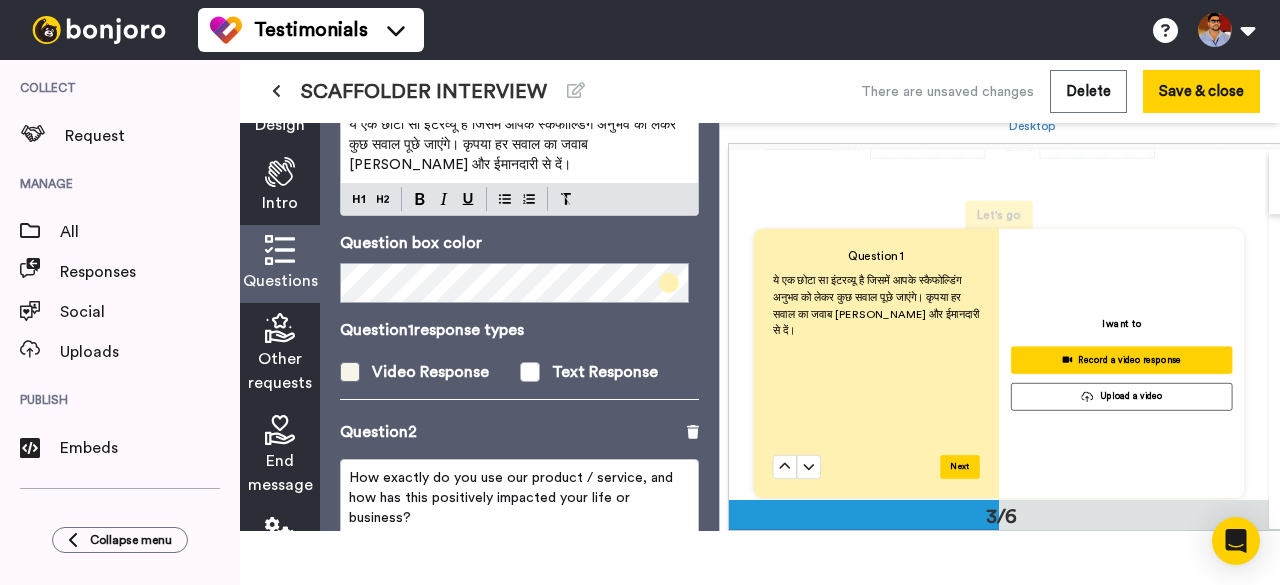 scroll, scrollTop: 492, scrollLeft: 0, axis: vertical 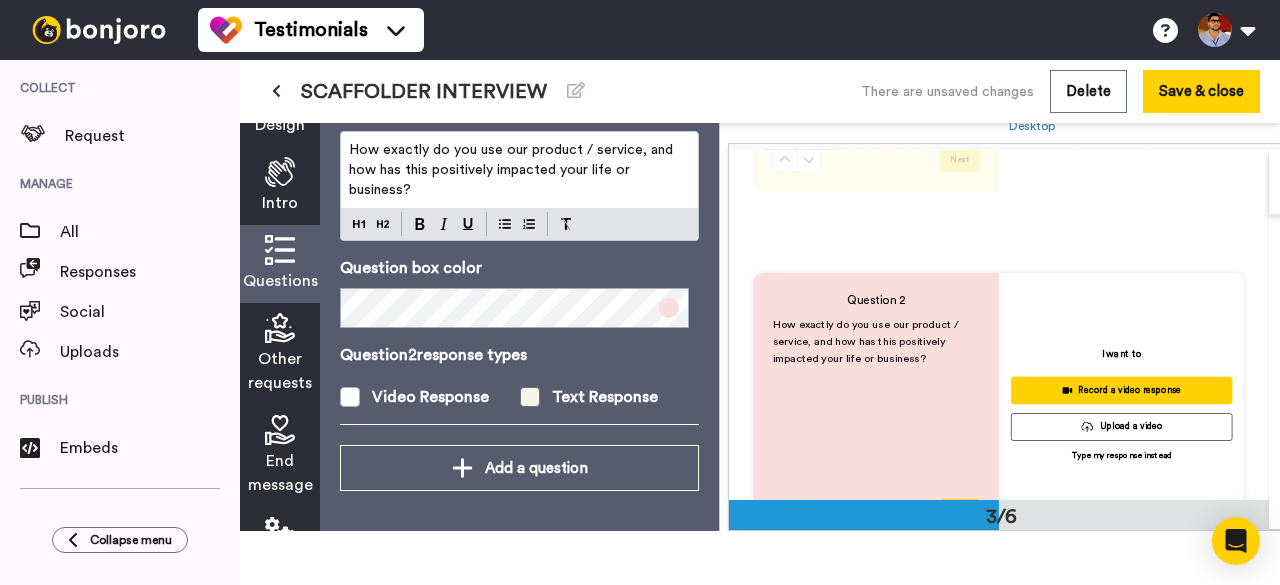 click at bounding box center (530, 397) 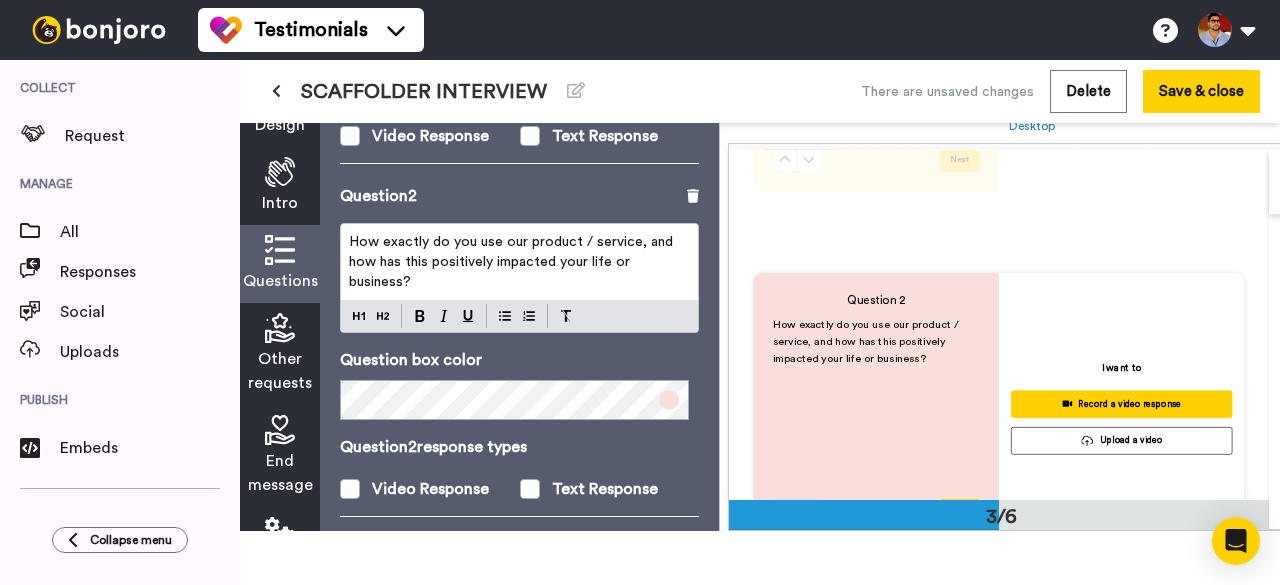 scroll, scrollTop: 292, scrollLeft: 0, axis: vertical 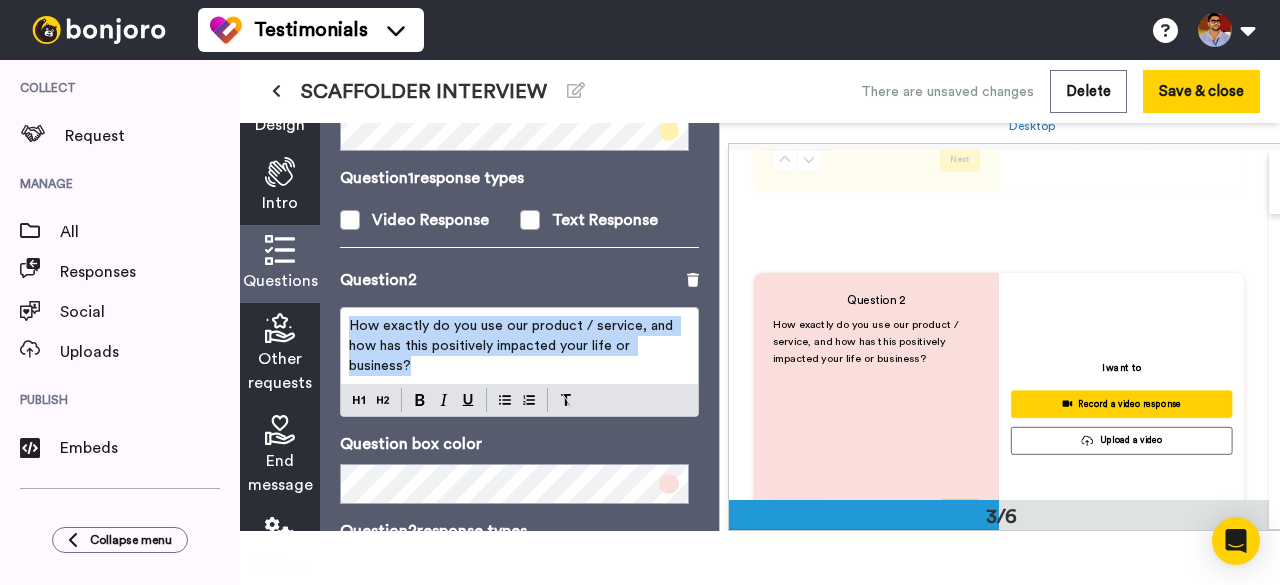 drag, startPoint x: 452, startPoint y: 343, endPoint x: 343, endPoint y: 282, distance: 124.90797 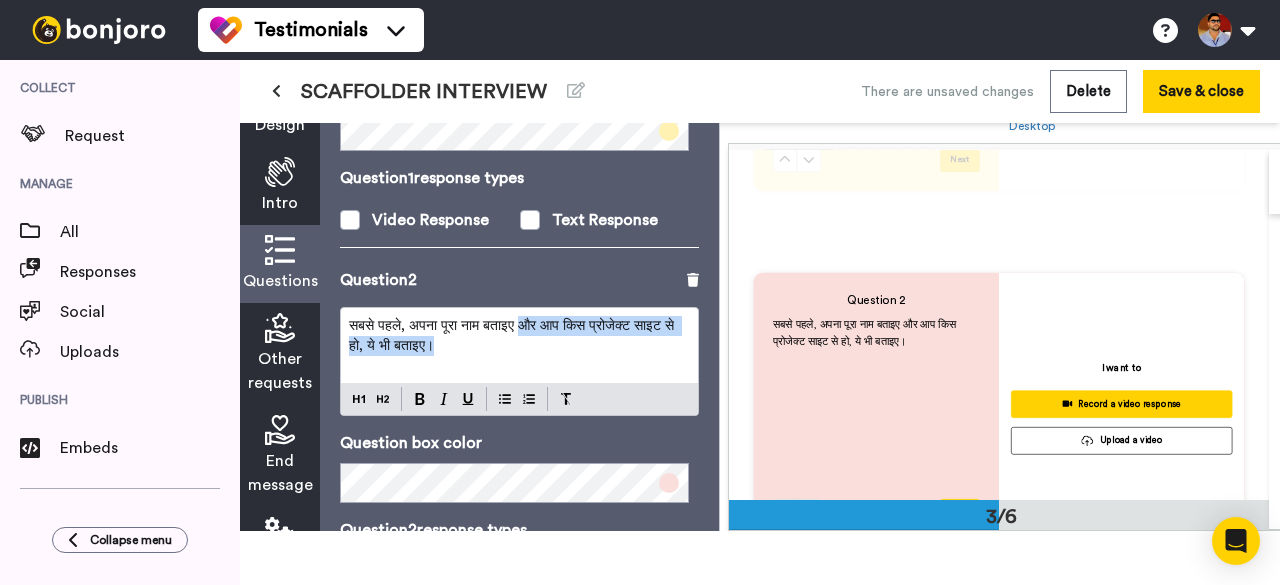 drag, startPoint x: 536, startPoint y: 321, endPoint x: 545, endPoint y: 297, distance: 25.632011 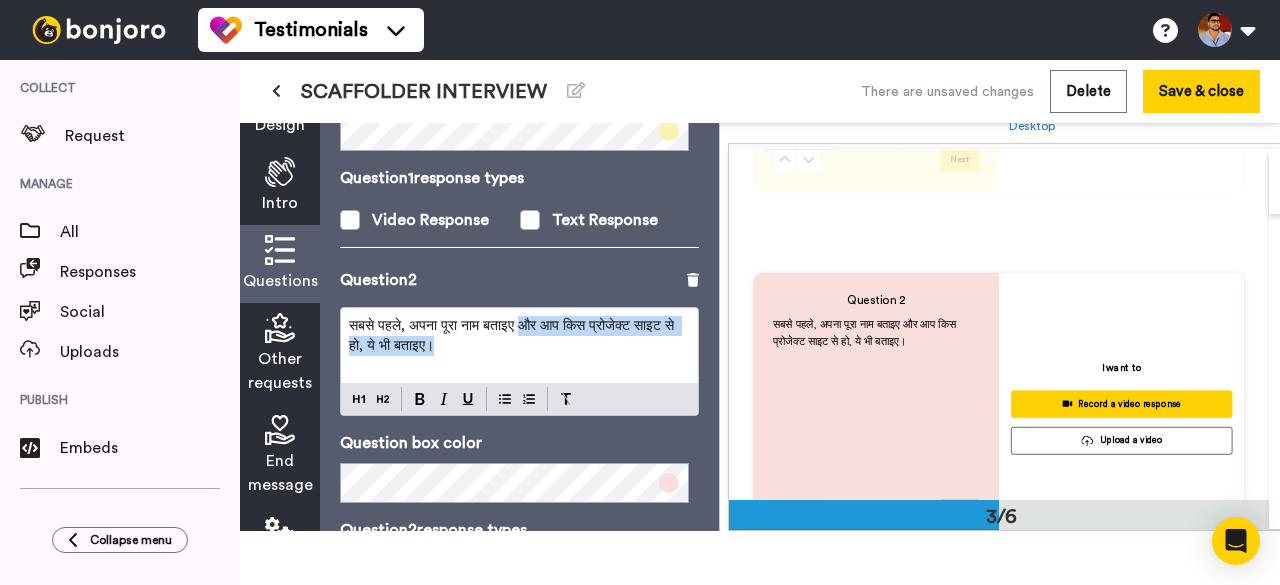 click on "सबसे पहले, अपना पूरा नाम बताइए और आप किस प्रोजेक्ट साइट से हो, ये भी बताइए।" at bounding box center [513, 336] 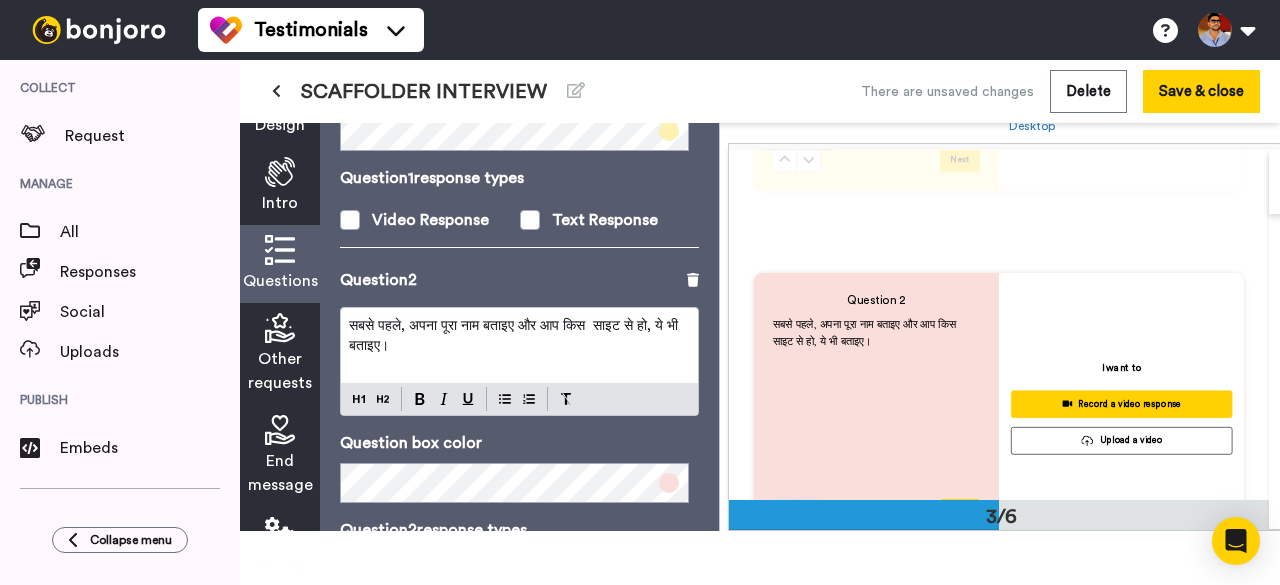 type 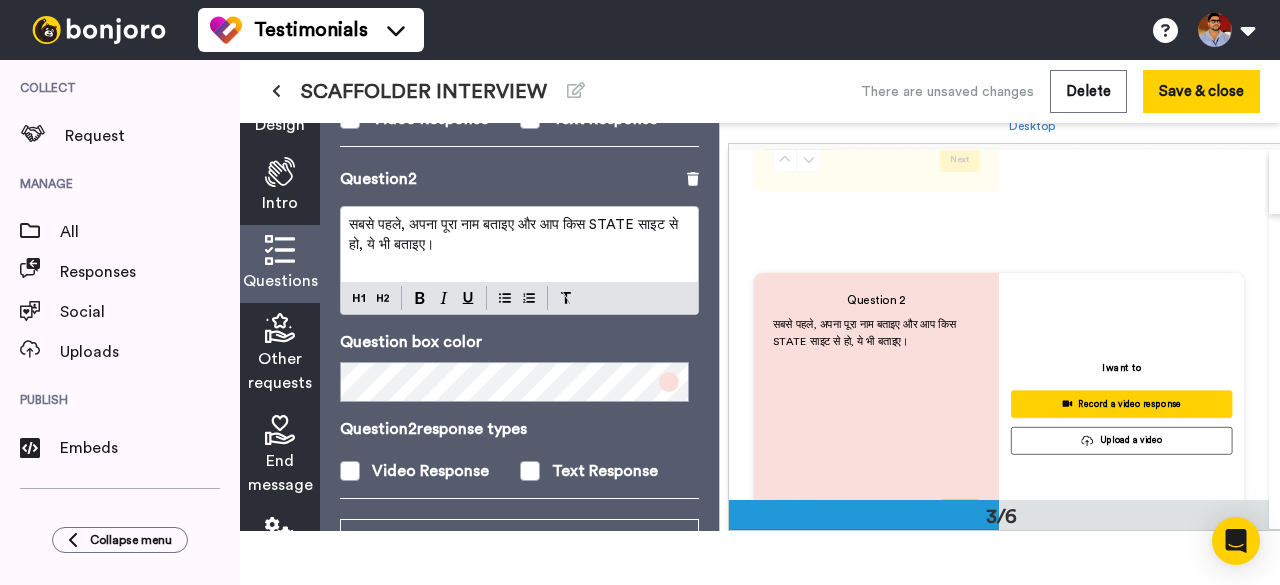 scroll, scrollTop: 491, scrollLeft: 0, axis: vertical 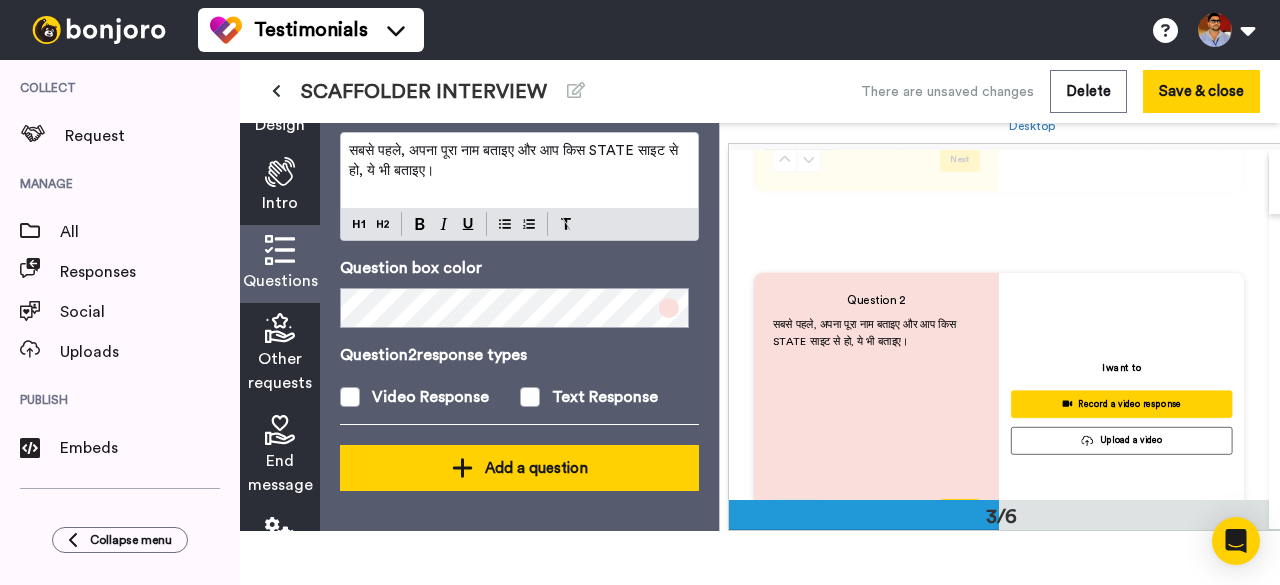 click on "Add a question" at bounding box center [519, 468] 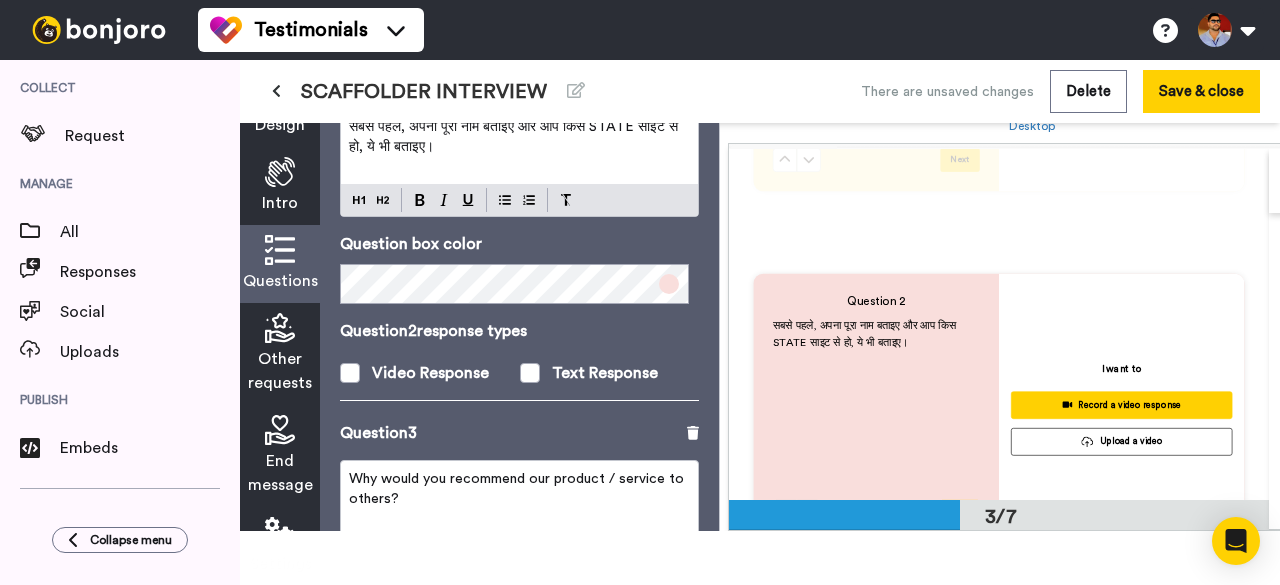 scroll, scrollTop: 842, scrollLeft: 0, axis: vertical 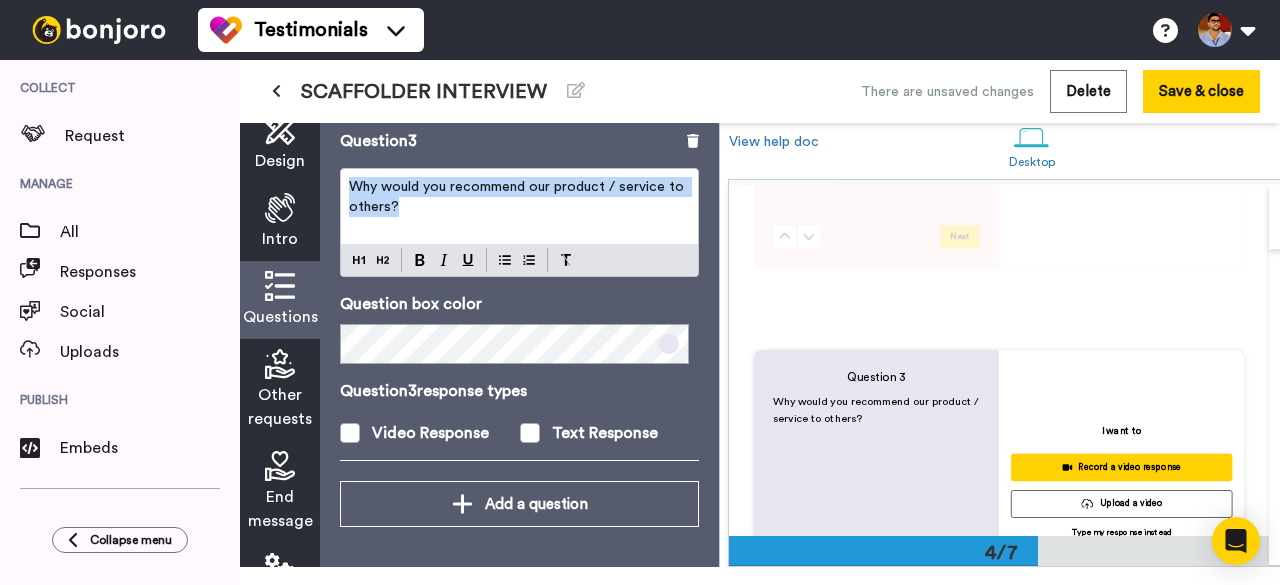 drag, startPoint x: 436, startPoint y: 195, endPoint x: 334, endPoint y: 158, distance: 108.503456 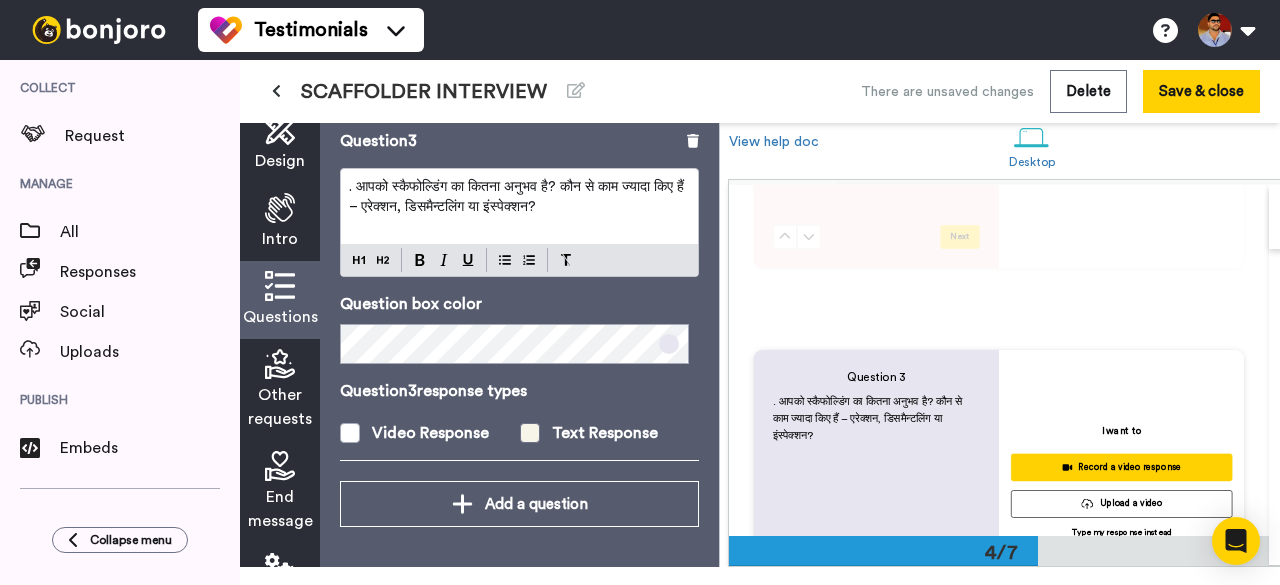 click at bounding box center [530, 433] 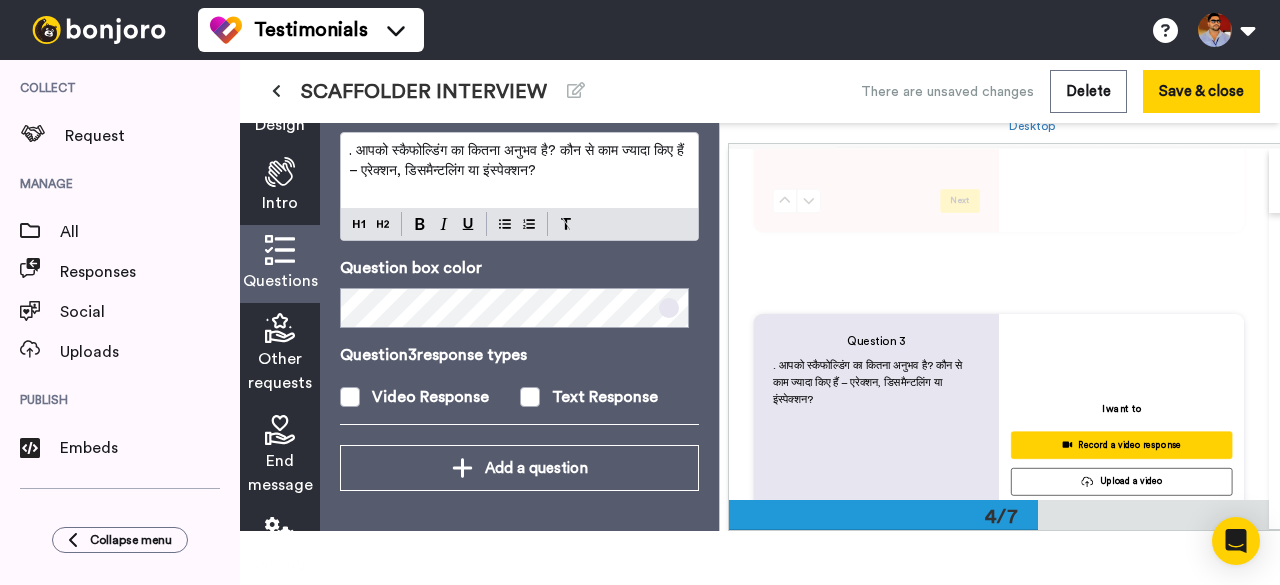scroll, scrollTop: 80, scrollLeft: 0, axis: vertical 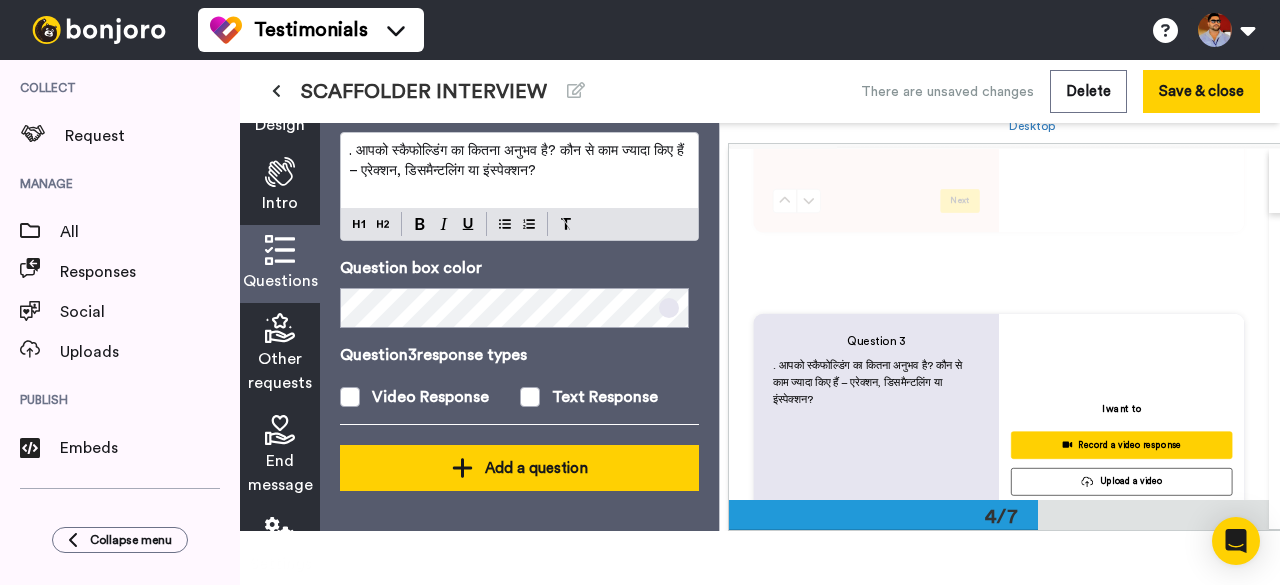 click on "Add a question" at bounding box center (519, 468) 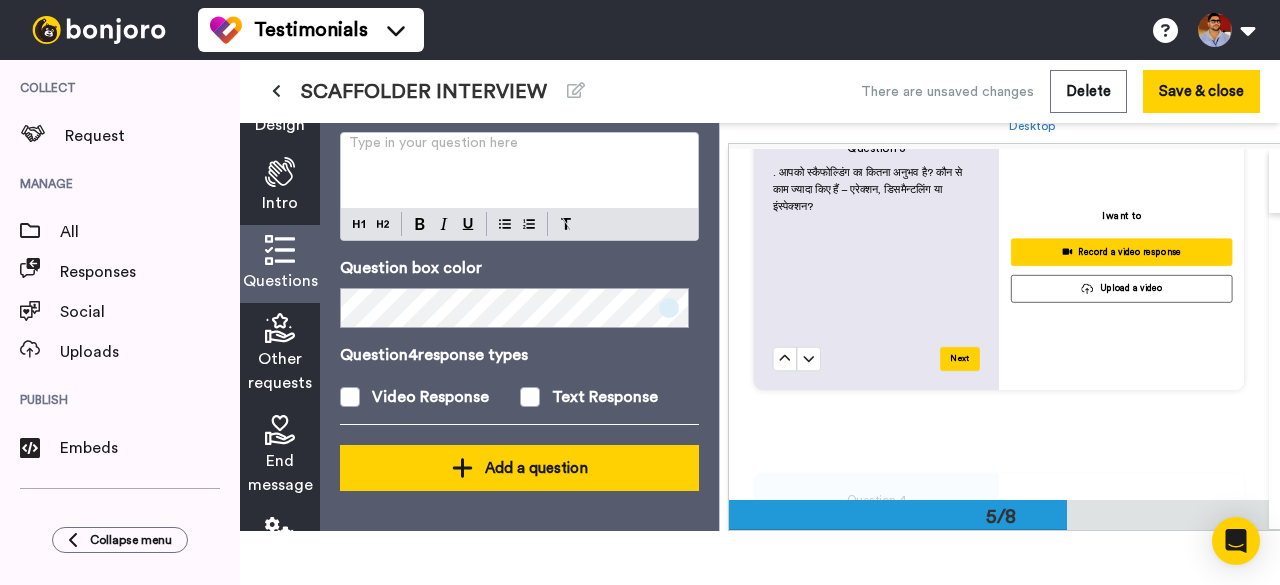 scroll, scrollTop: 26, scrollLeft: 0, axis: vertical 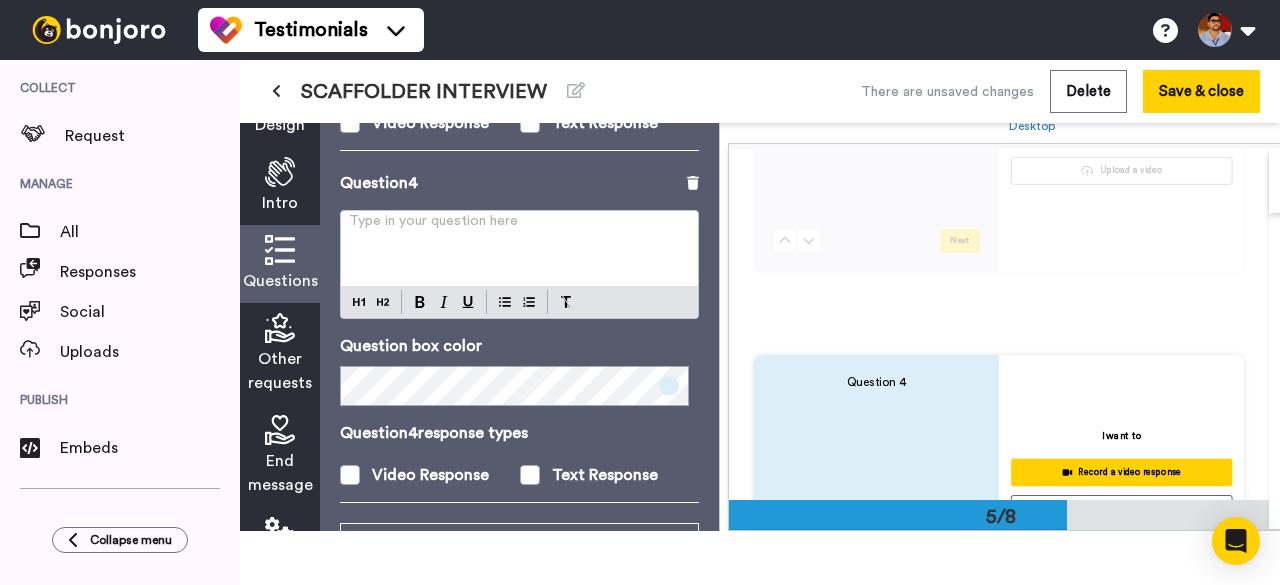 click on "Type in your question here ﻿" at bounding box center (519, 229) 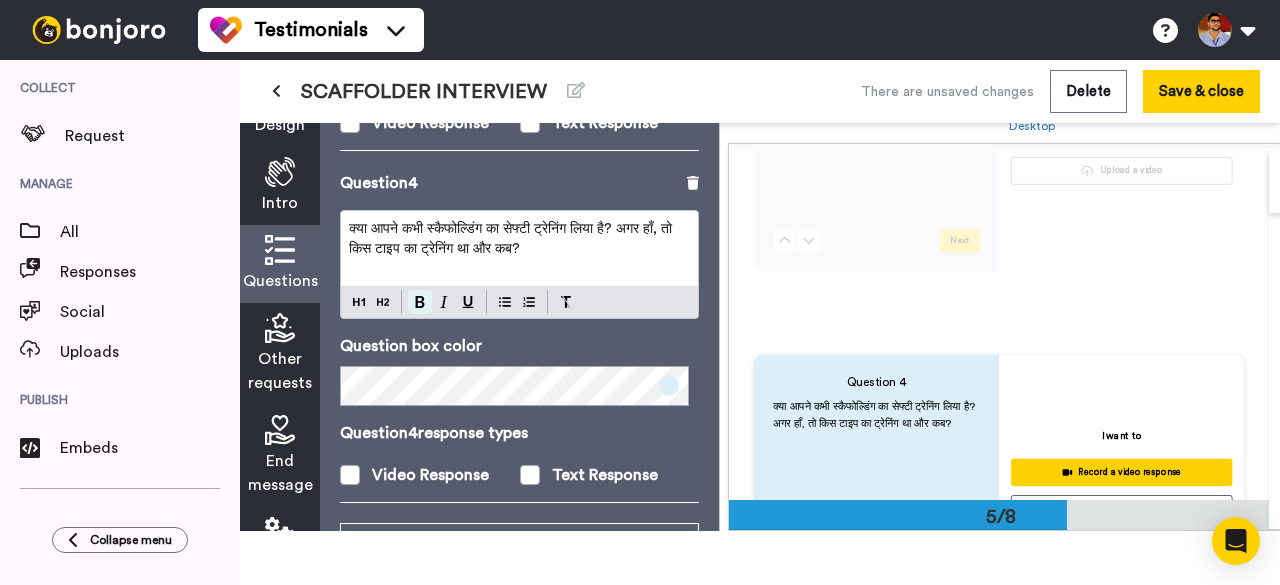 click at bounding box center (420, 302) 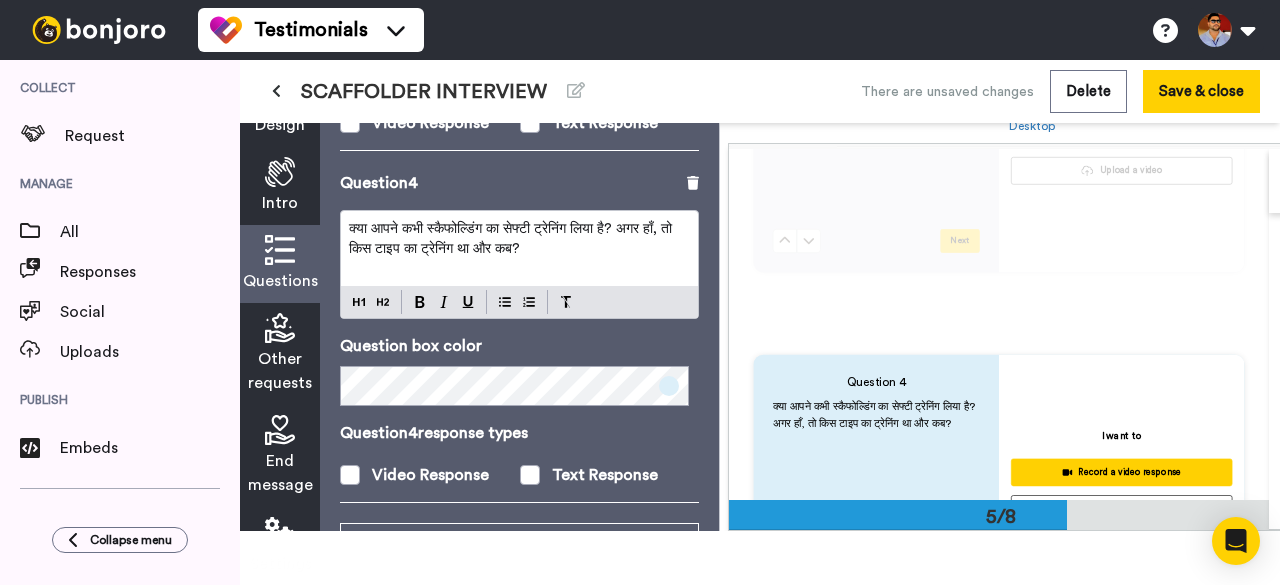 scroll, scrollTop: 1193, scrollLeft: 0, axis: vertical 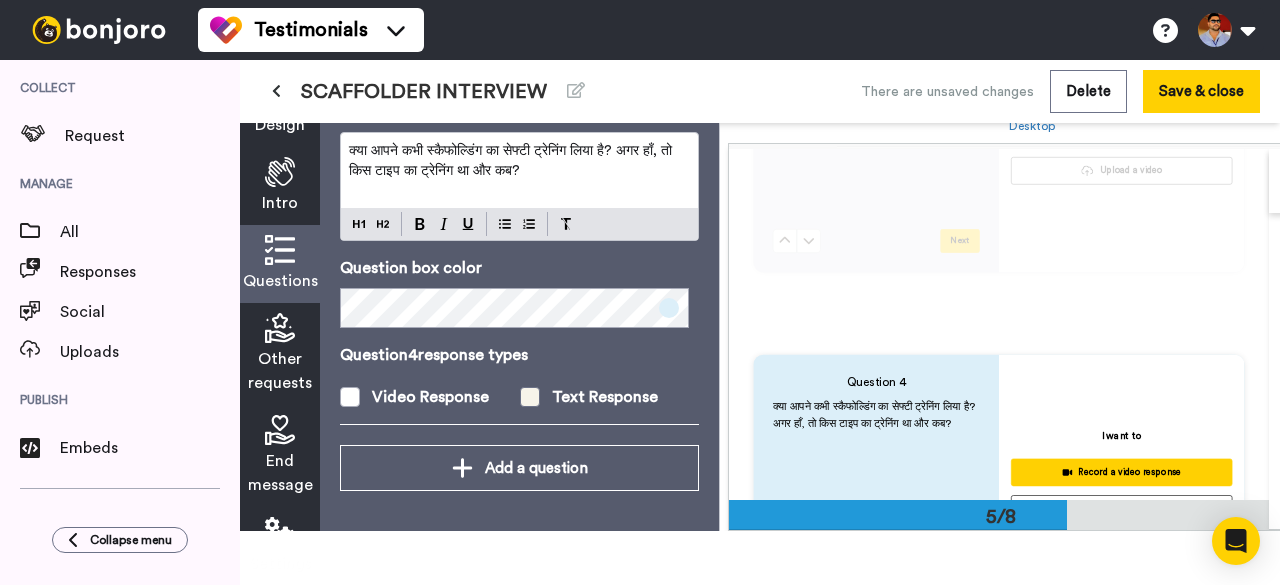 click at bounding box center (530, 397) 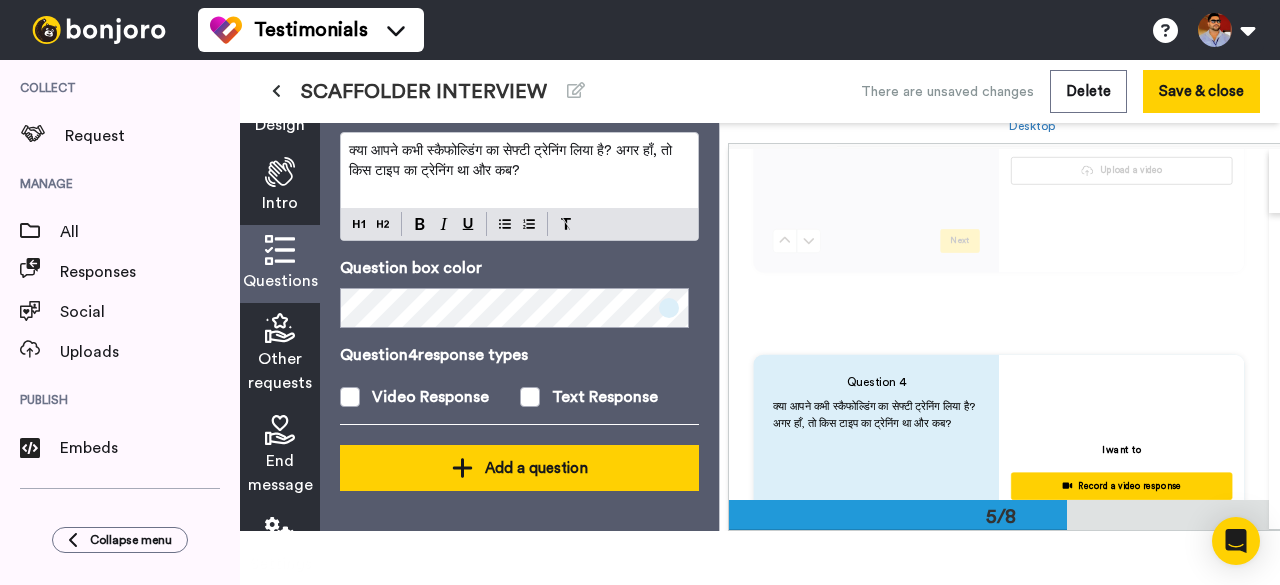 click on "Add a question" at bounding box center (519, 468) 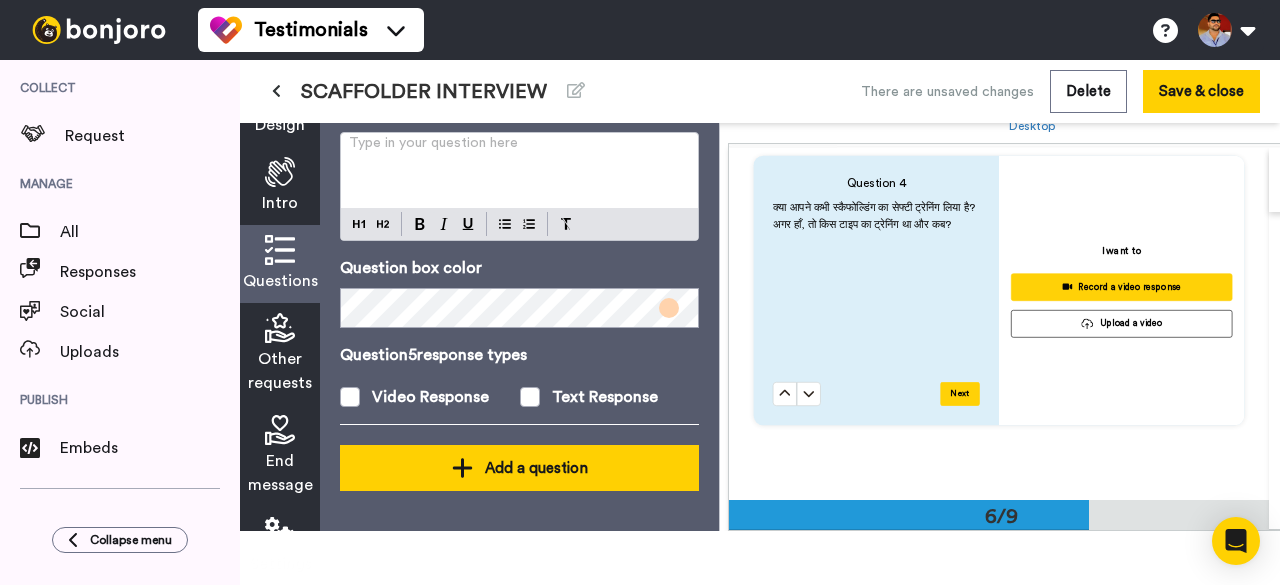 scroll, scrollTop: 19, scrollLeft: 0, axis: vertical 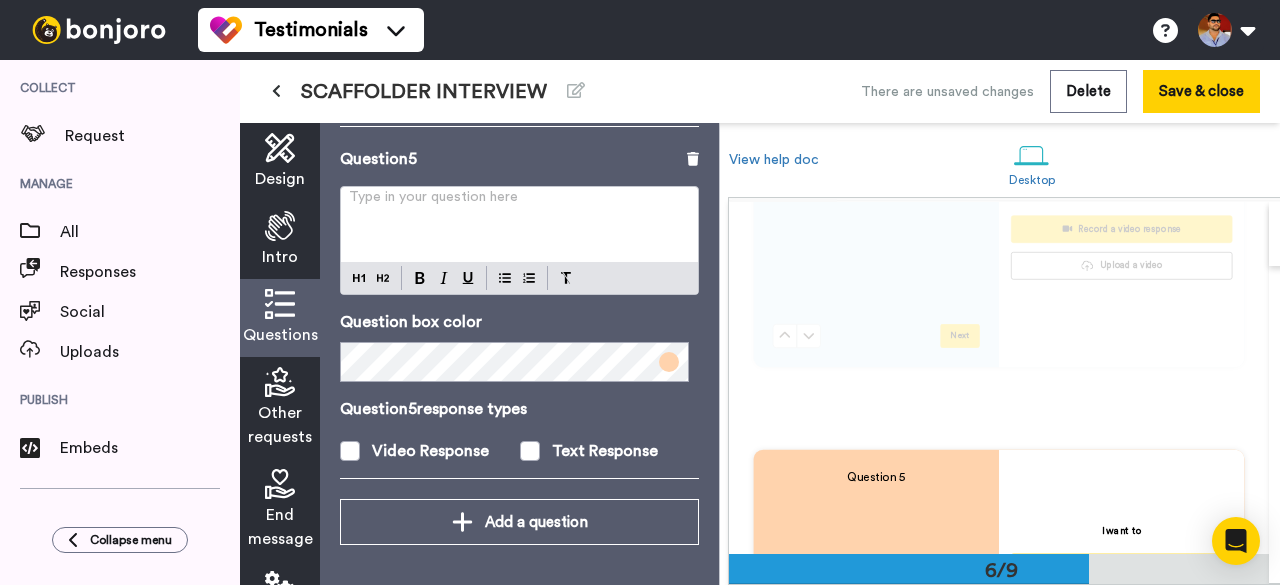 click on "Type in your question here ﻿" at bounding box center (519, 205) 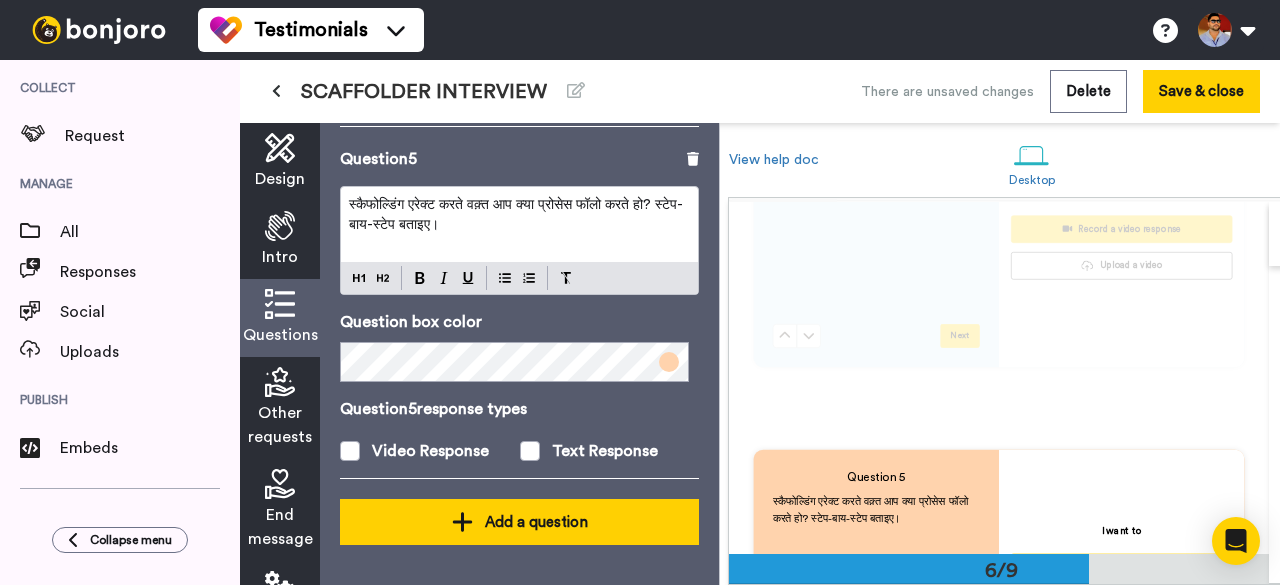 click on "Add a question" at bounding box center (519, 522) 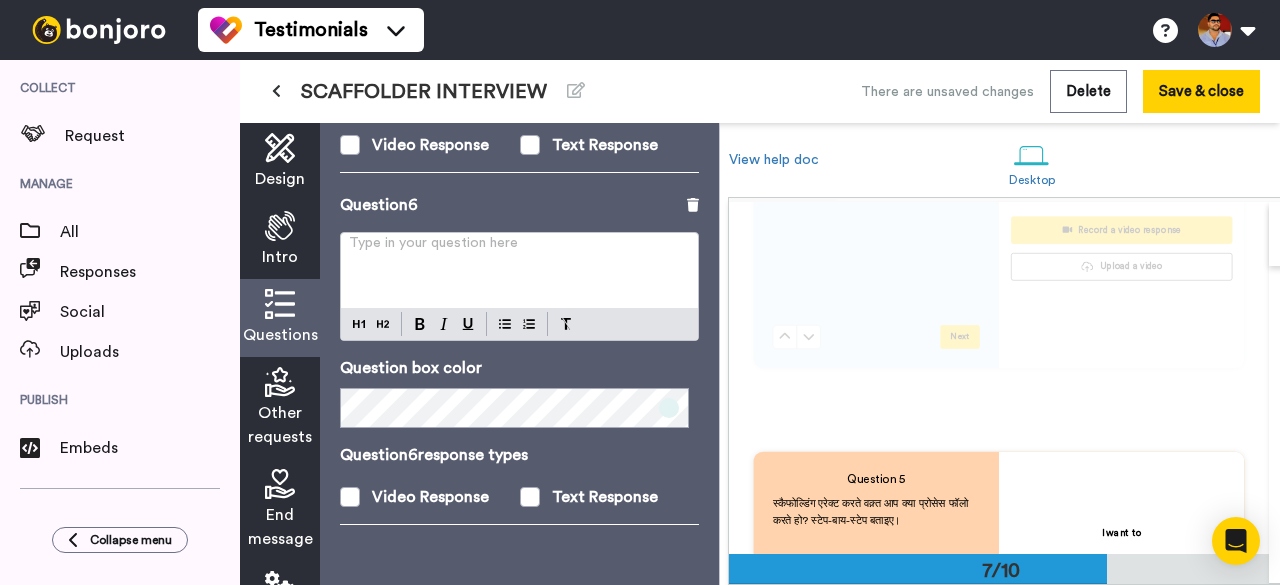 scroll, scrollTop: 1915, scrollLeft: 0, axis: vertical 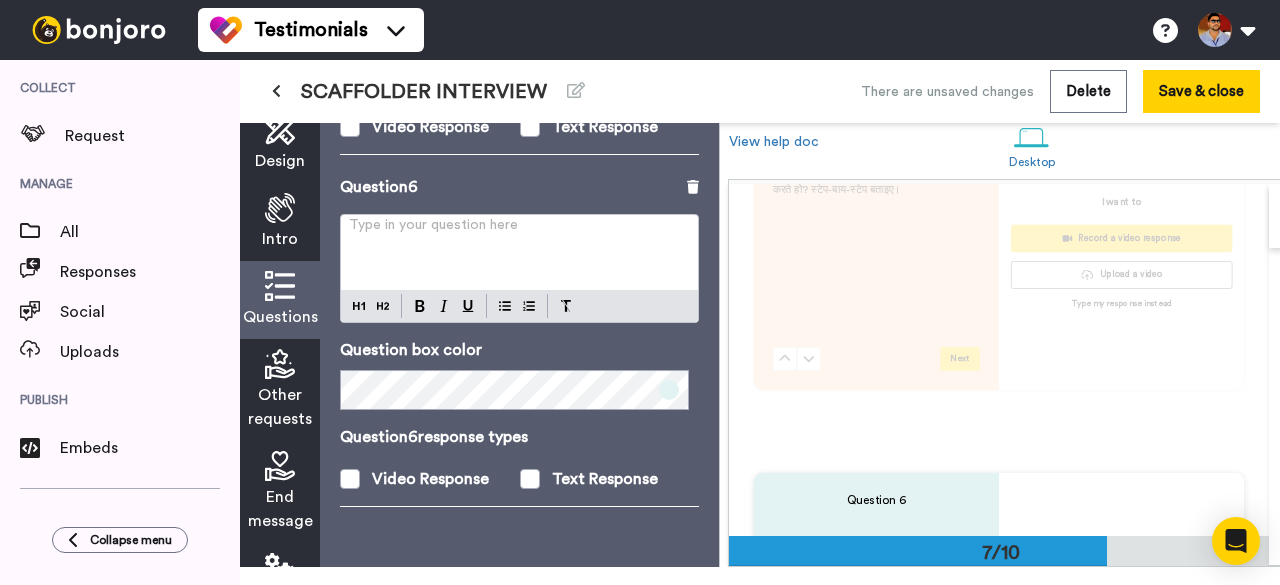 click on "Question  6 Type in your question here ﻿ Question box color Question  6  response types Video Response Text Response" at bounding box center (519, 351) 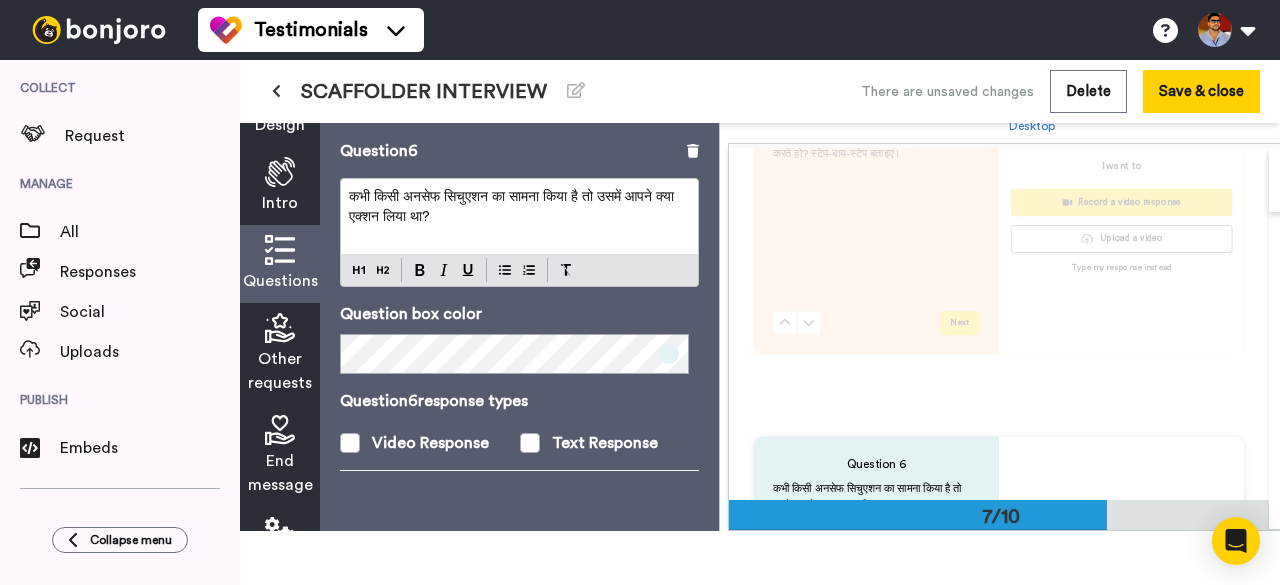 scroll, scrollTop: 80, scrollLeft: 0, axis: vertical 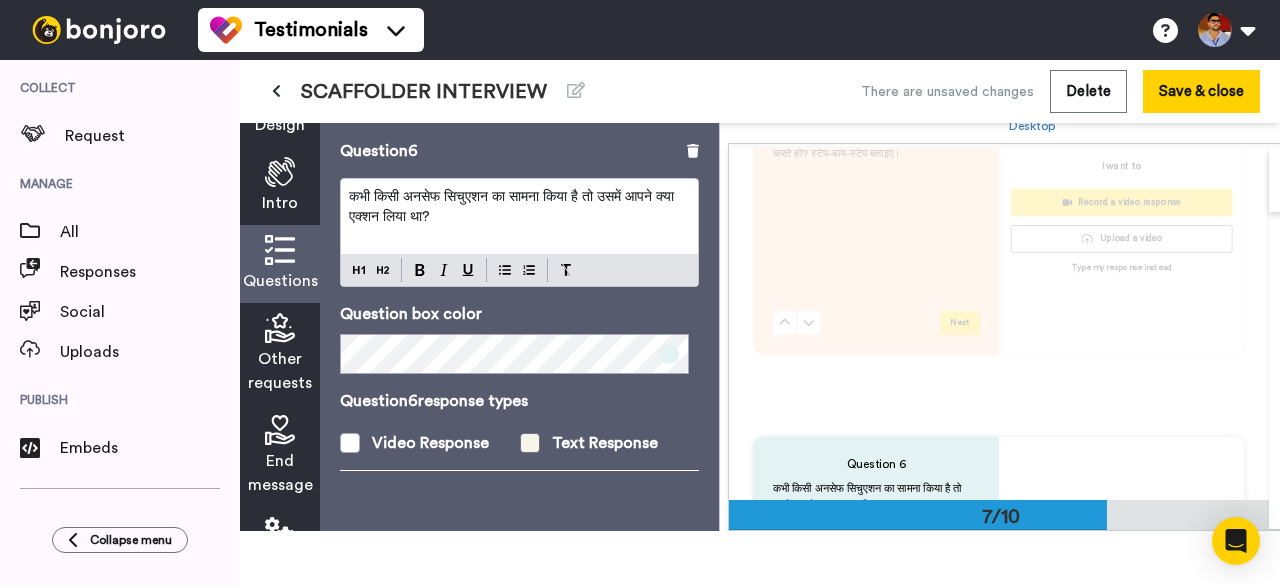 click at bounding box center [530, 443] 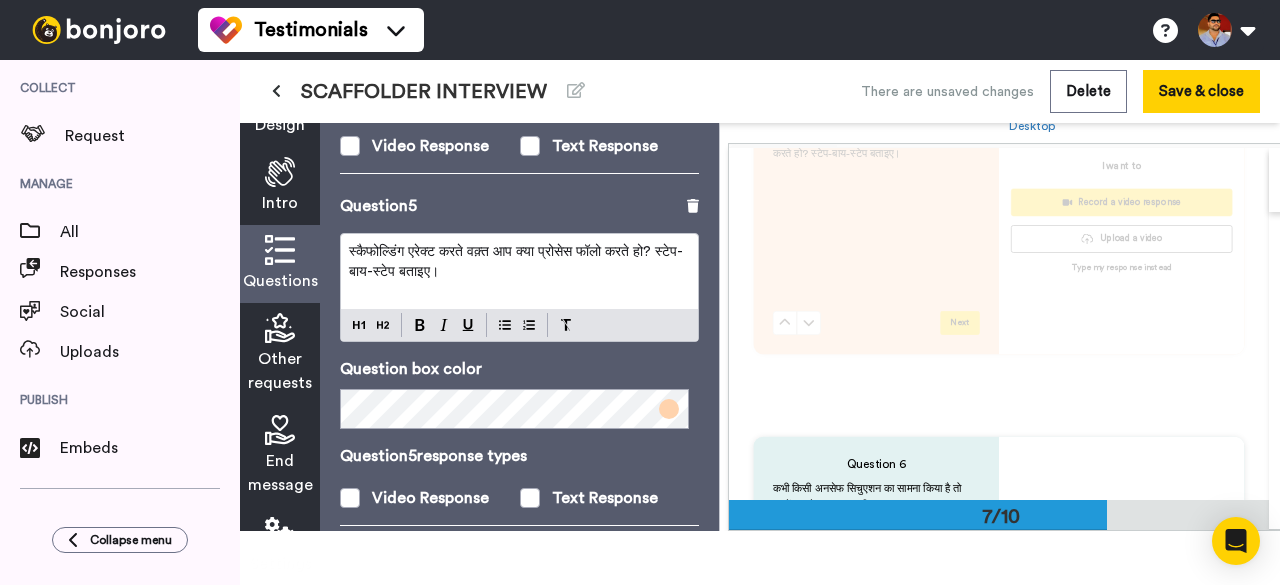 scroll, scrollTop: 1850, scrollLeft: 0, axis: vertical 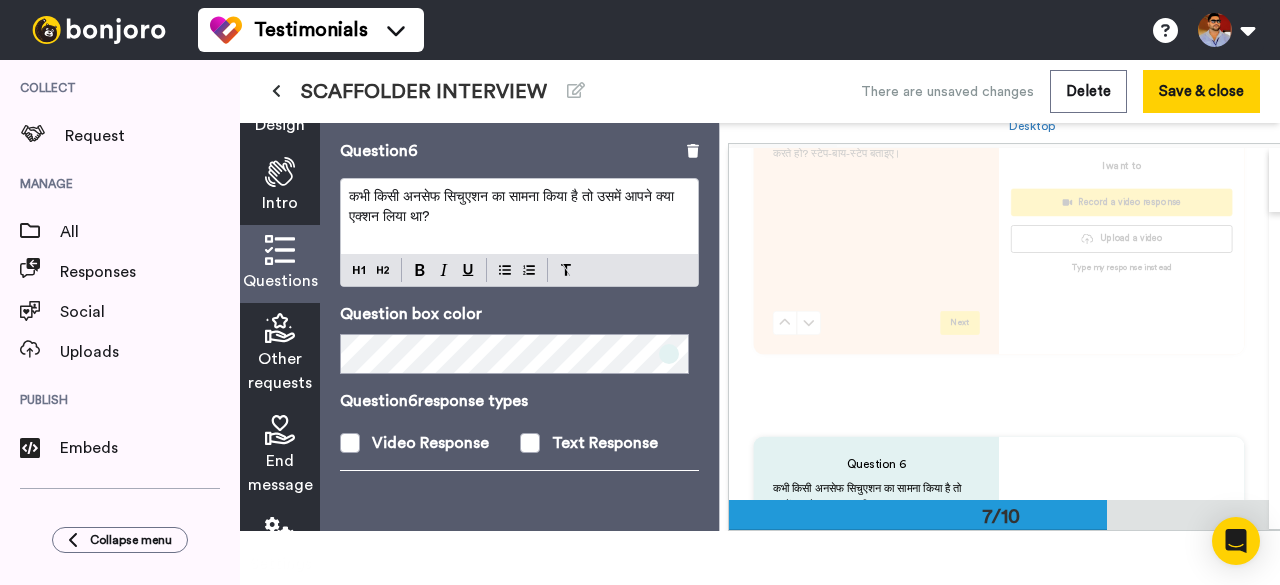 click on "Question  6 कभी किसी अनसेफ सिचुएशन का सामना किया है तो उसमें आपने क्या एक्शन लिया था? Question box color Question  6  response types Video Response Text Response" at bounding box center [519, 315] 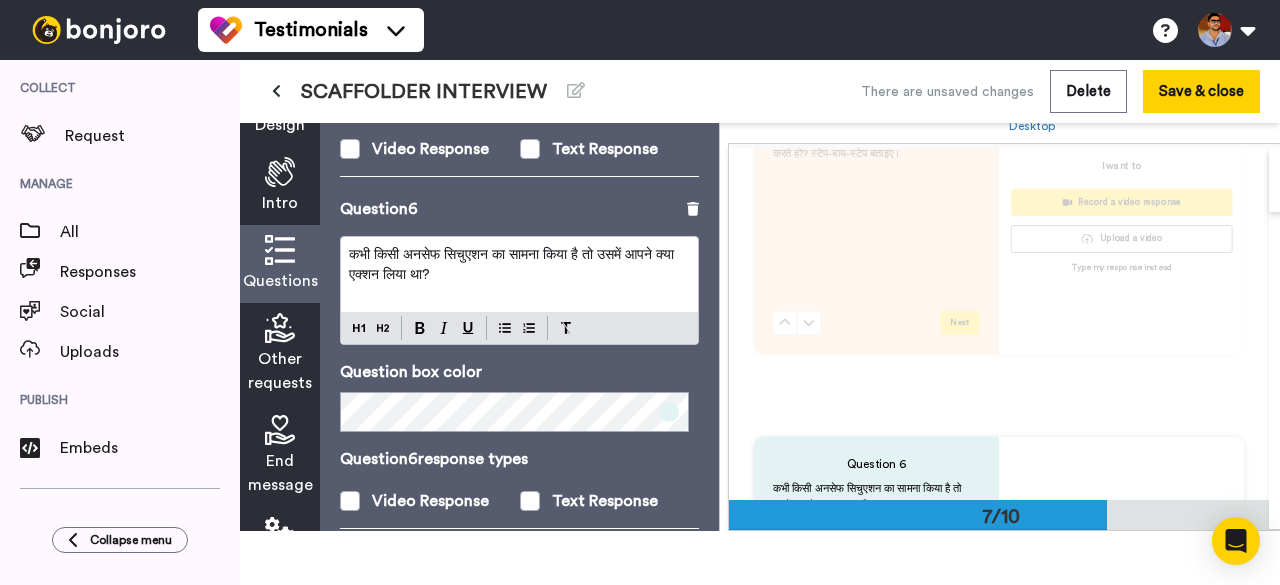 scroll, scrollTop: 1850, scrollLeft: 0, axis: vertical 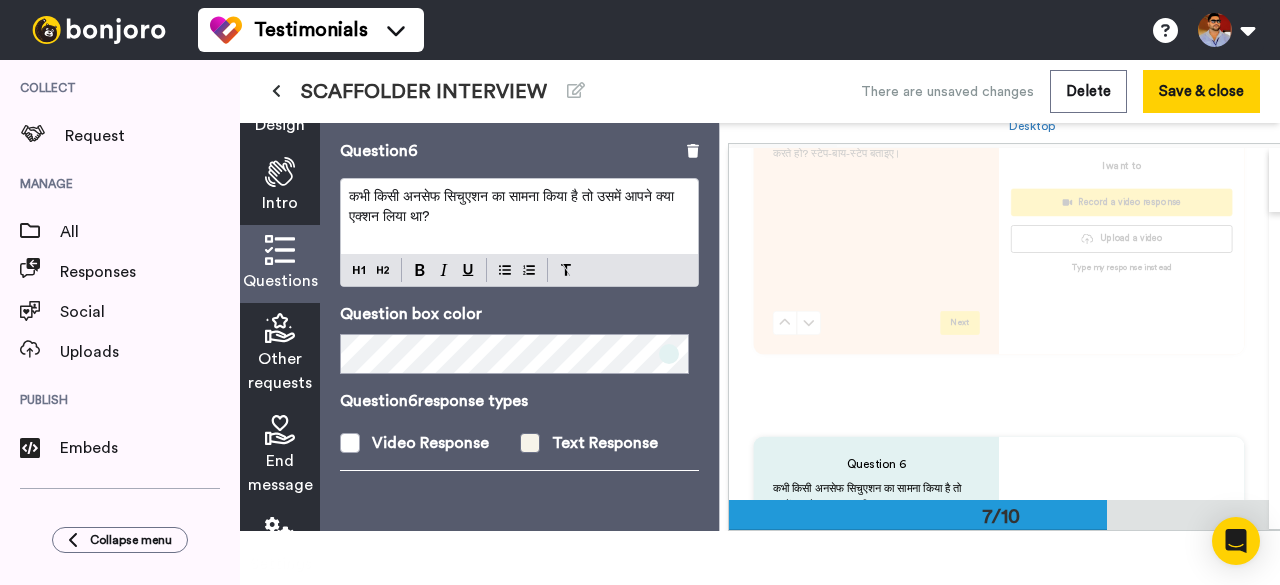 click at bounding box center [530, 443] 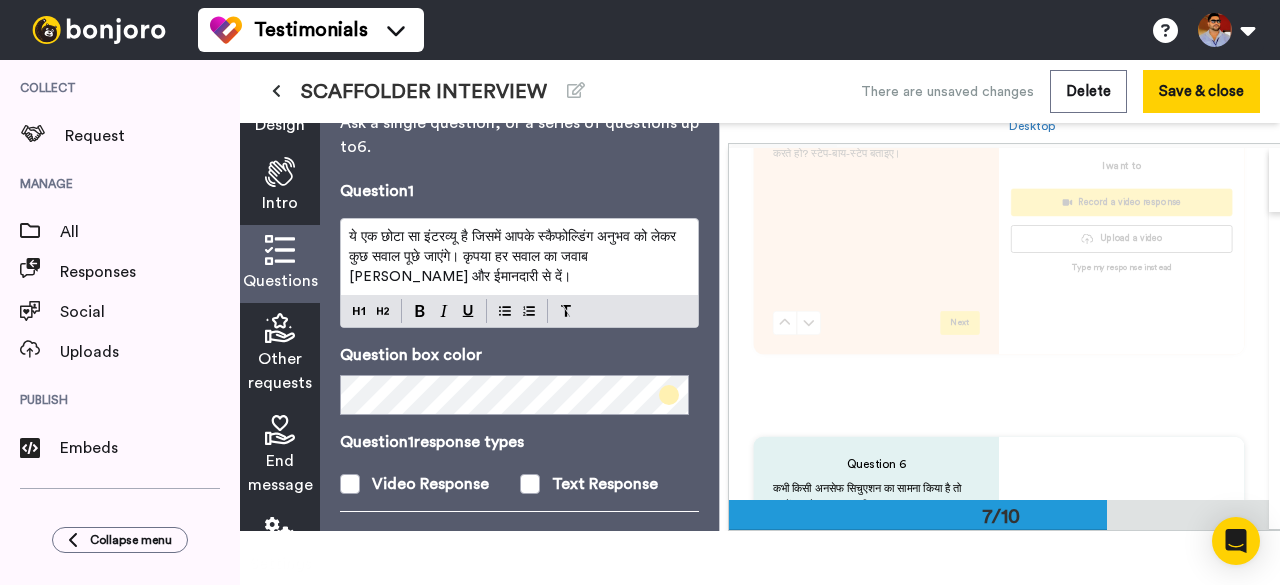 scroll, scrollTop: 0, scrollLeft: 0, axis: both 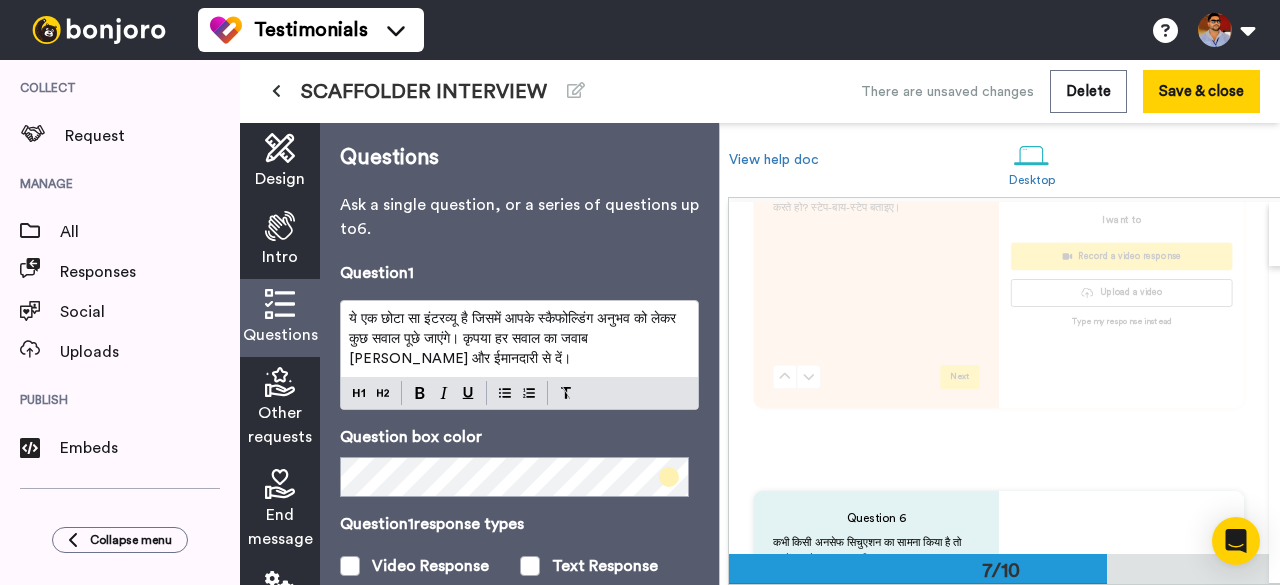 click on "Question  1" at bounding box center (519, 273) 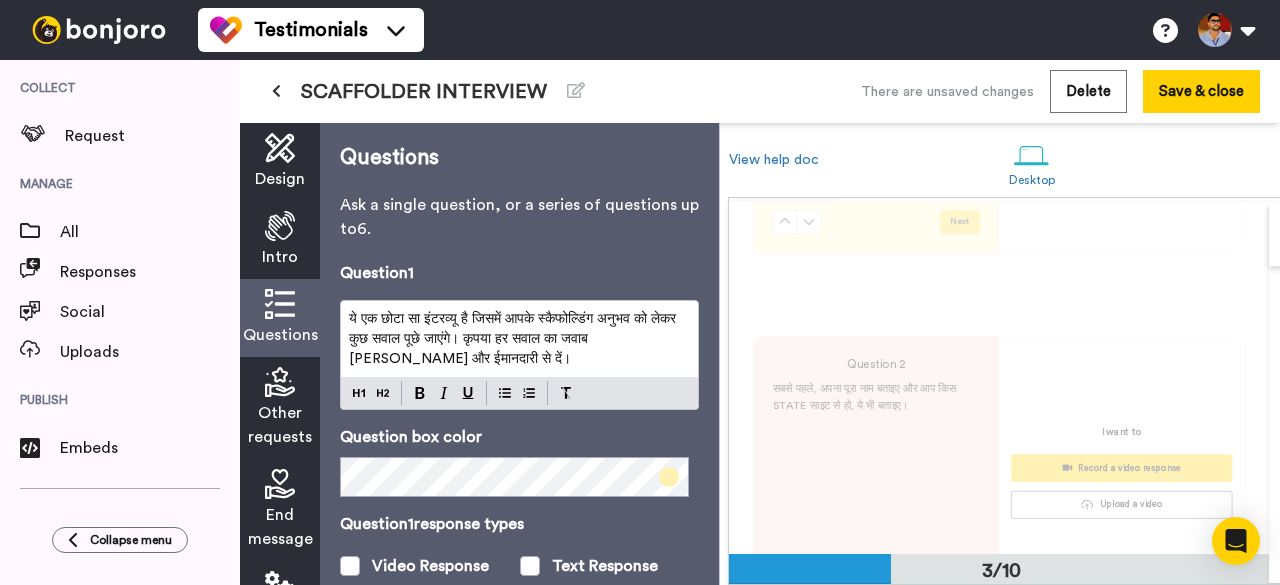 scroll, scrollTop: 637, scrollLeft: 0, axis: vertical 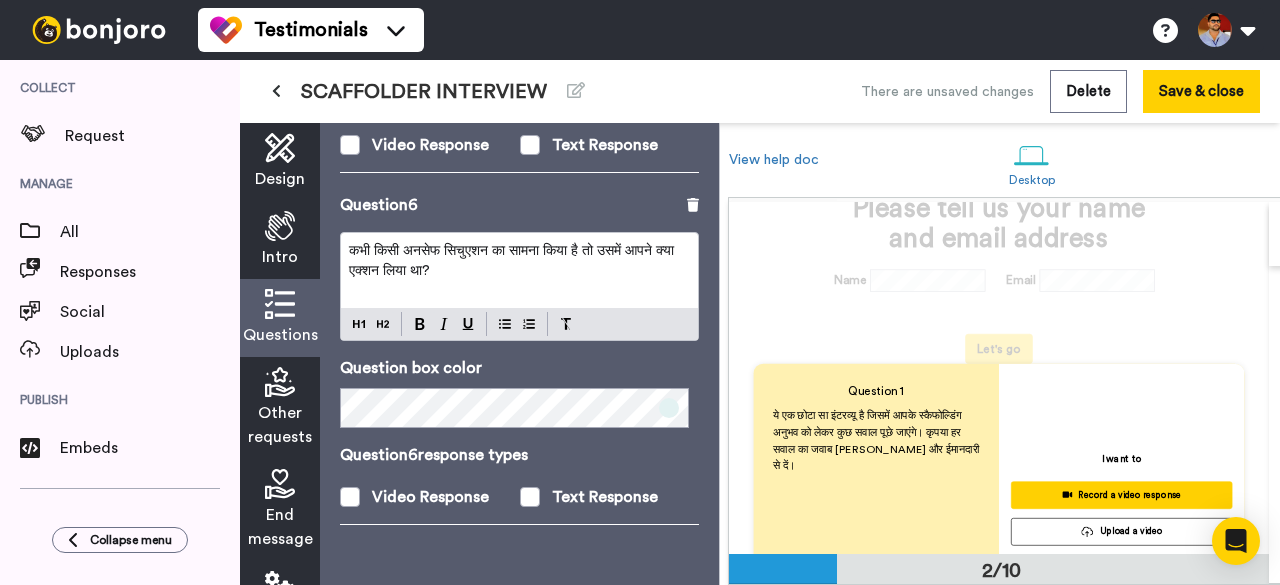 click at bounding box center [280, 304] 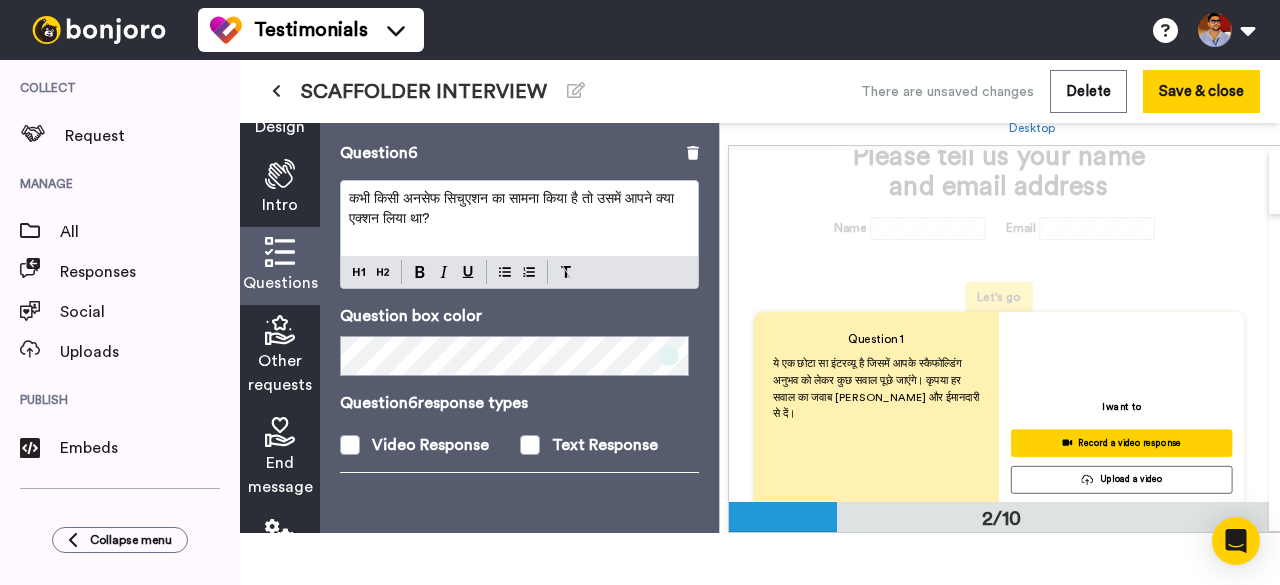 scroll, scrollTop: 80, scrollLeft: 0, axis: vertical 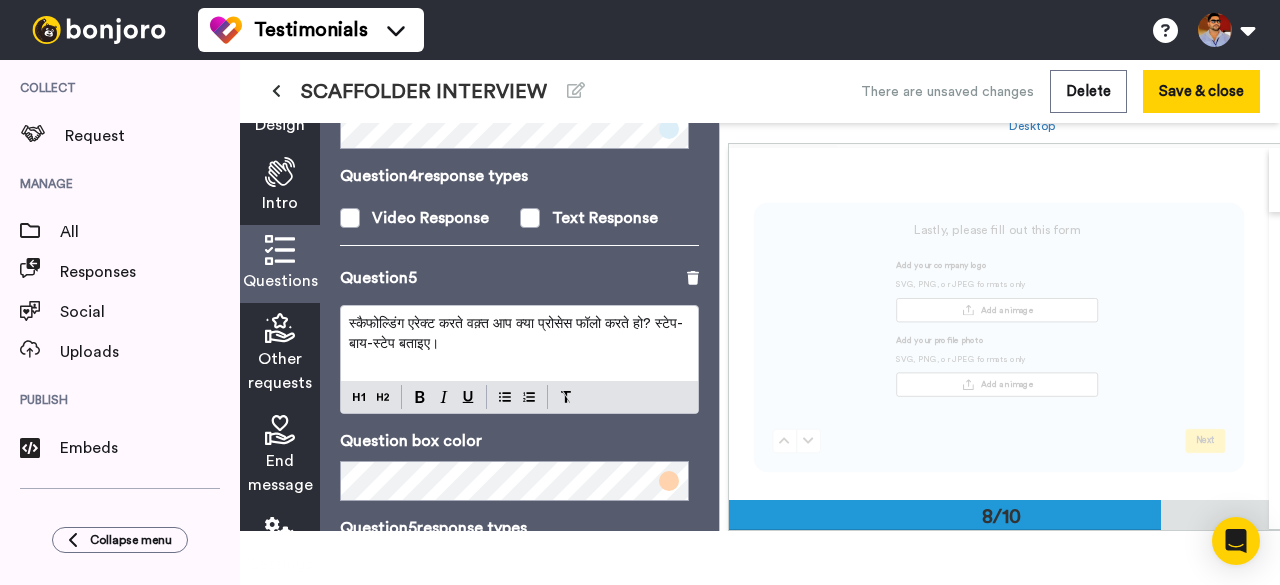 click on "स्कैफोल्डिंग एरेक्ट करते वक़्त आप क्या प्रोसेस फॉलो करते हो? स्टेप-बाय-स्टेप बताइए।" at bounding box center (519, 334) 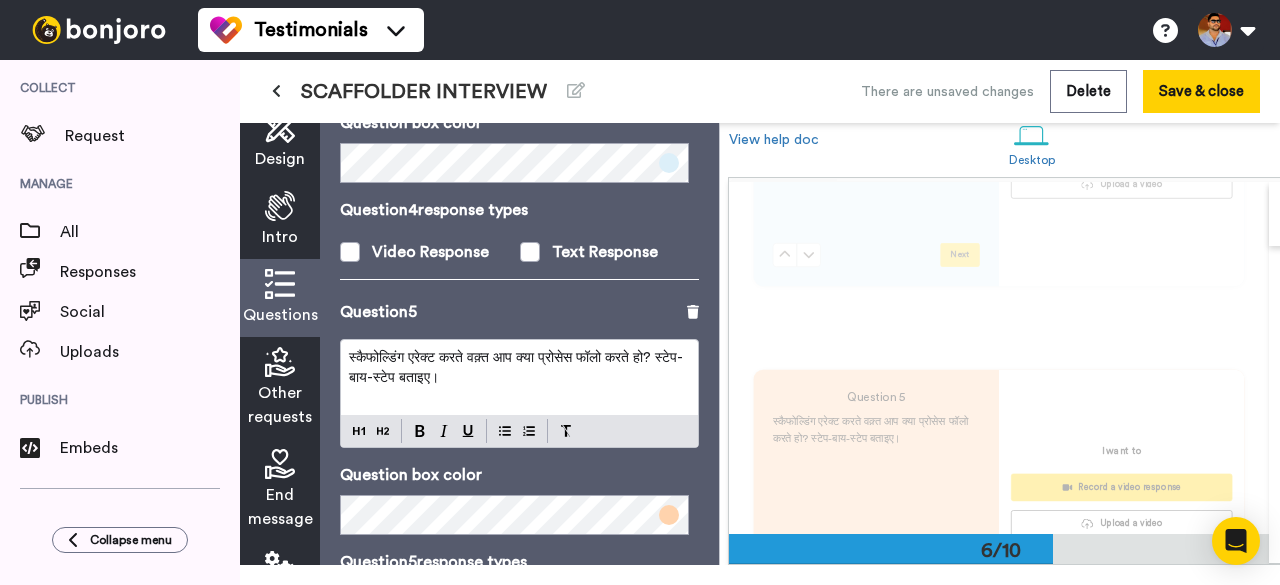 scroll, scrollTop: 1648, scrollLeft: 0, axis: vertical 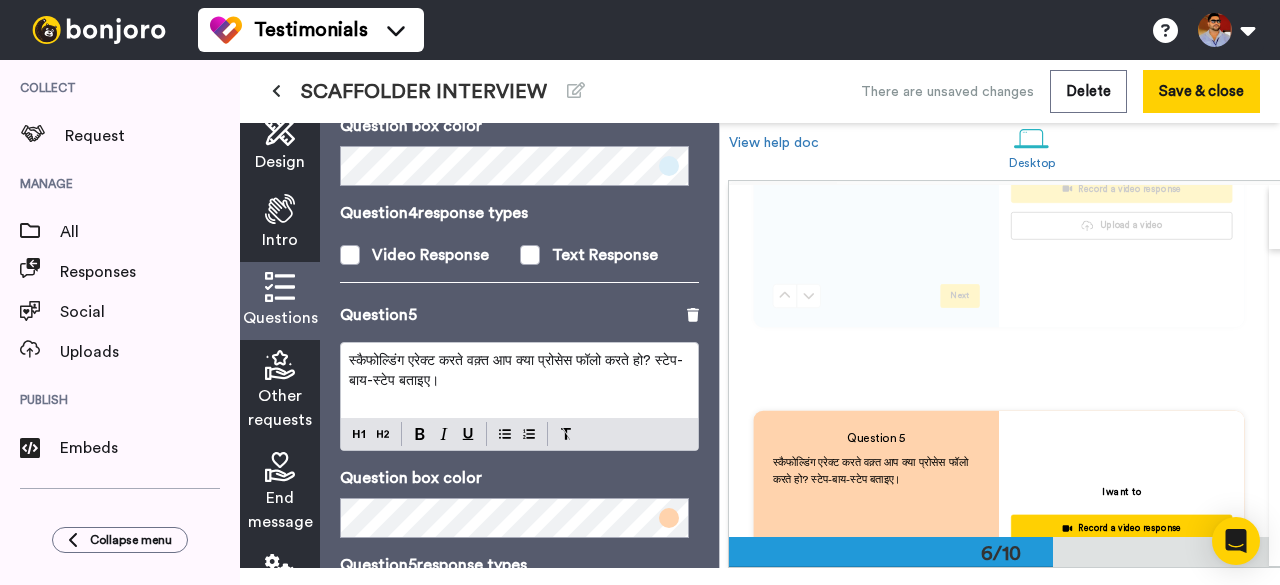 type 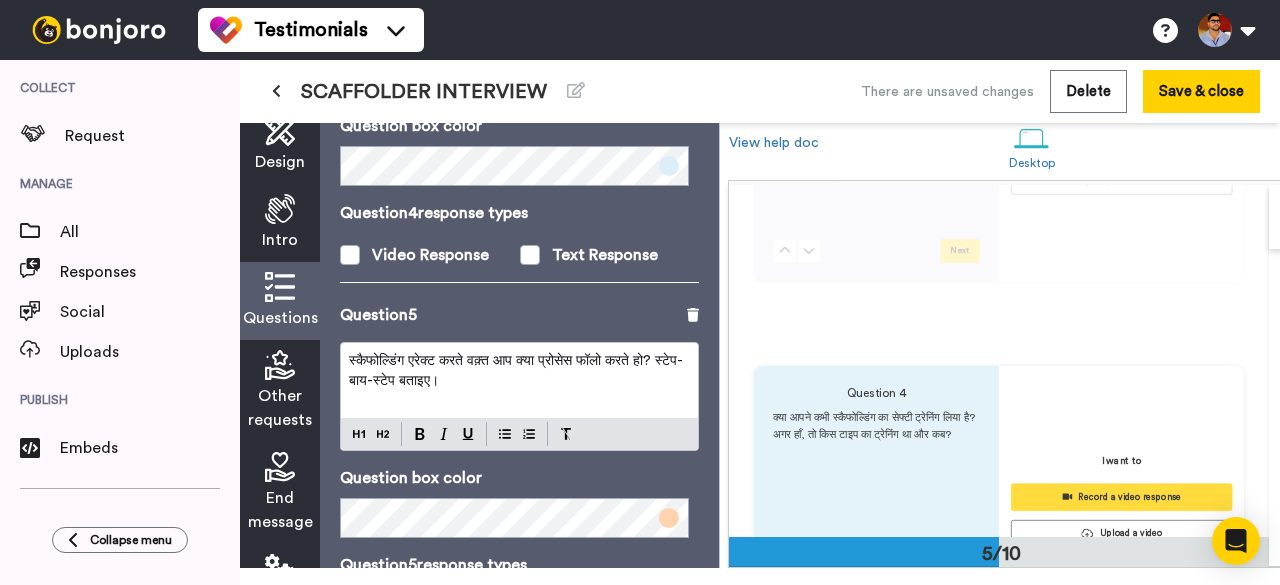 scroll, scrollTop: 1336, scrollLeft: 0, axis: vertical 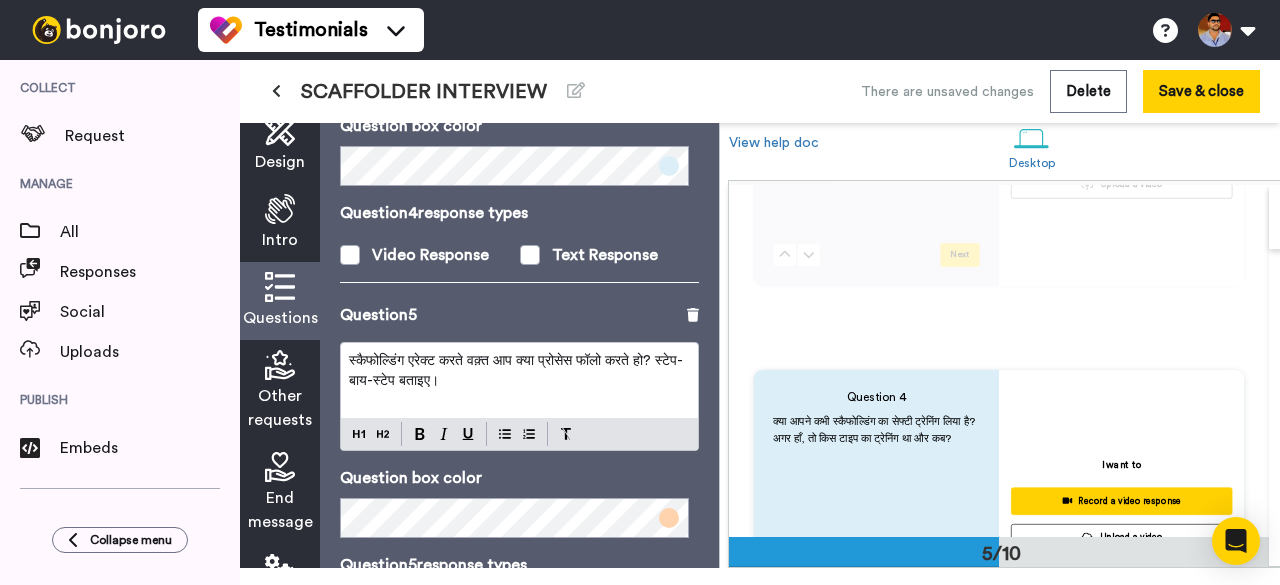 click on "स्कैफोल्डिंग एरेक्ट करते वक़्त आप क्या प्रोसेस फॉलो करते हो? स्टेप-बाय-स्टेप बताइए।" at bounding box center [519, 371] 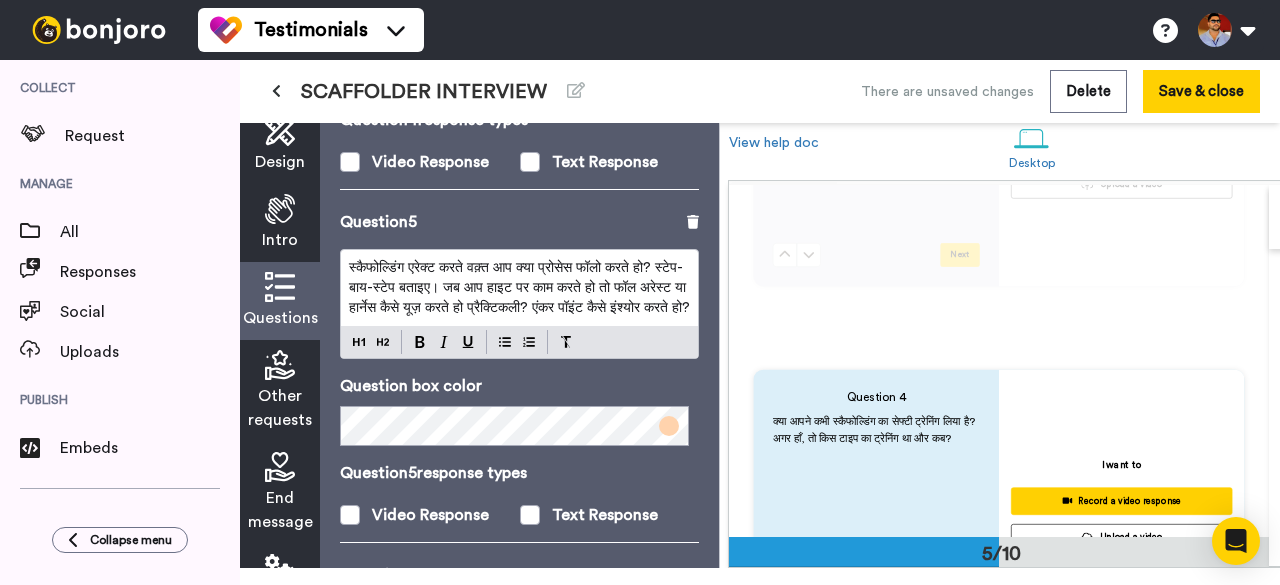 scroll, scrollTop: 1350, scrollLeft: 0, axis: vertical 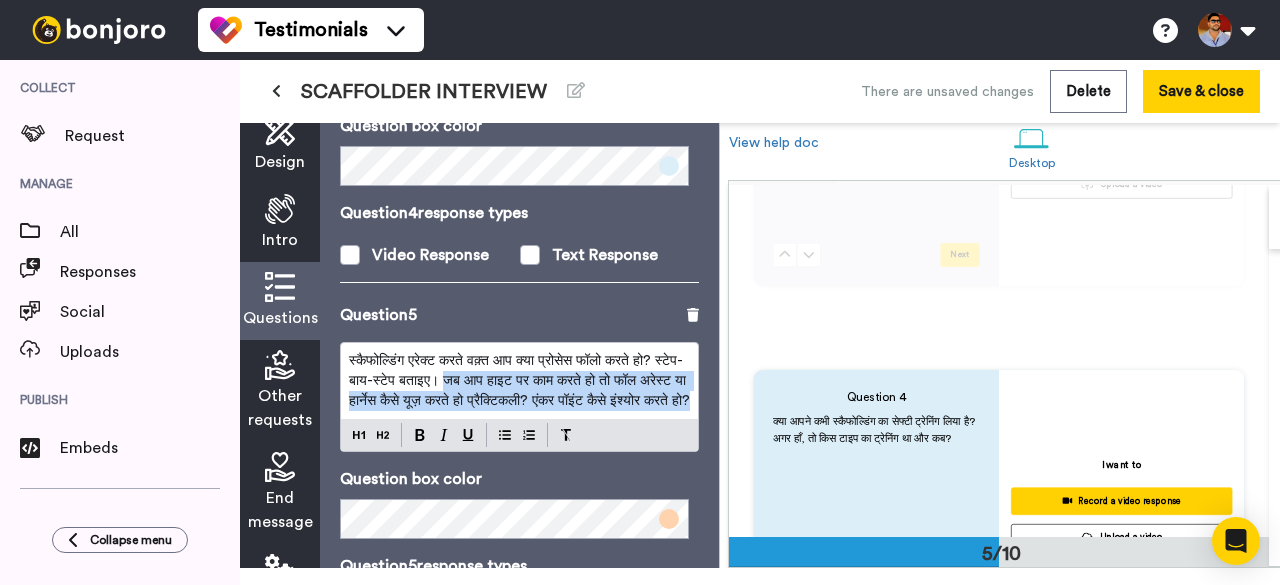 drag, startPoint x: 518, startPoint y: 407, endPoint x: 478, endPoint y: 380, distance: 48.259712 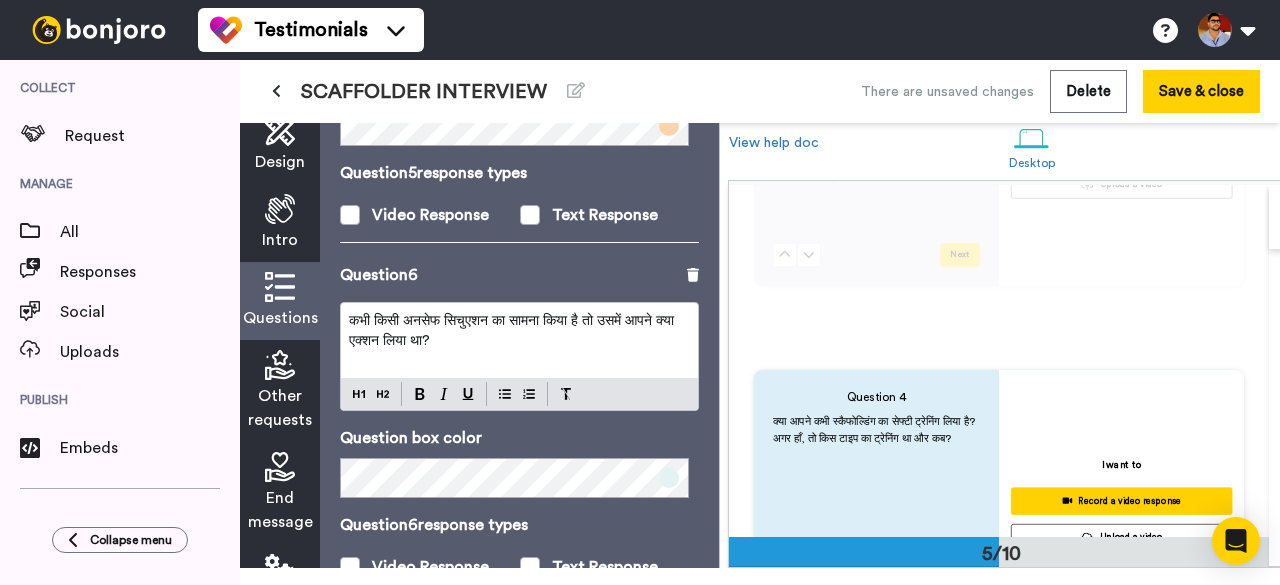 scroll, scrollTop: 1750, scrollLeft: 0, axis: vertical 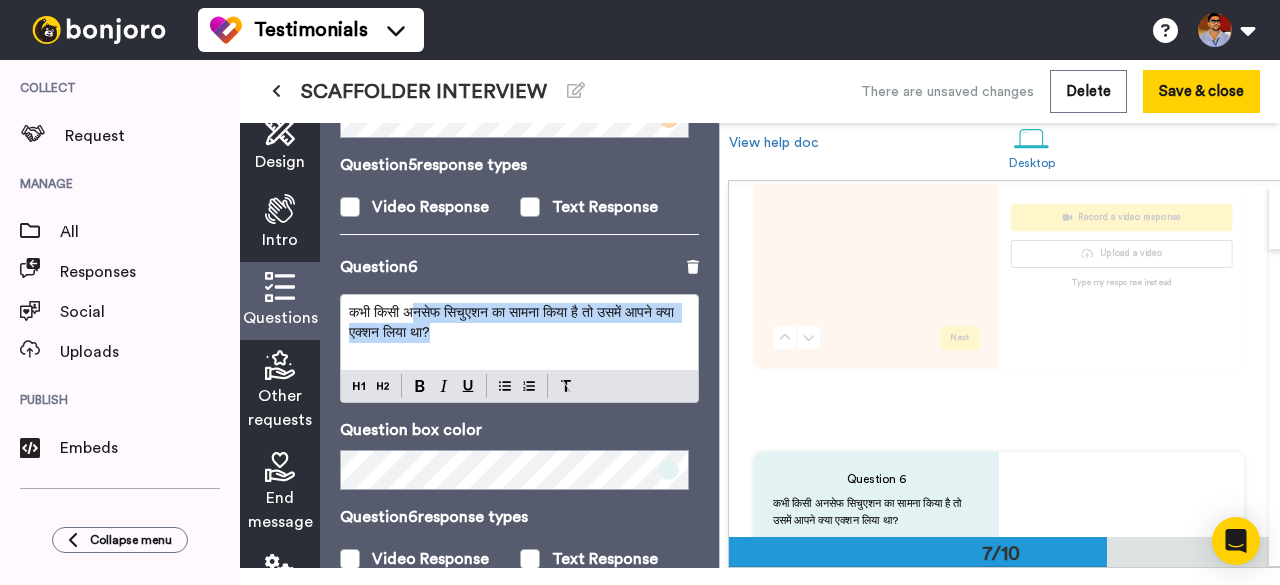 drag, startPoint x: 520, startPoint y: 341, endPoint x: 340, endPoint y: 300, distance: 184.6104 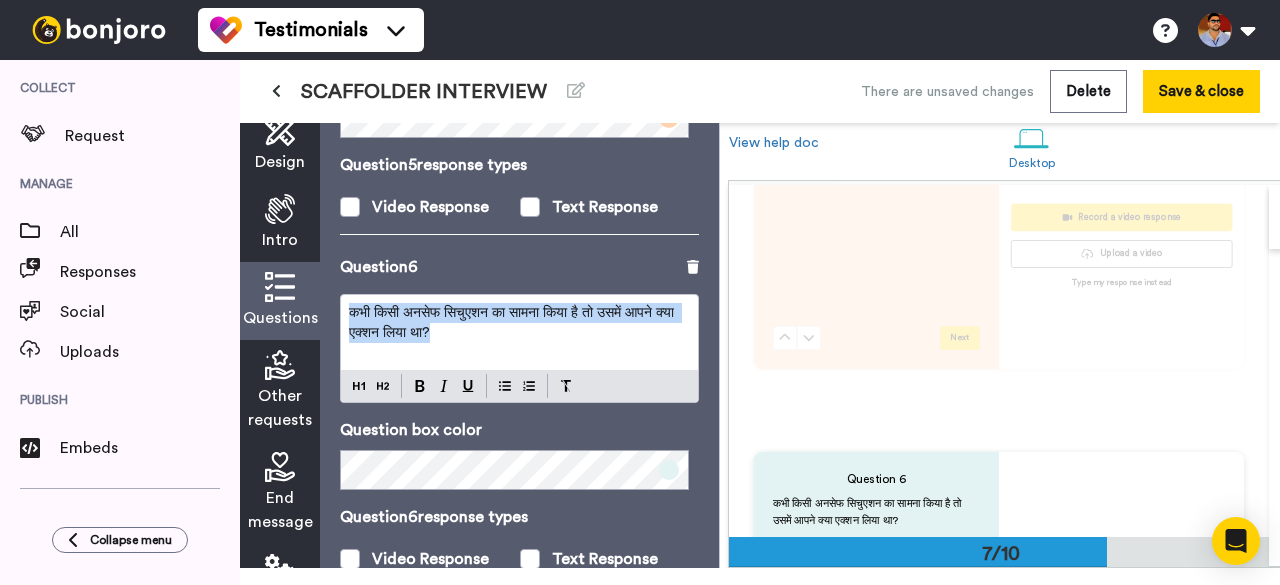 drag, startPoint x: 514, startPoint y: 325, endPoint x: 344, endPoint y: 296, distance: 172.4558 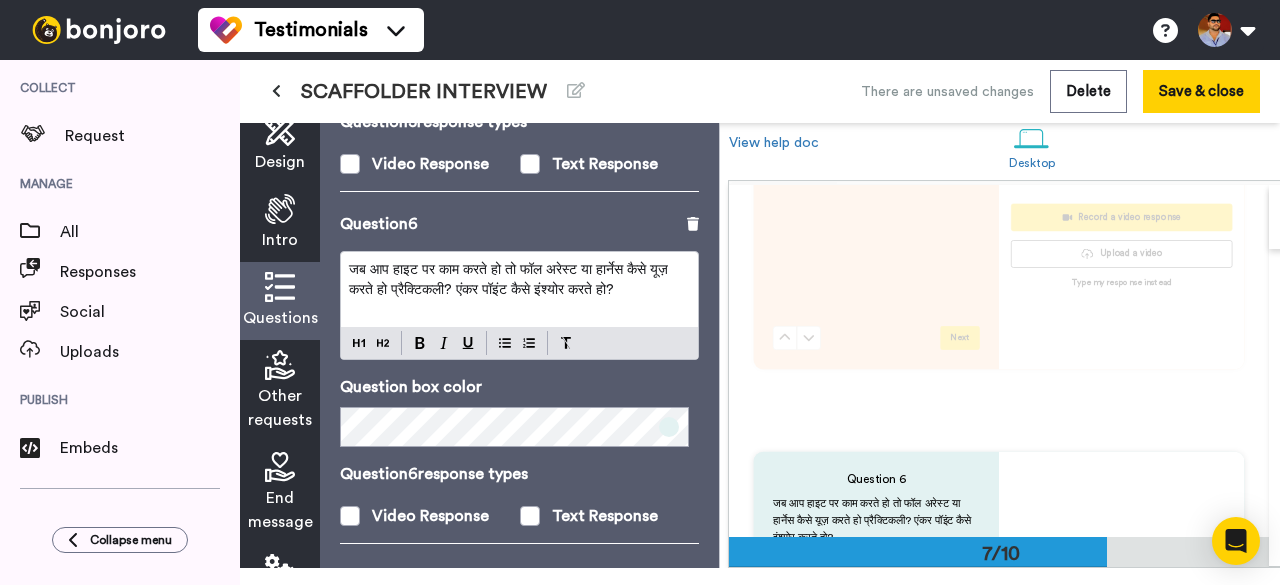 scroll, scrollTop: 1850, scrollLeft: 0, axis: vertical 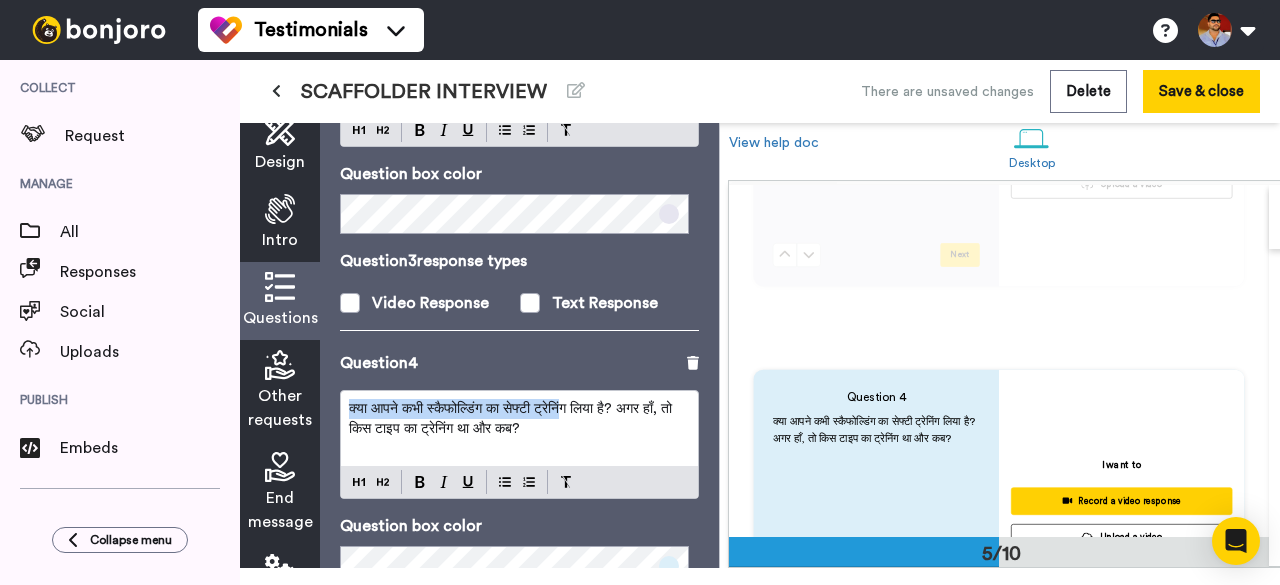 drag, startPoint x: 576, startPoint y: 364, endPoint x: 340, endPoint y: 382, distance: 236.68544 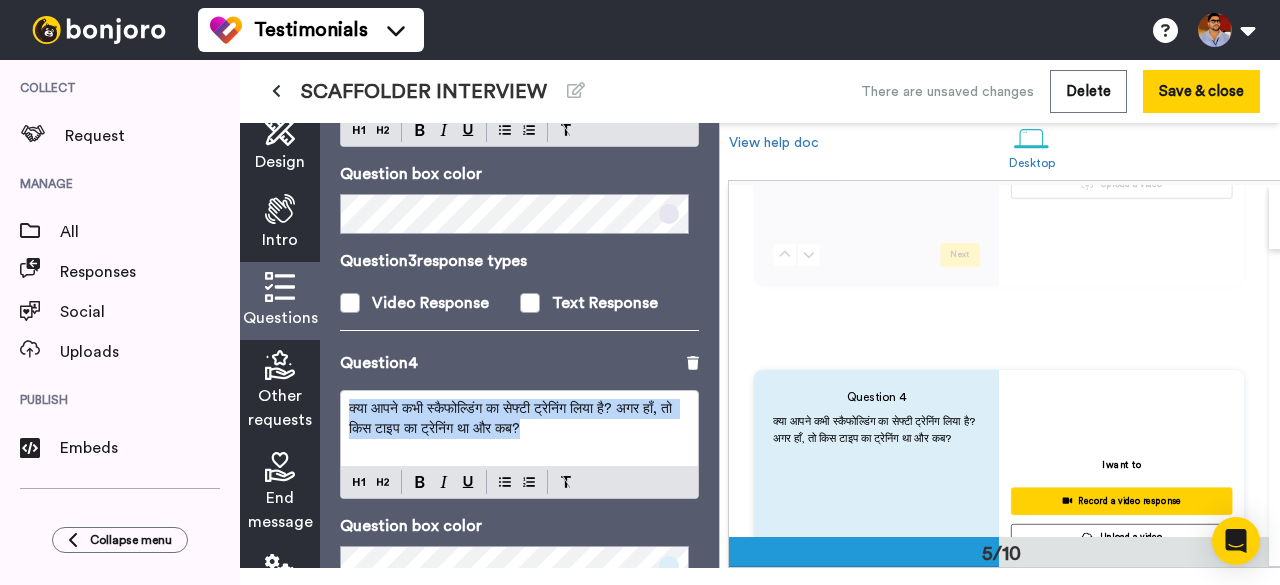 drag, startPoint x: 580, startPoint y: 431, endPoint x: 350, endPoint y: 409, distance: 231.04977 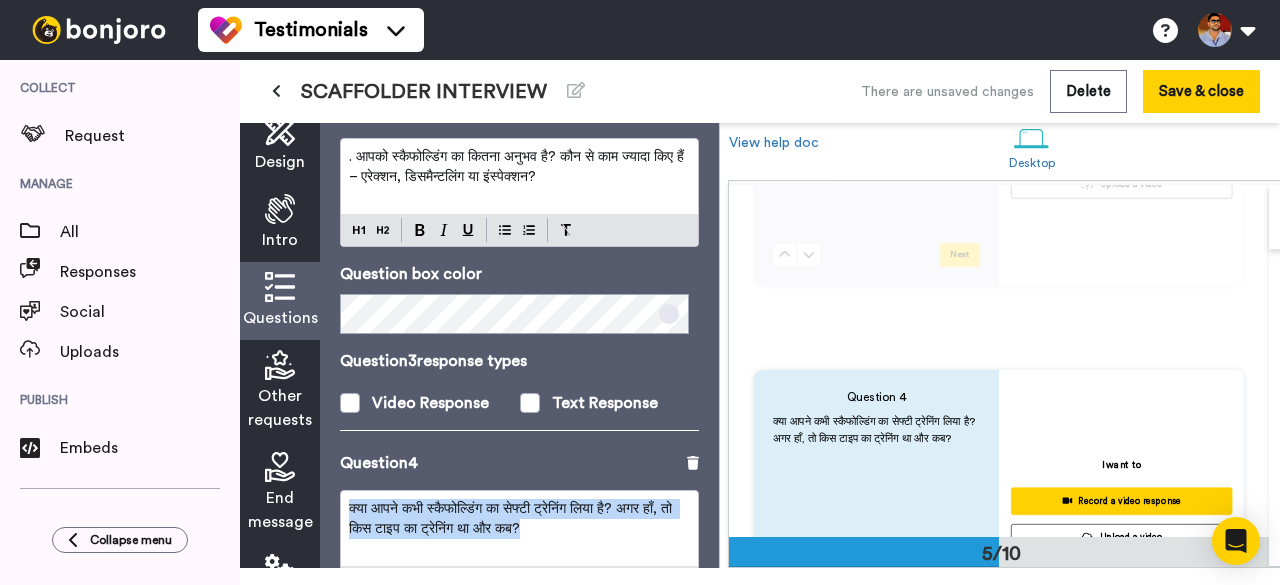 scroll, scrollTop: 950, scrollLeft: 0, axis: vertical 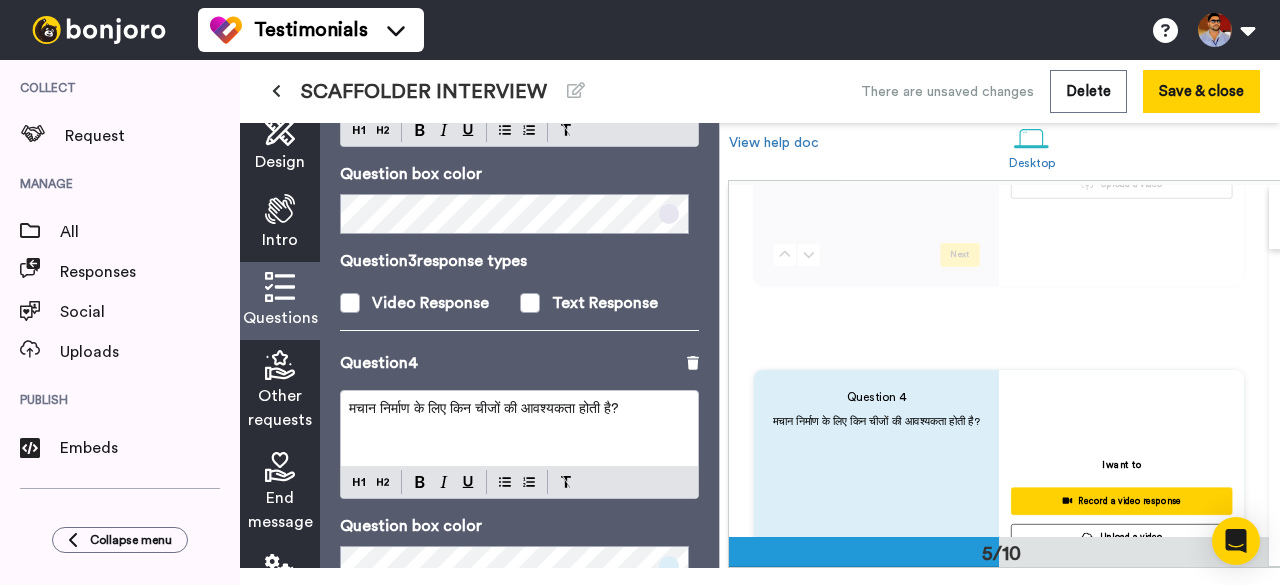 click on "मचान निर्माण के लिए किन चीजों की आवश्यकता होती है?" at bounding box center (484, 409) 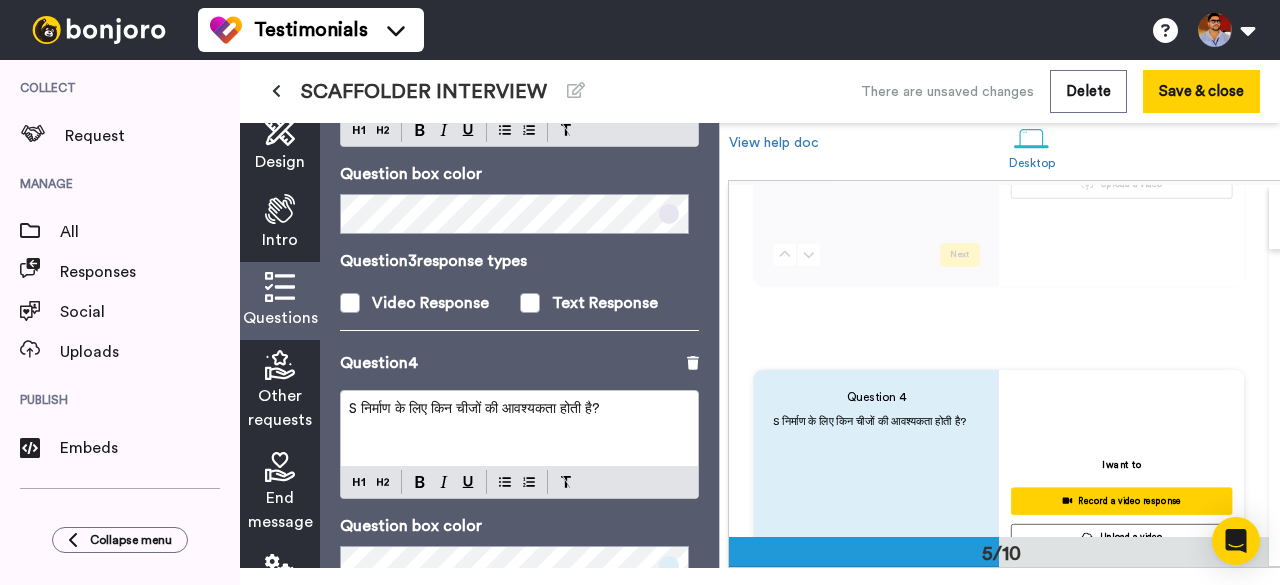 type 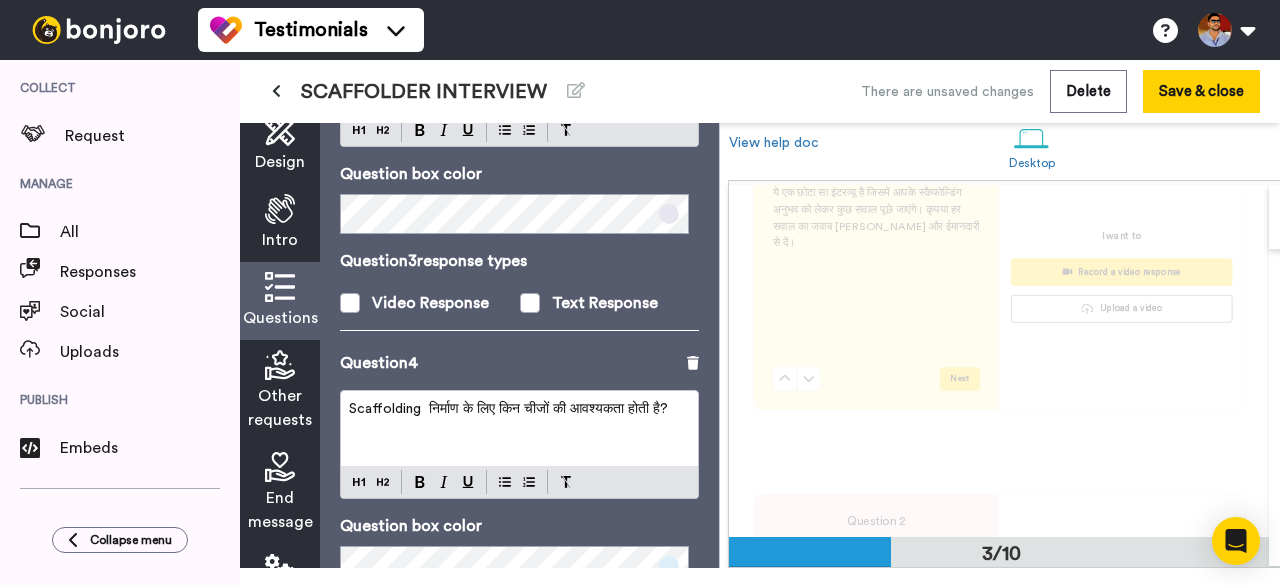 scroll, scrollTop: 436, scrollLeft: 0, axis: vertical 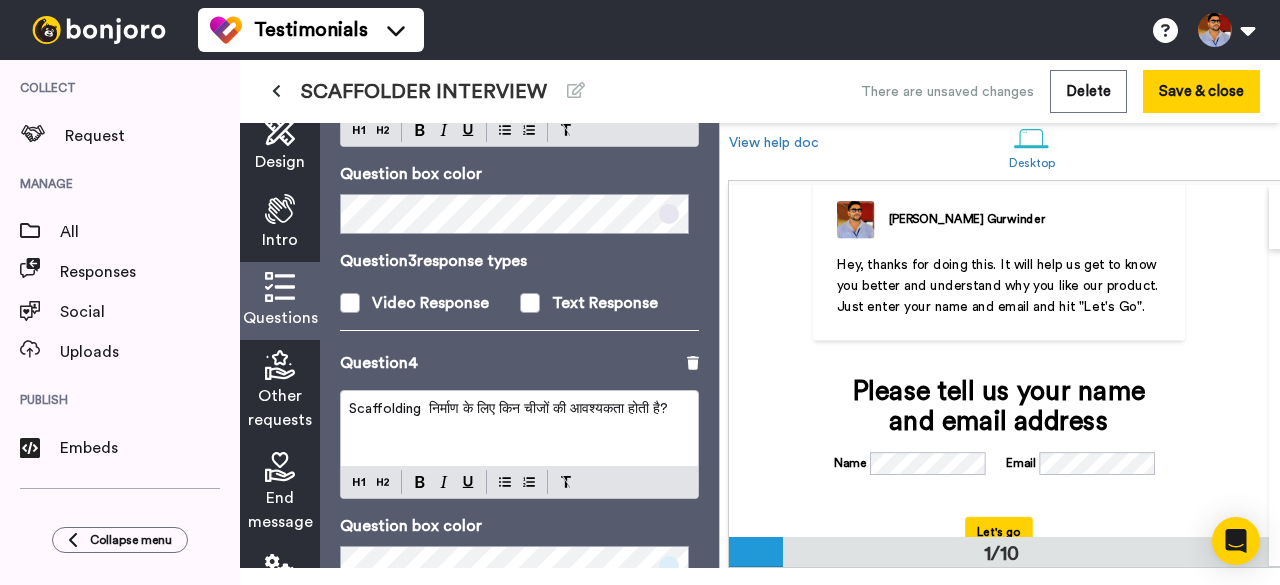 click on "Hey, thanks for doing this. It will help us get to know you better and understand why you like our product. Just enter your name and email and hit "Let's Go"." at bounding box center (999, 284) 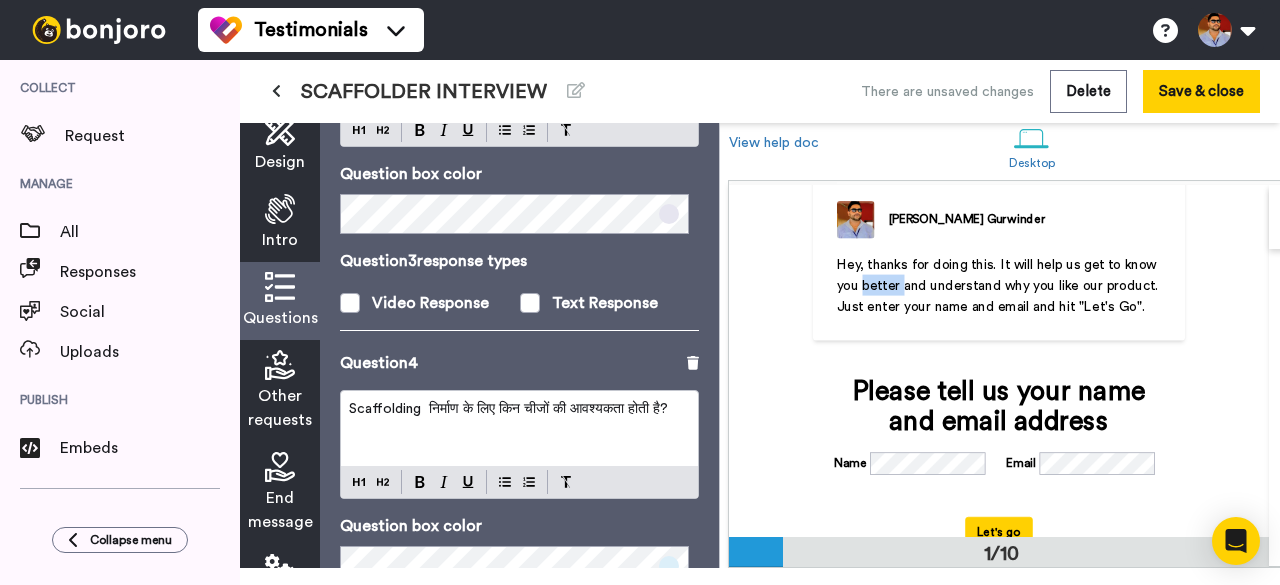 click on "Hey, thanks for doing this. It will help us get to know you better and understand why you like our product. Just enter your name and email and hit "Let's Go"." at bounding box center [999, 284] 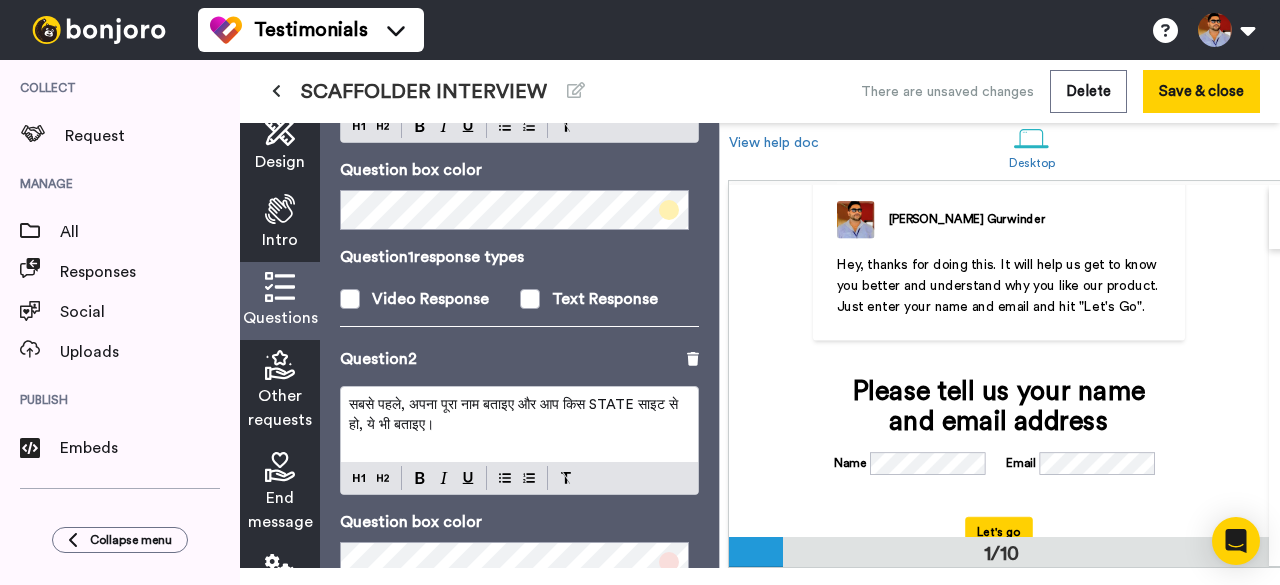 scroll, scrollTop: 0, scrollLeft: 0, axis: both 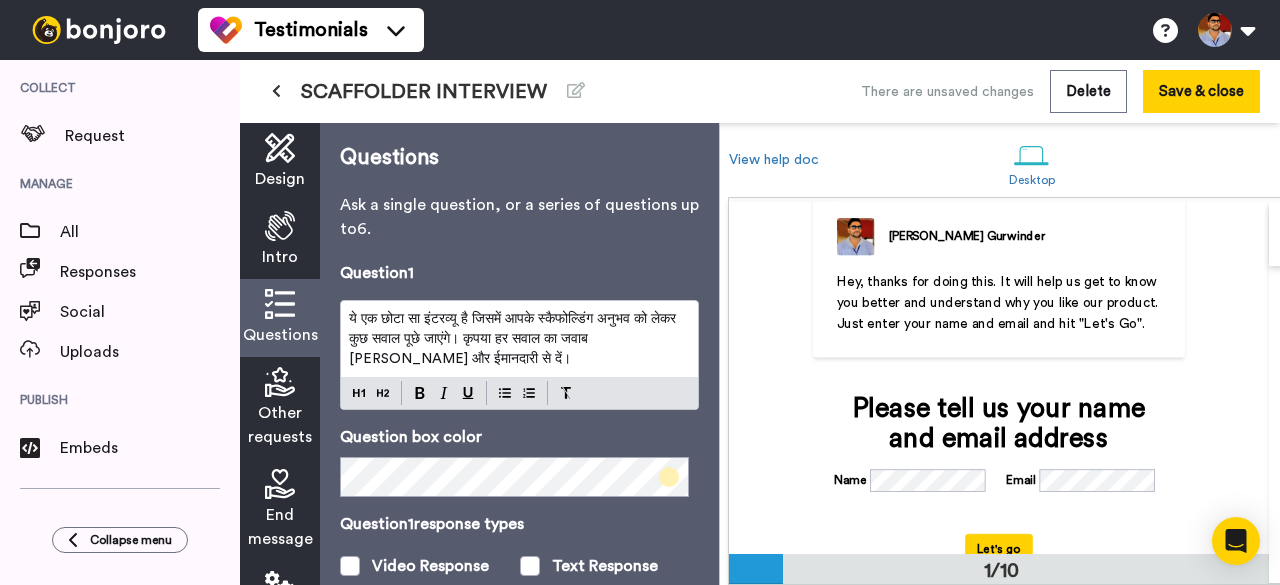 click on "Intro" at bounding box center (280, 257) 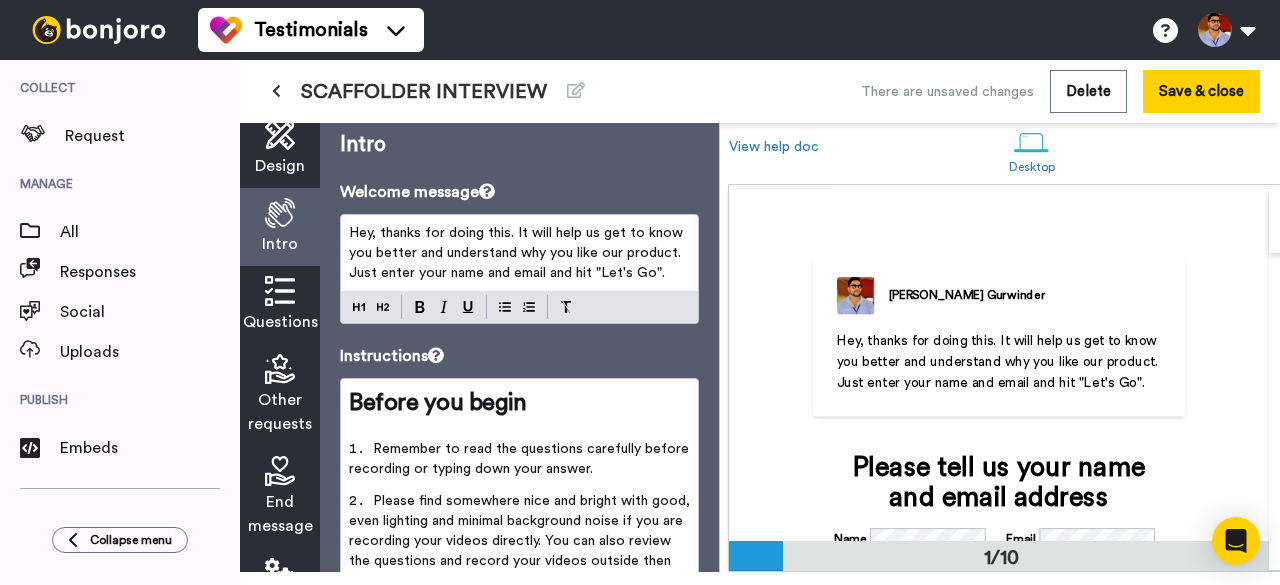 scroll, scrollTop: 6, scrollLeft: 0, axis: vertical 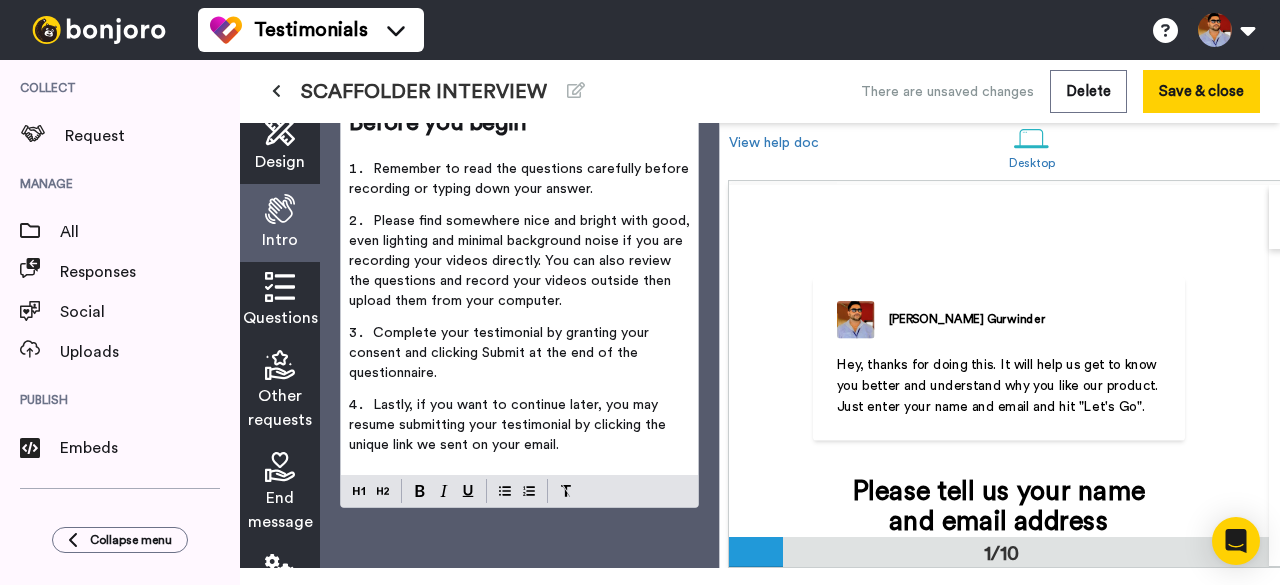 click on "Questions" at bounding box center (280, 318) 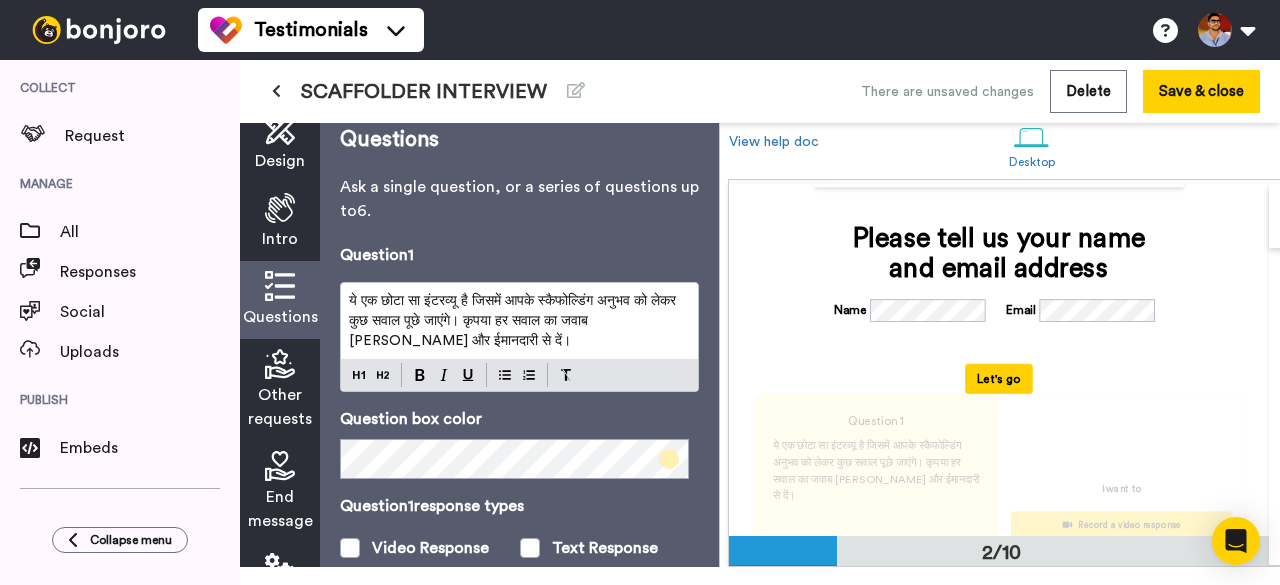 scroll, scrollTop: 359, scrollLeft: 0, axis: vertical 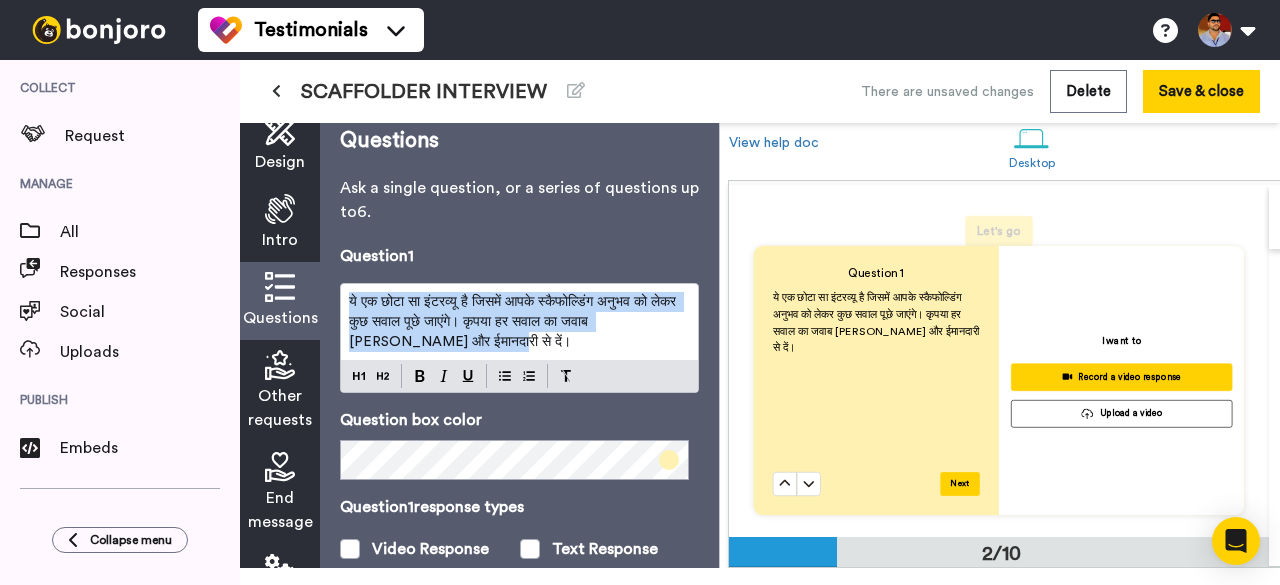 drag, startPoint x: 498, startPoint y: 341, endPoint x: 338, endPoint y: 296, distance: 166.2077 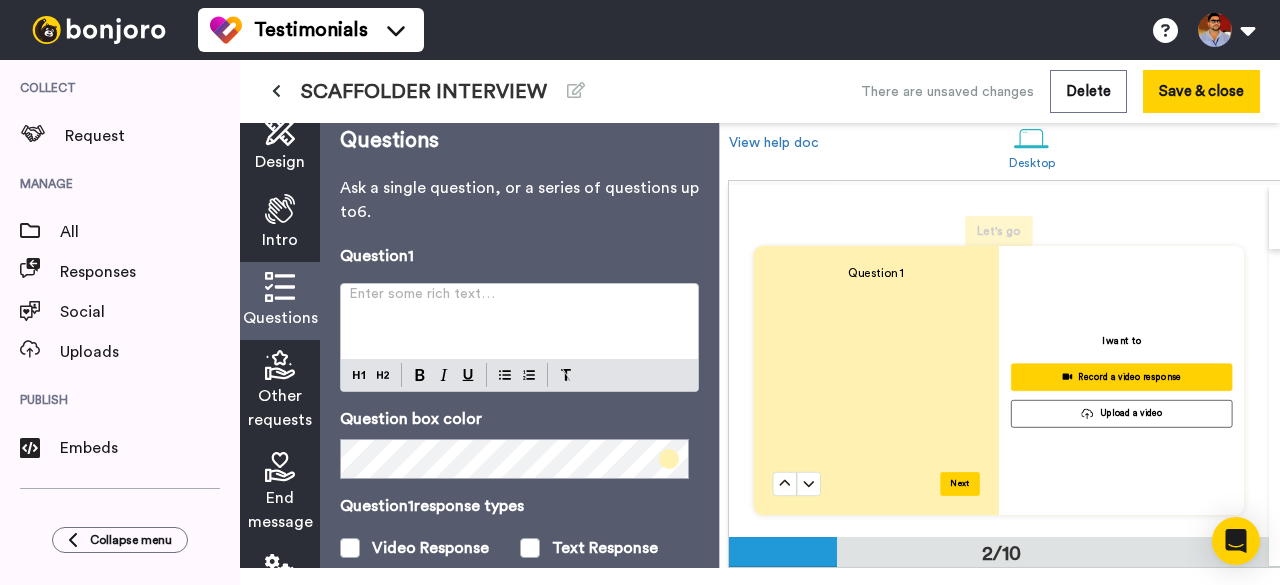 click on "Intro" at bounding box center (280, 240) 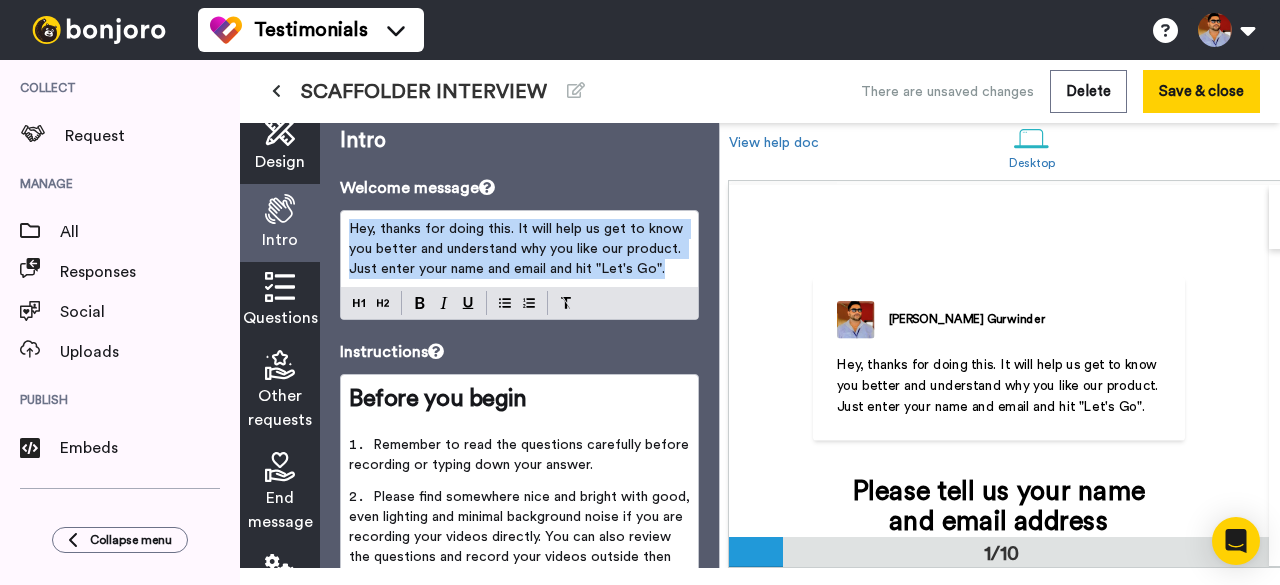 drag, startPoint x: 666, startPoint y: 271, endPoint x: 347, endPoint y: 221, distance: 322.8947 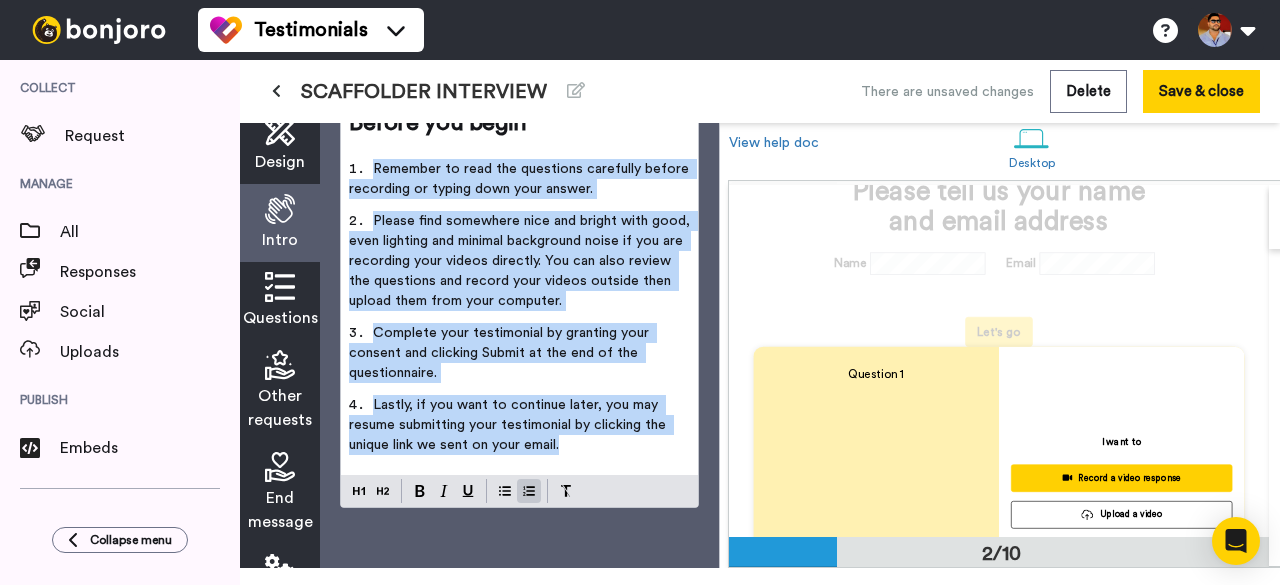 drag, startPoint x: 582, startPoint y: 427, endPoint x: 344, endPoint y: 142, distance: 371.30716 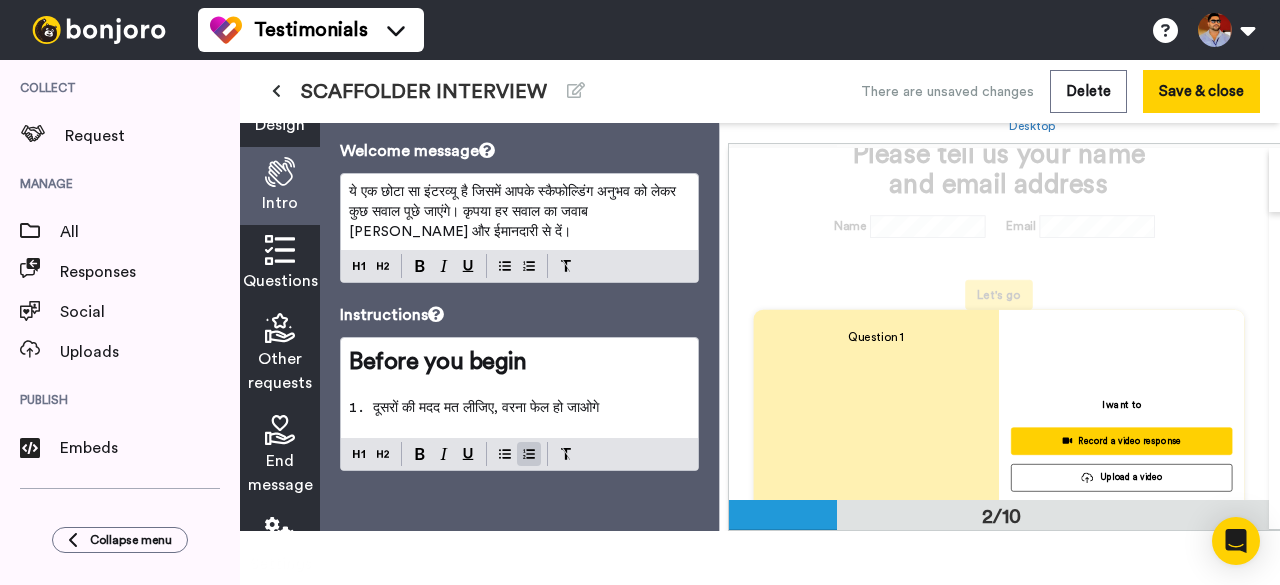 click on "दूसरों की मदद मत लीजिए, वरना फेल हो जाओगे" at bounding box center (519, 414) 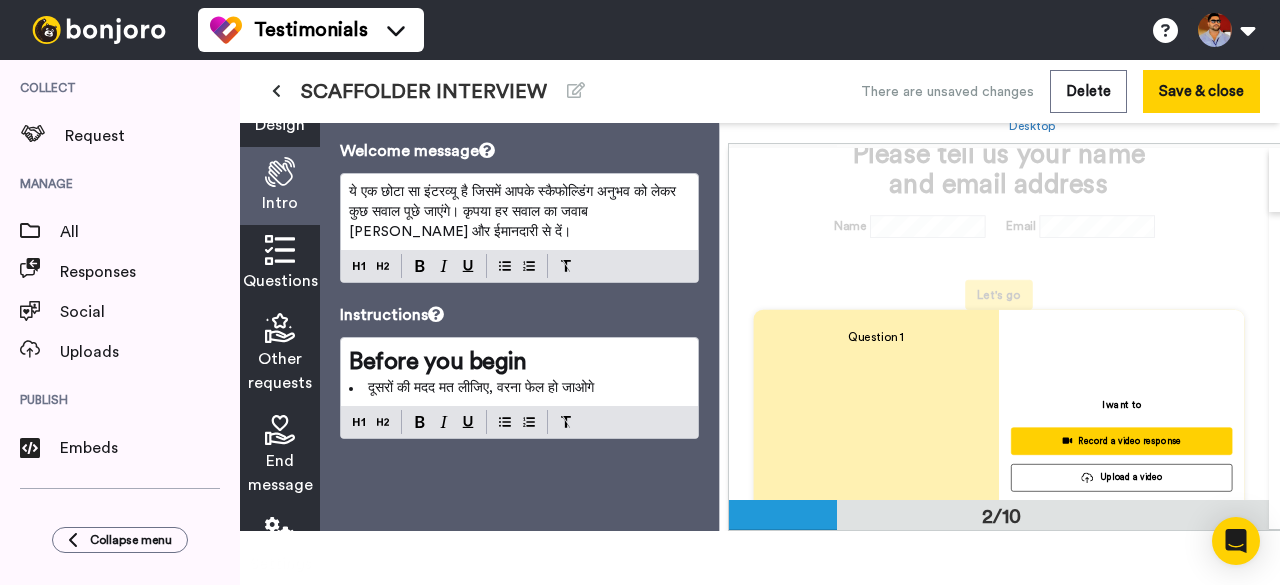 scroll, scrollTop: 0, scrollLeft: 0, axis: both 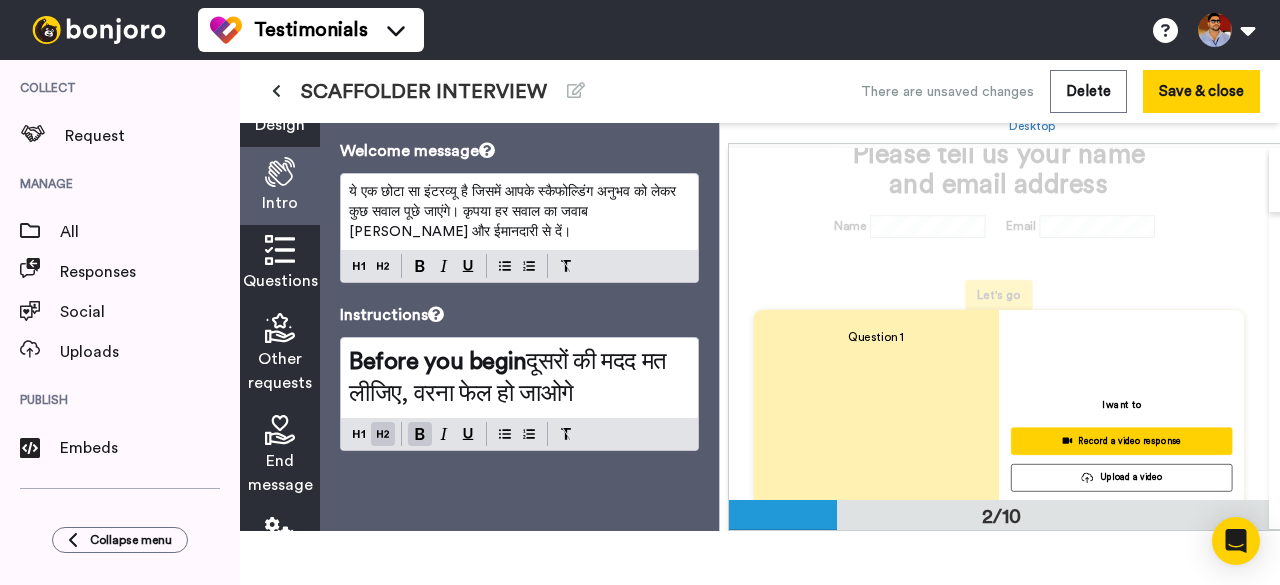 type 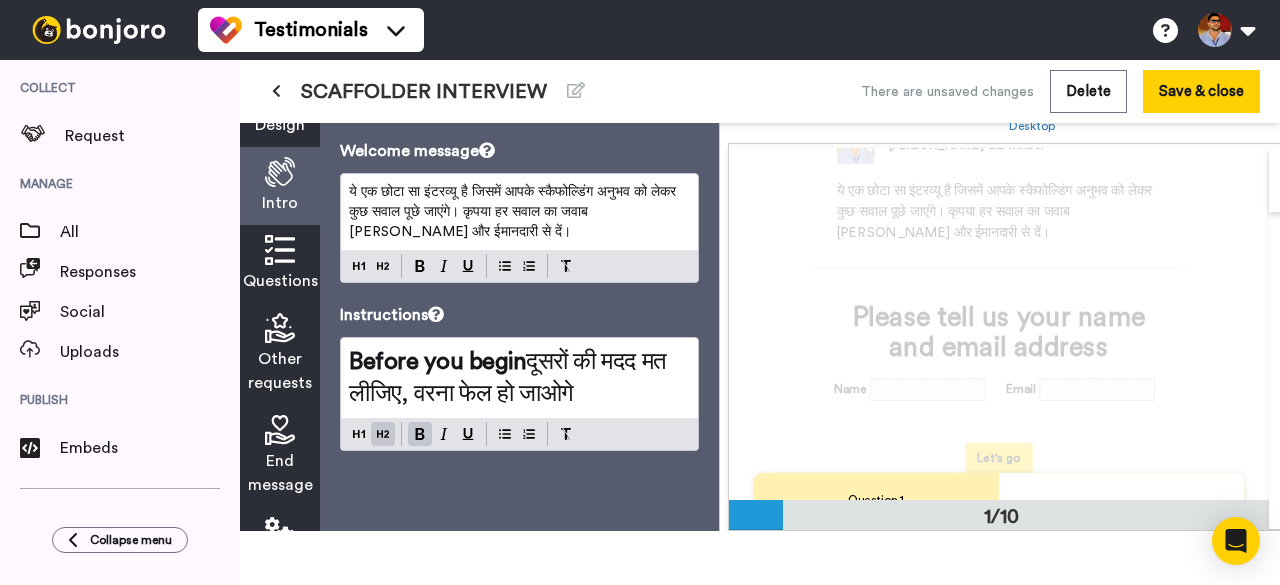 scroll, scrollTop: 0, scrollLeft: 0, axis: both 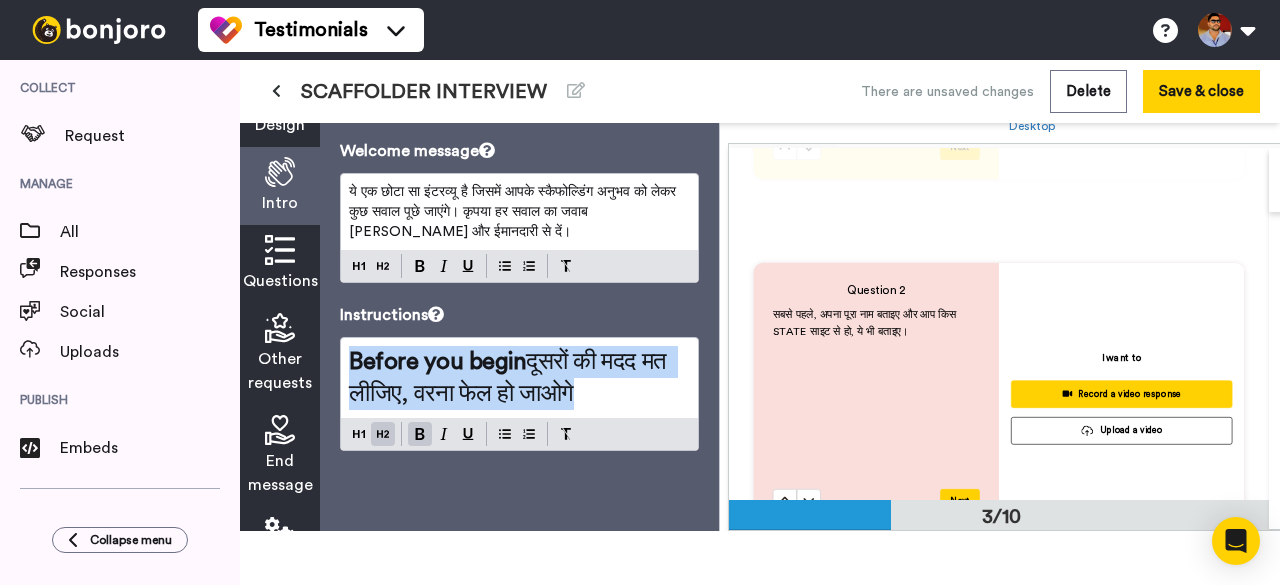 drag, startPoint x: 416, startPoint y: 393, endPoint x: 327, endPoint y: 315, distance: 118.34272 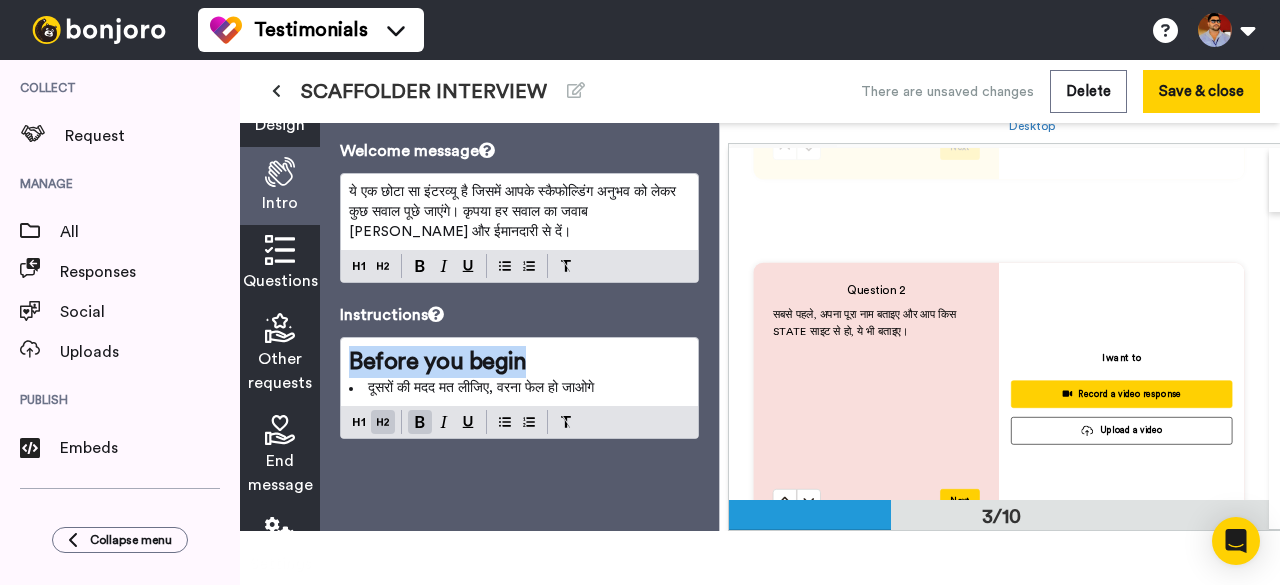 drag, startPoint x: 516, startPoint y: 328, endPoint x: 351, endPoint y: 324, distance: 165.04848 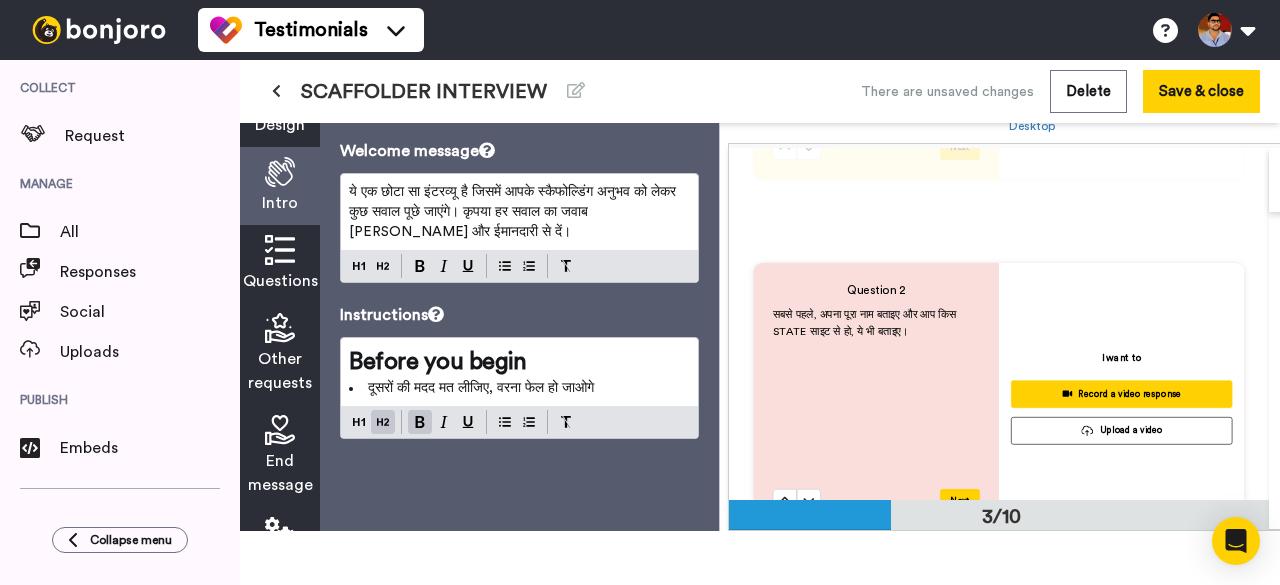 click on "दूसरों की मदद मत लीजिए, वरना फेल हो जाओगे" at bounding box center [519, 388] 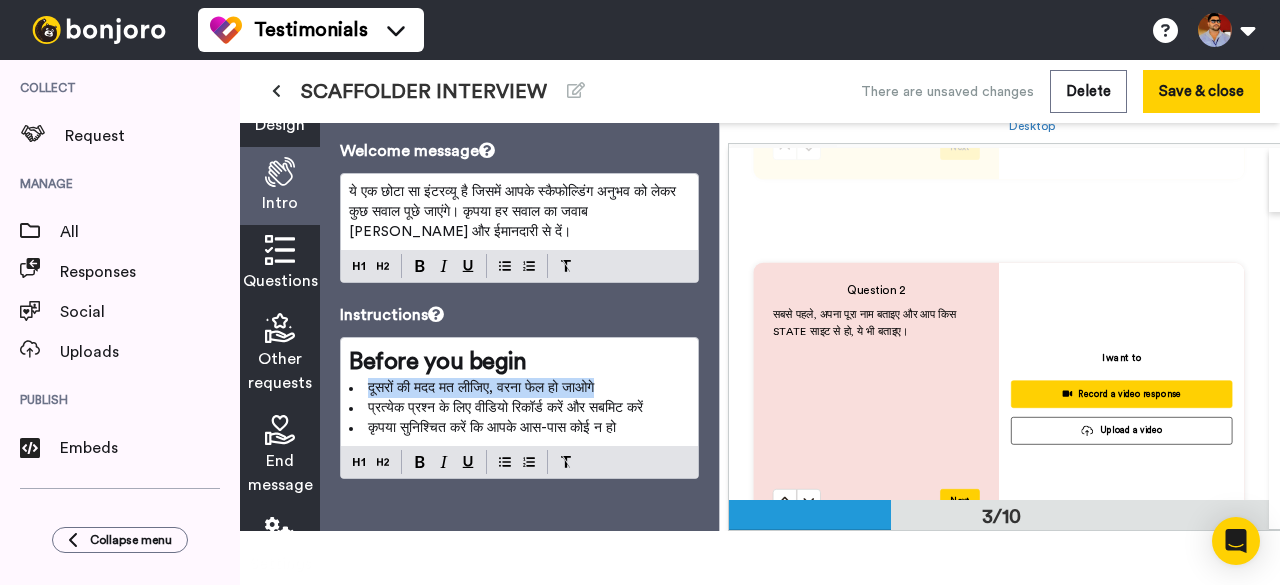 drag, startPoint x: 634, startPoint y: 353, endPoint x: 367, endPoint y: 357, distance: 267.02997 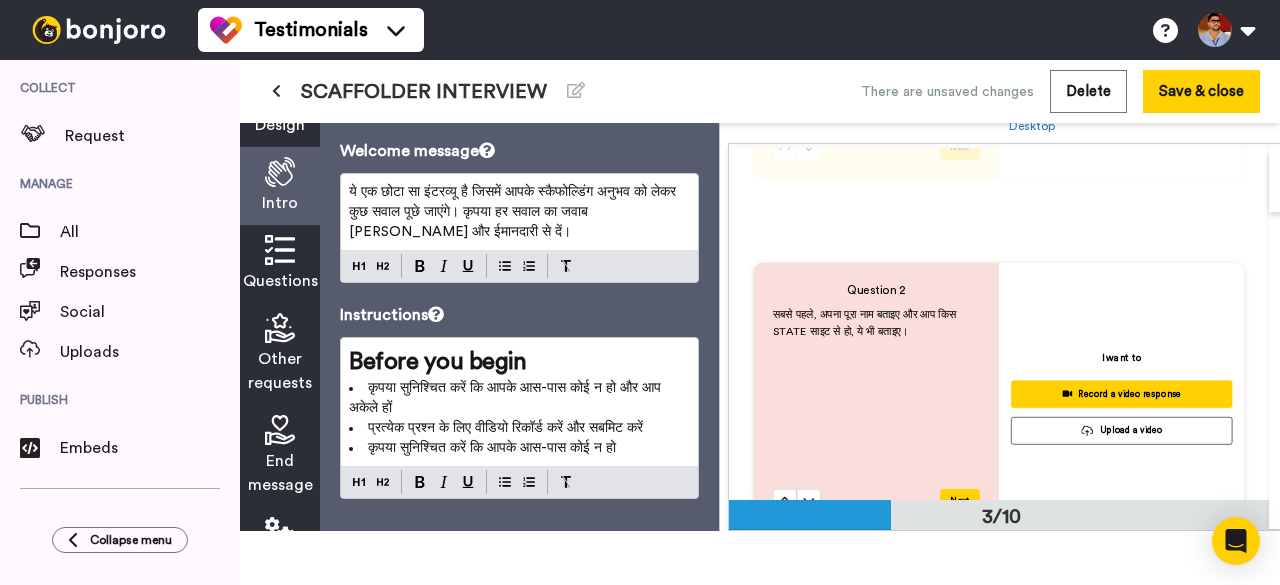 scroll, scrollTop: 53, scrollLeft: 0, axis: vertical 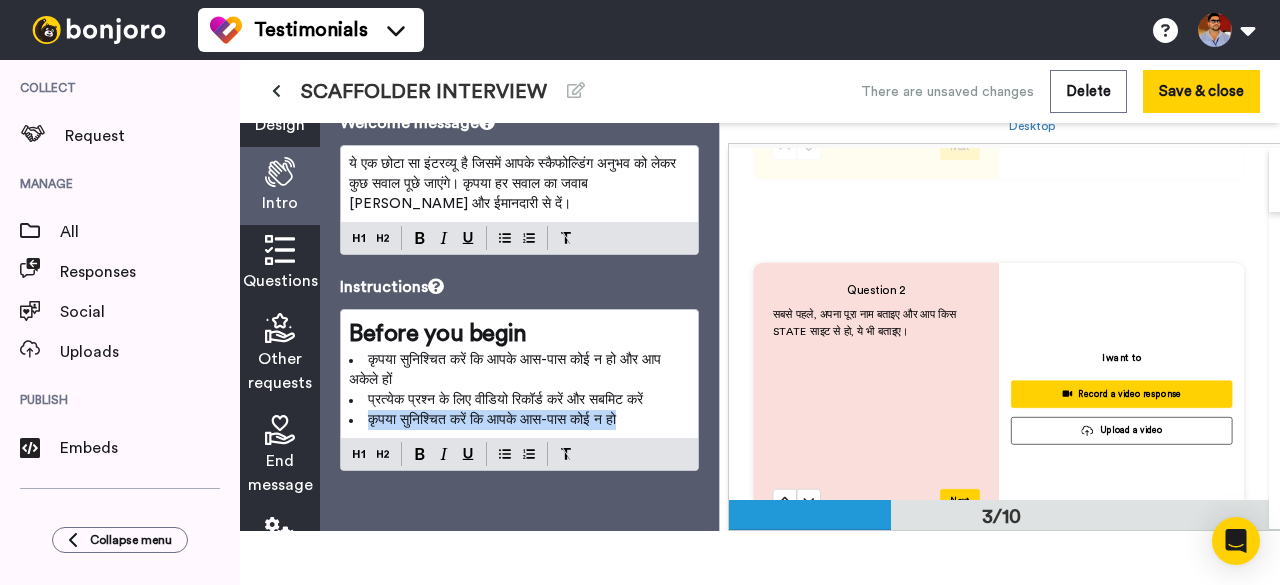 drag, startPoint x: 653, startPoint y: 370, endPoint x: 350, endPoint y: 367, distance: 303.01486 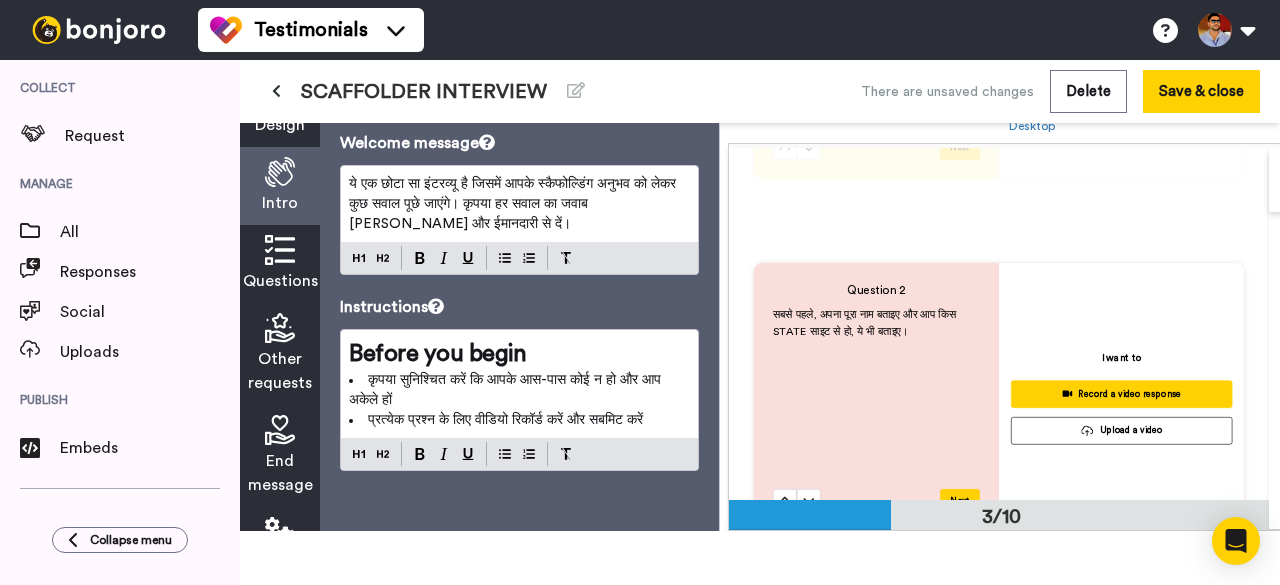 scroll, scrollTop: 0, scrollLeft: 0, axis: both 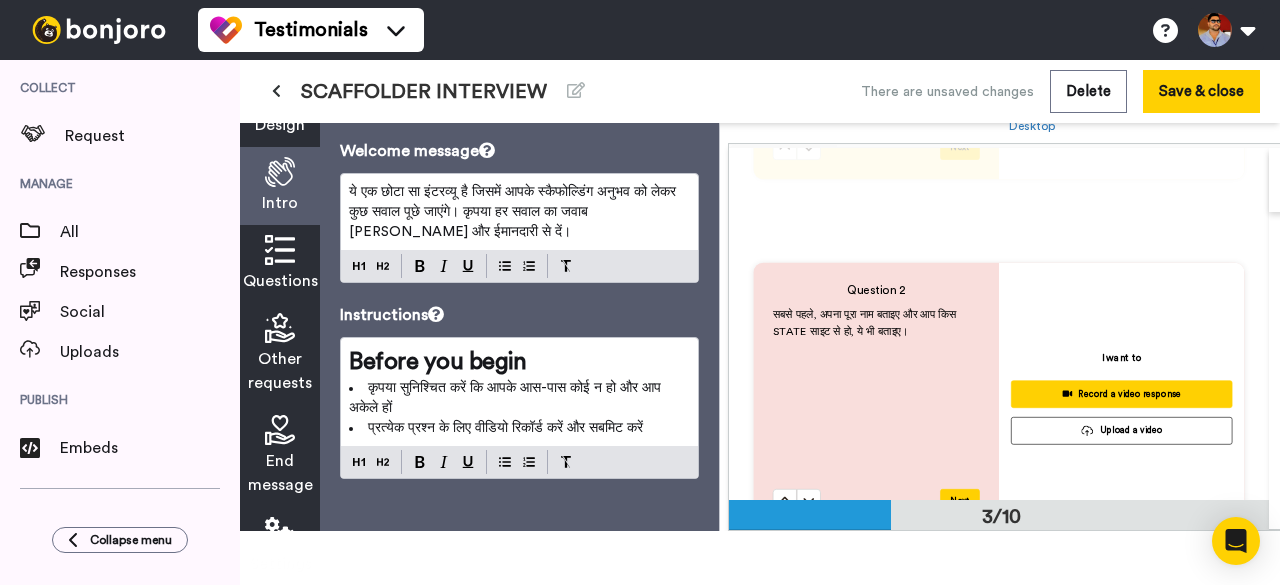 click on "Questions" at bounding box center (280, 264) 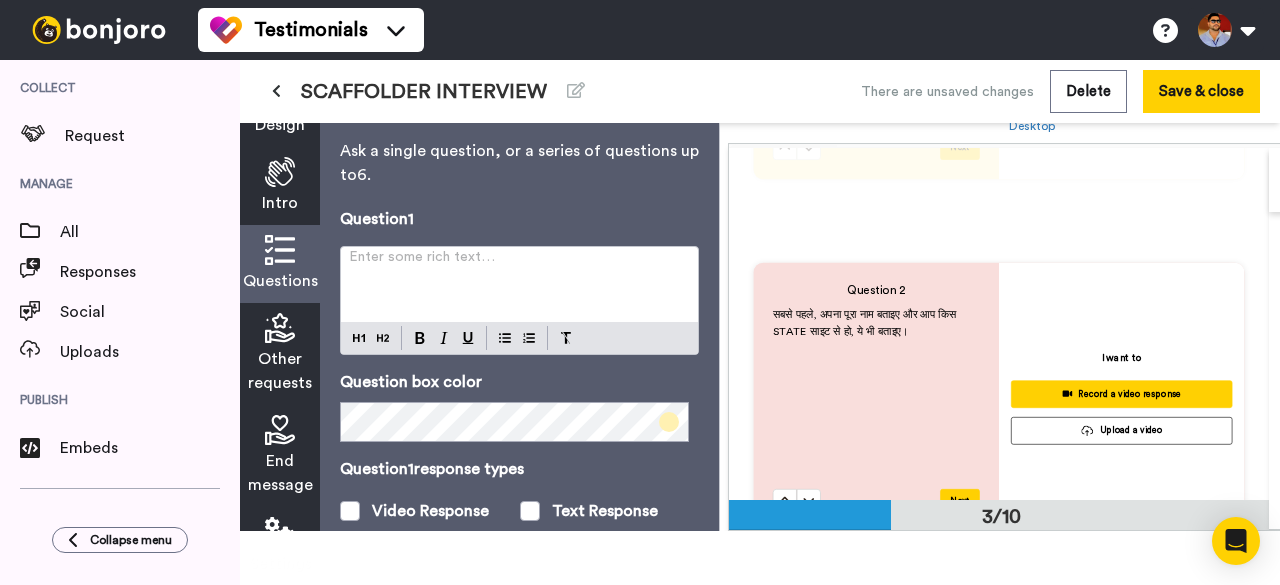 scroll, scrollTop: 490, scrollLeft: 0, axis: vertical 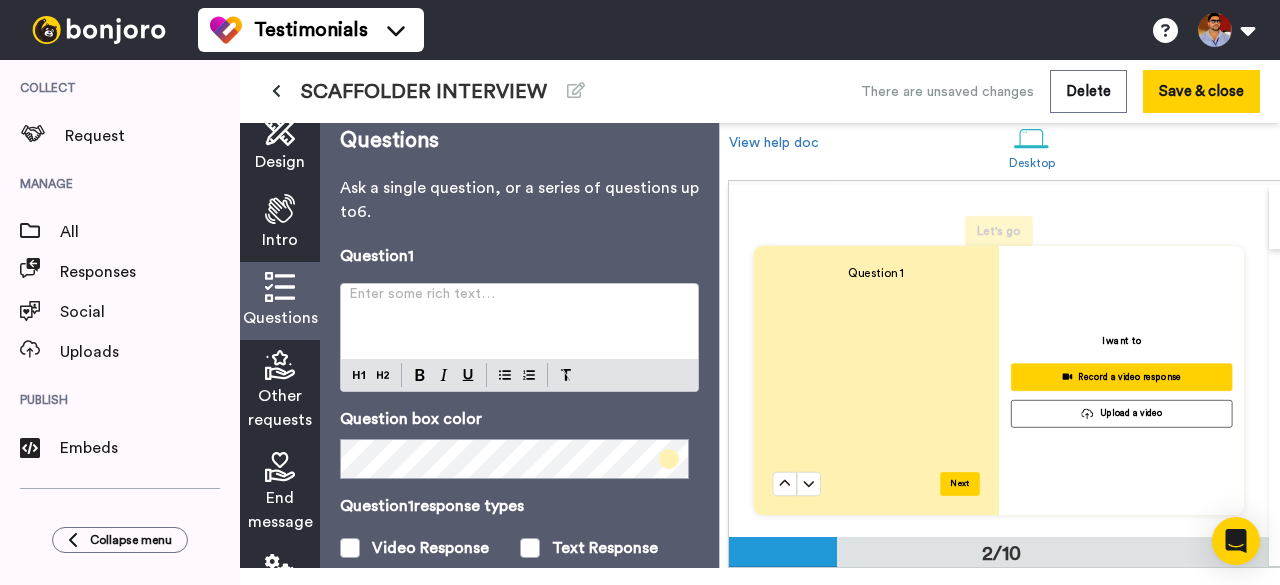 click on "Enter some rich text… ﻿" at bounding box center (519, 321) 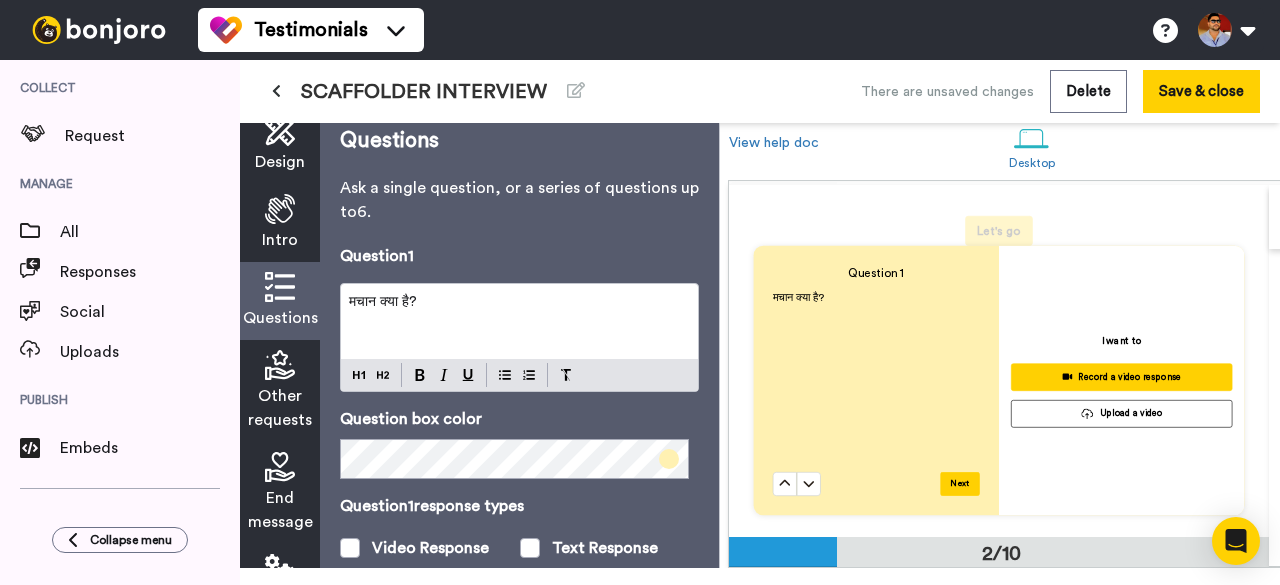click on "मचान क्या है?" at bounding box center [383, 302] 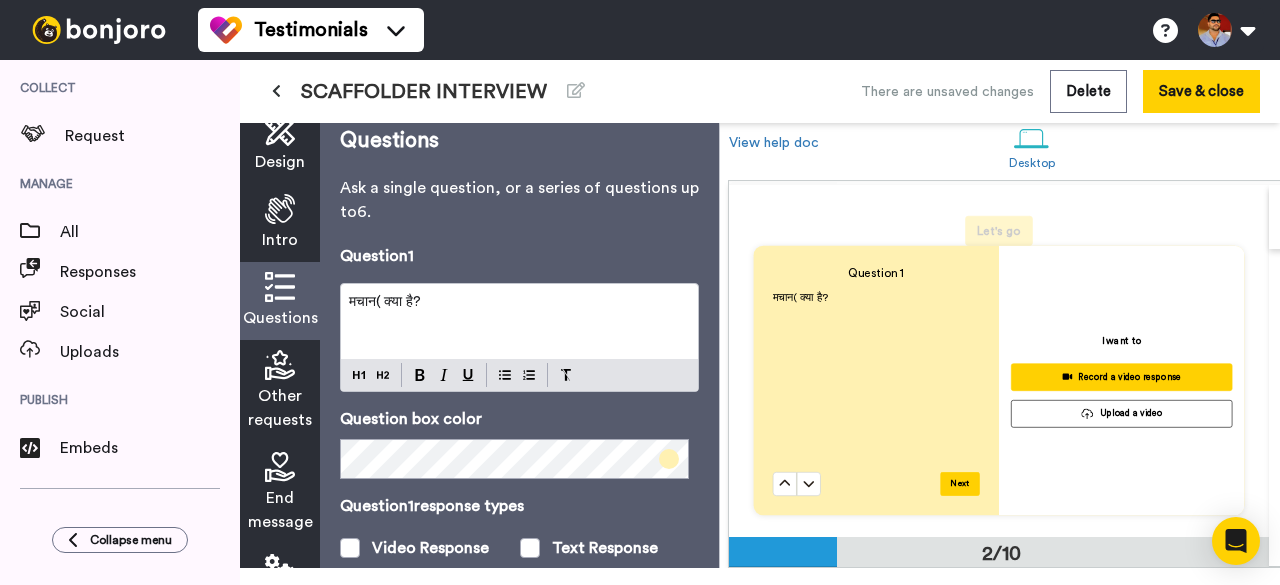 type 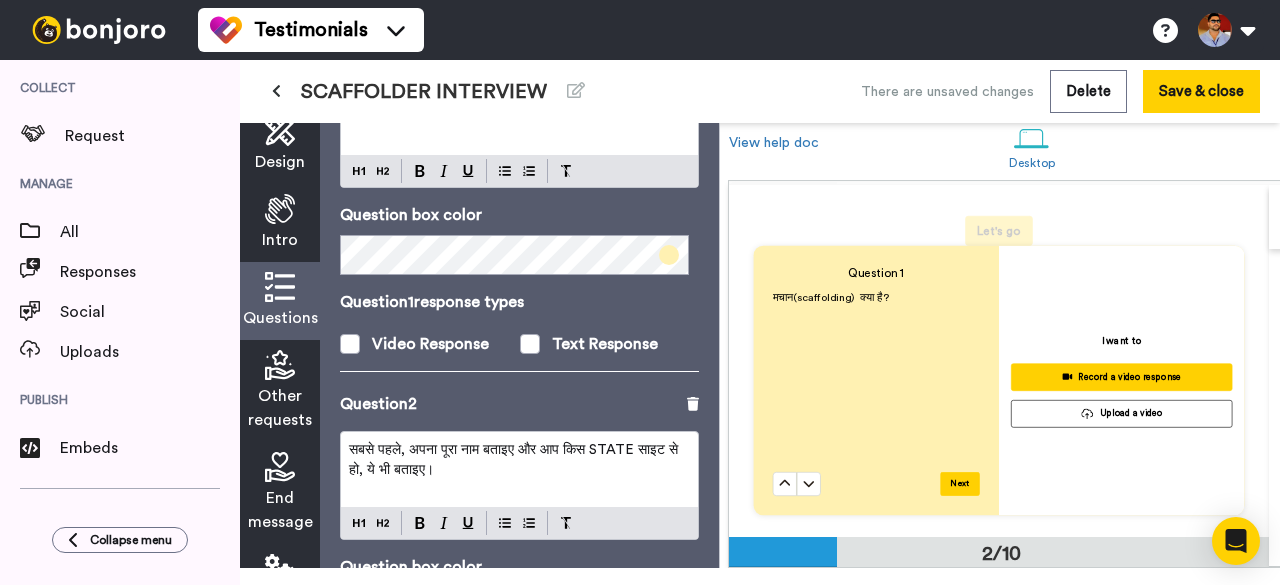 scroll, scrollTop: 300, scrollLeft: 0, axis: vertical 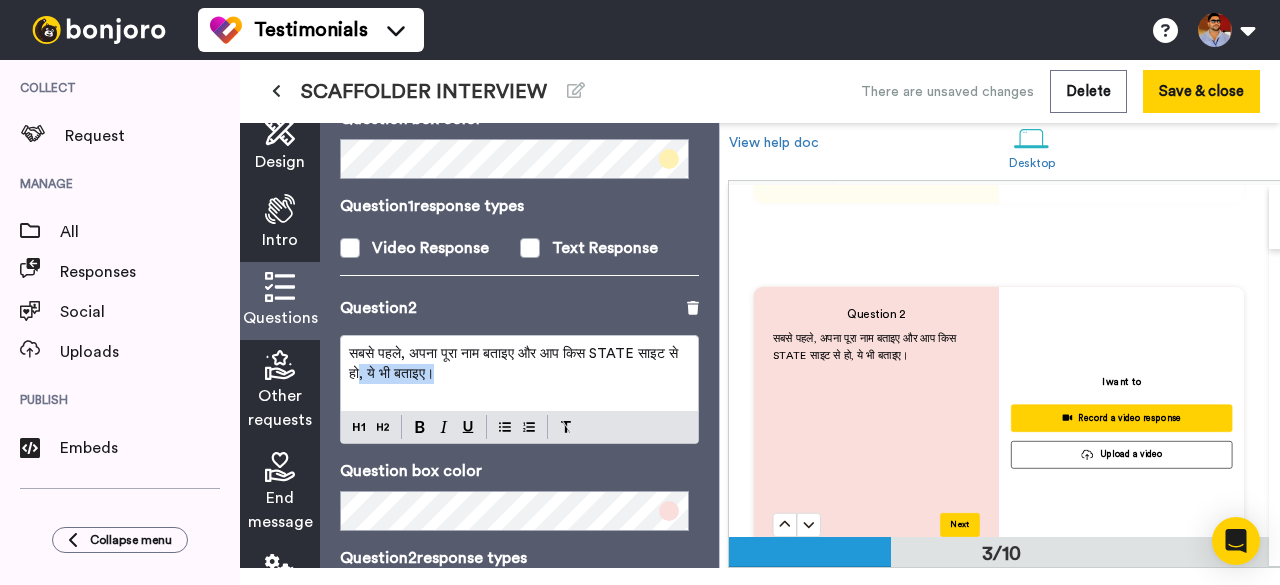 drag, startPoint x: 508, startPoint y: 379, endPoint x: 354, endPoint y: 345, distance: 157.70859 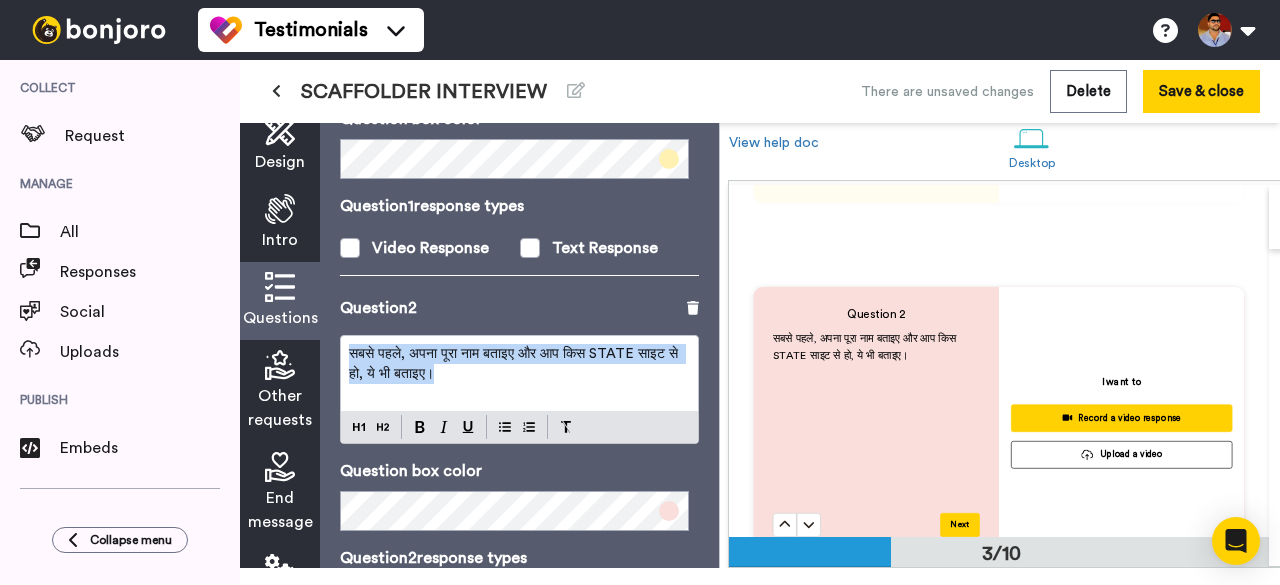 drag, startPoint x: 493, startPoint y: 371, endPoint x: 337, endPoint y: 341, distance: 158.85843 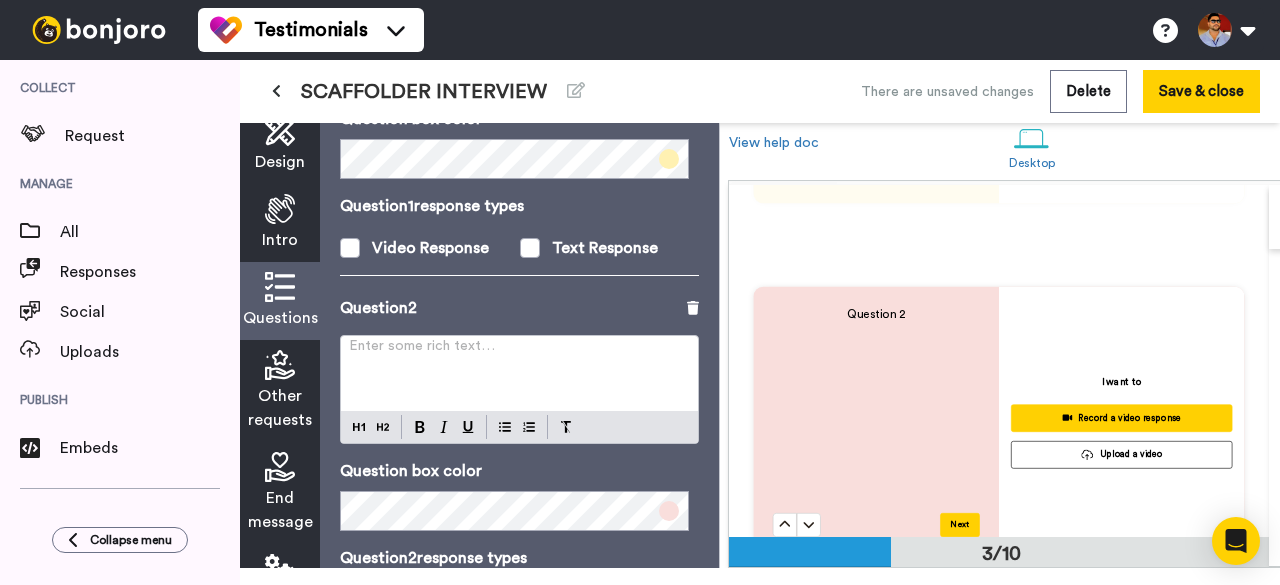 scroll, scrollTop: 0, scrollLeft: 0, axis: both 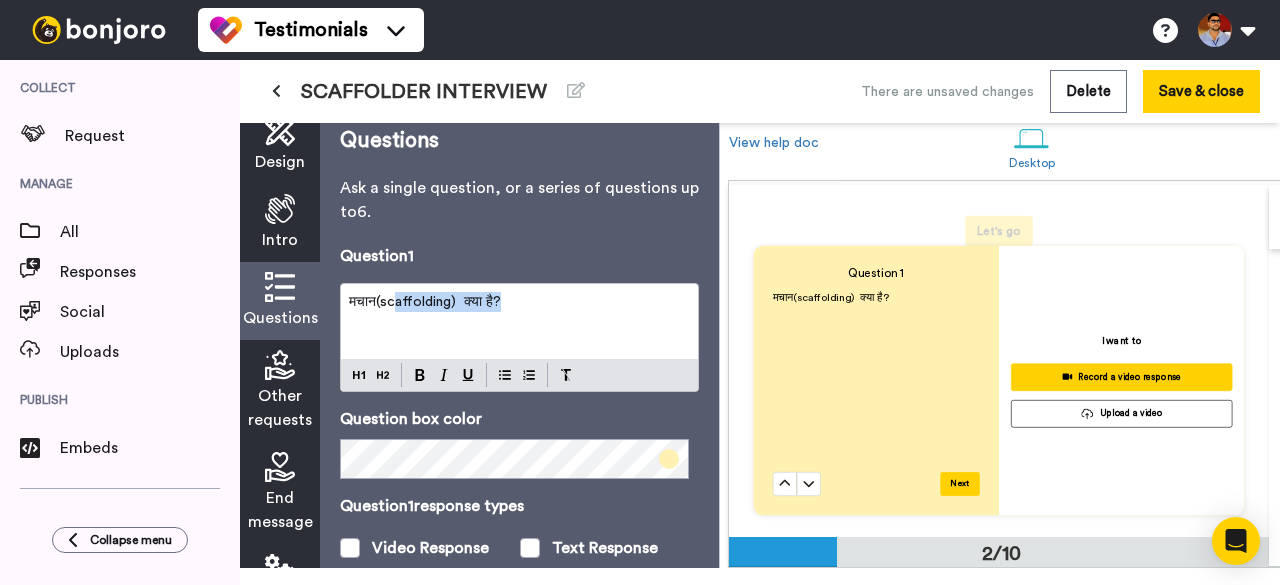 drag, startPoint x: 518, startPoint y: 299, endPoint x: 363, endPoint y: 295, distance: 155.0516 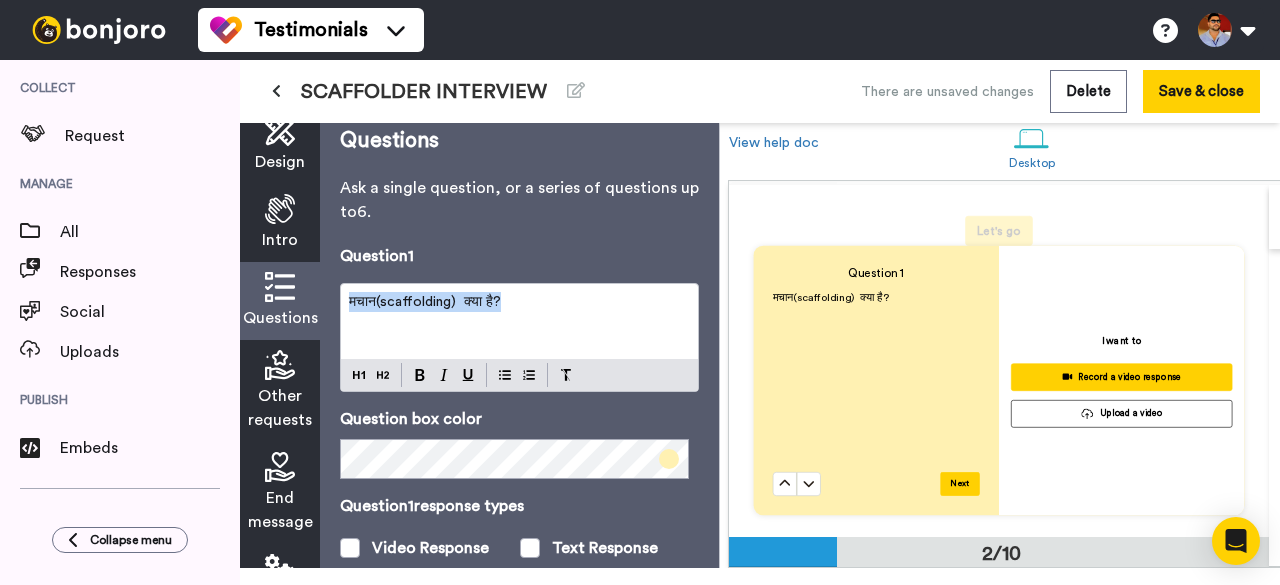 drag, startPoint x: 348, startPoint y: 299, endPoint x: 513, endPoint y: 305, distance: 165.10905 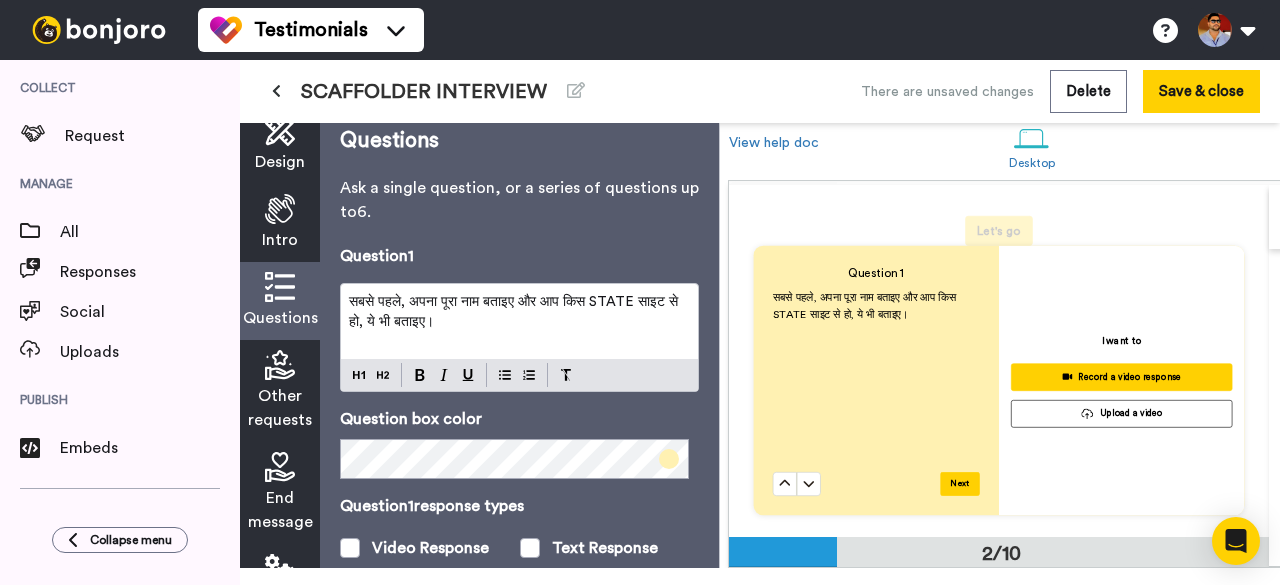 click on "सबसे पहले, अपना पूरा नाम बताइए और आप किस STATE साइट से हो, ये भी बताइए।" at bounding box center (515, 312) 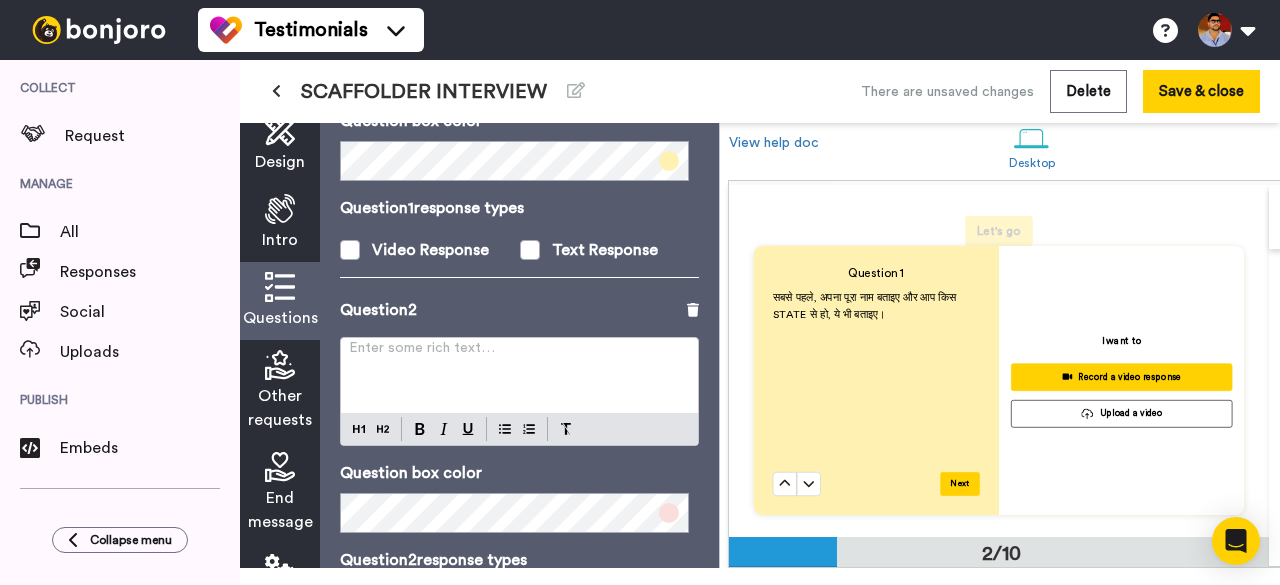 scroll, scrollTop: 400, scrollLeft: 0, axis: vertical 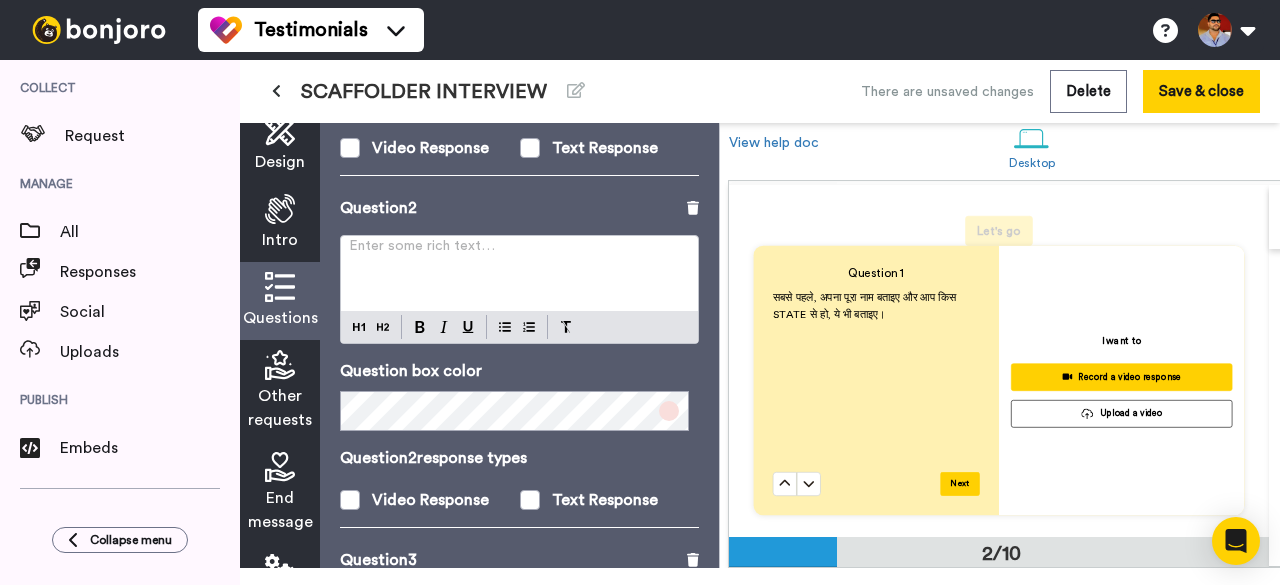 click on "Enter some rich text… ﻿" at bounding box center [519, 273] 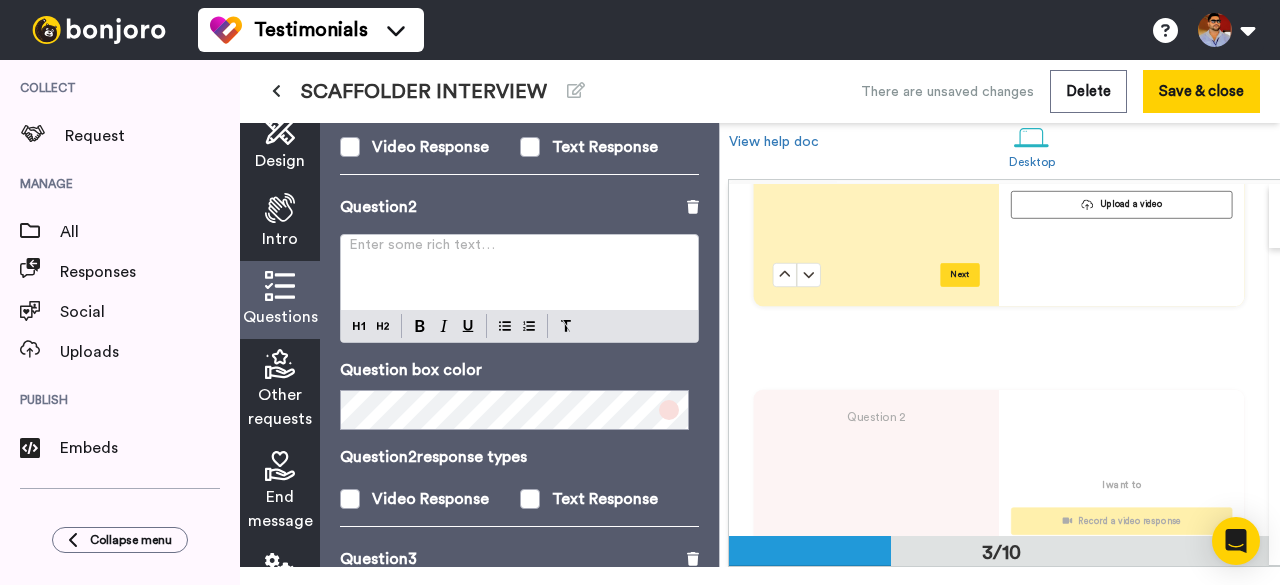 scroll, scrollTop: 672, scrollLeft: 0, axis: vertical 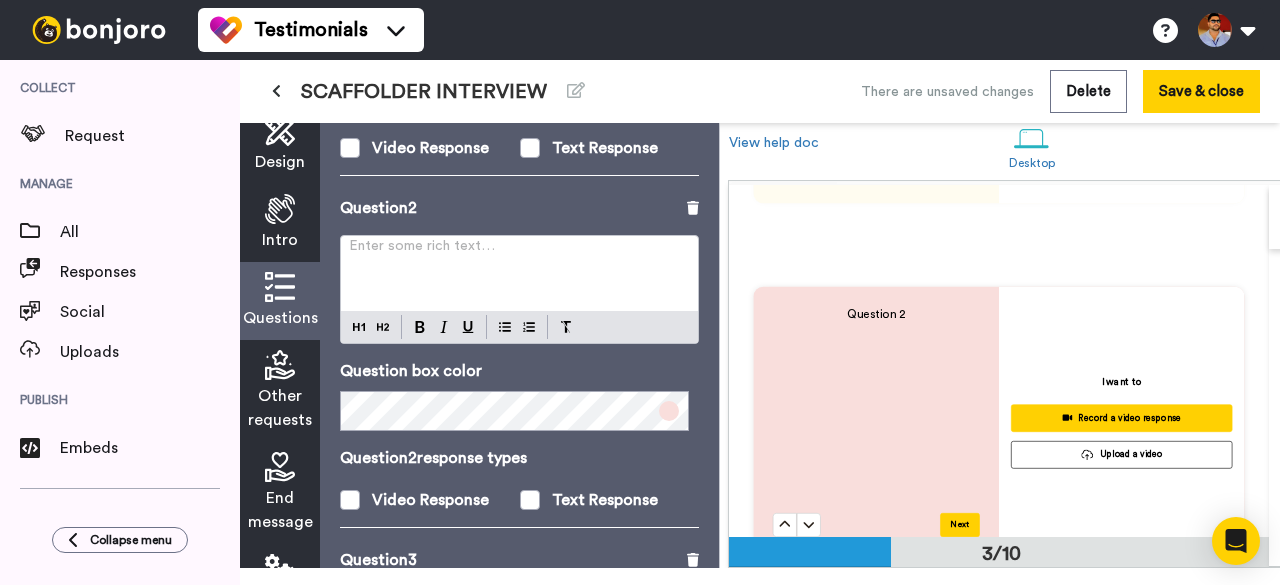 click on "Enter some rich text… ﻿" at bounding box center [519, 254] 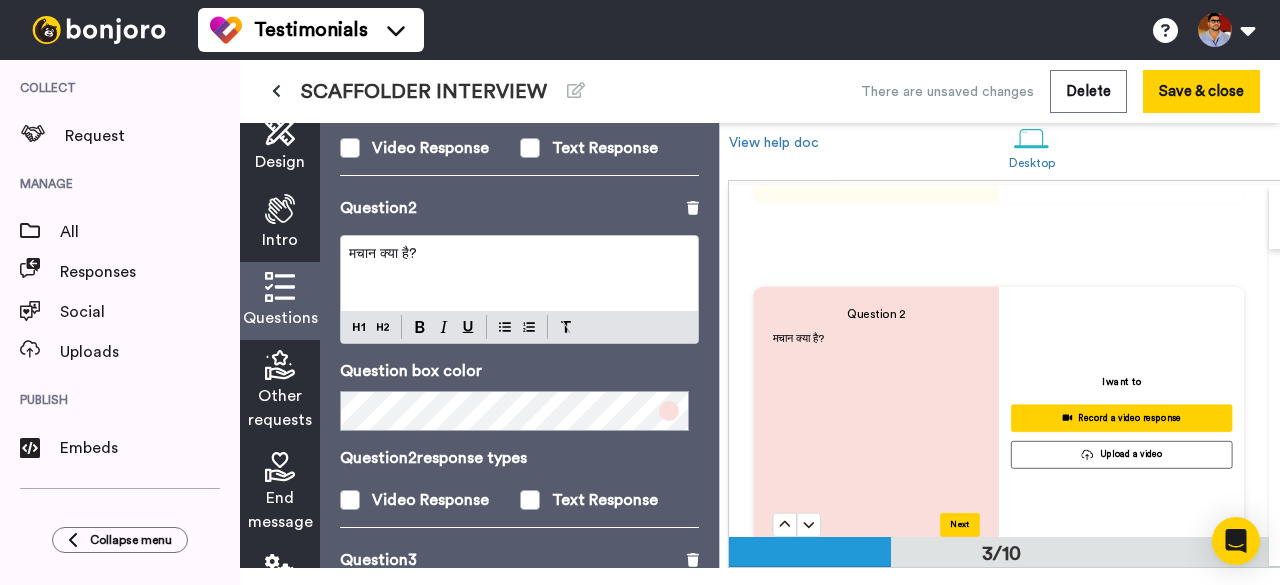 click on "मचान क्या है?" at bounding box center (383, 254) 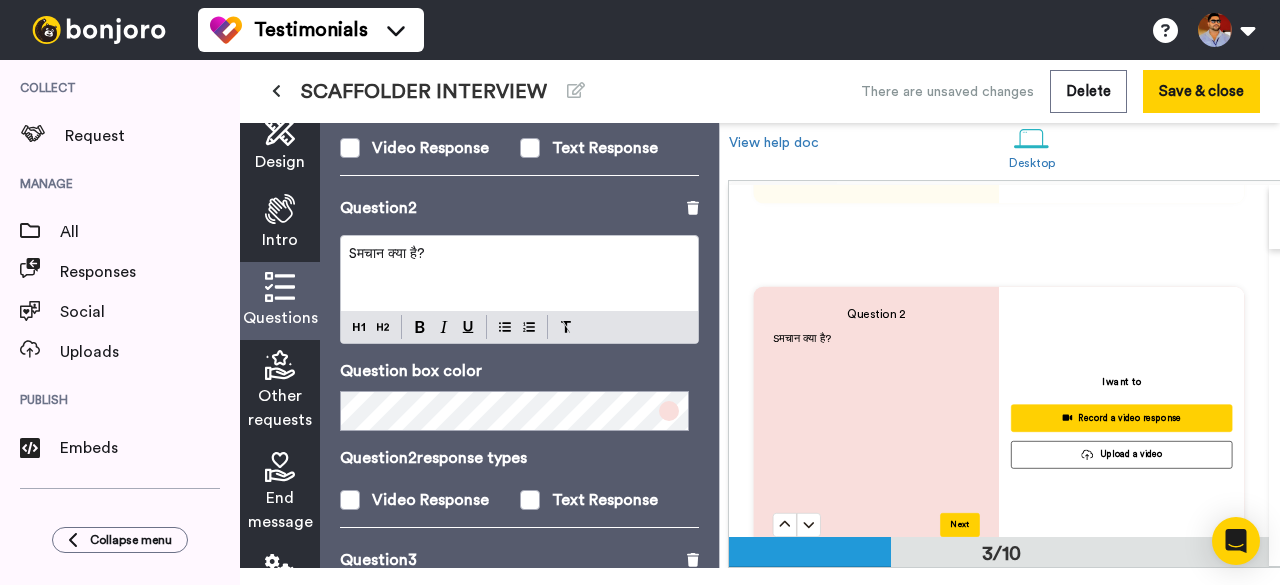 type 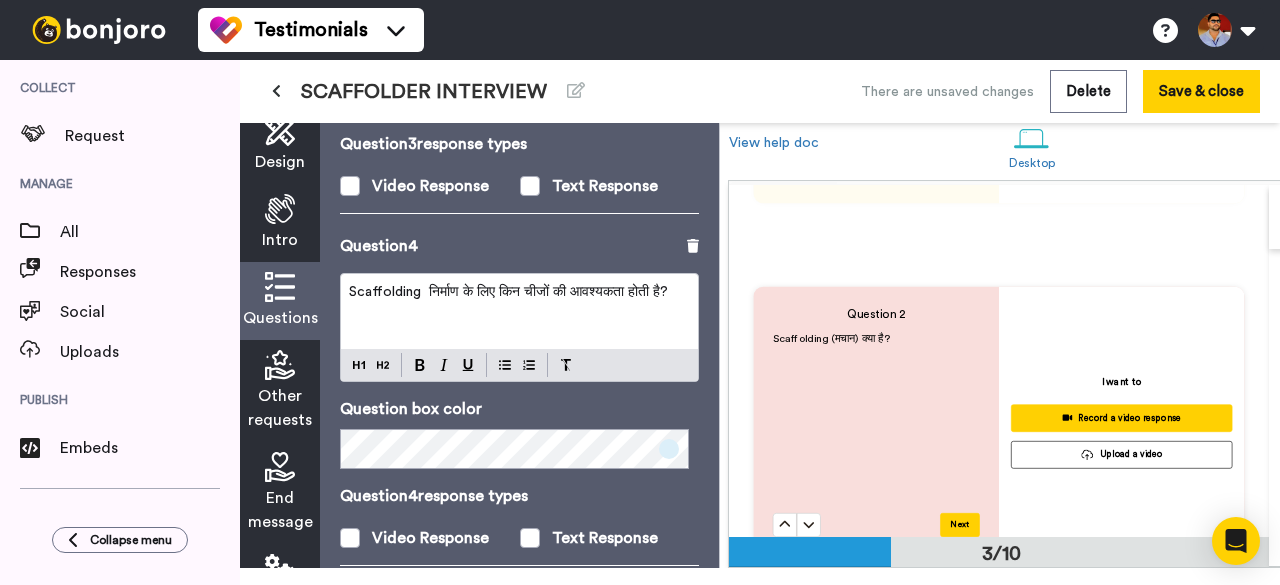 scroll, scrollTop: 1100, scrollLeft: 0, axis: vertical 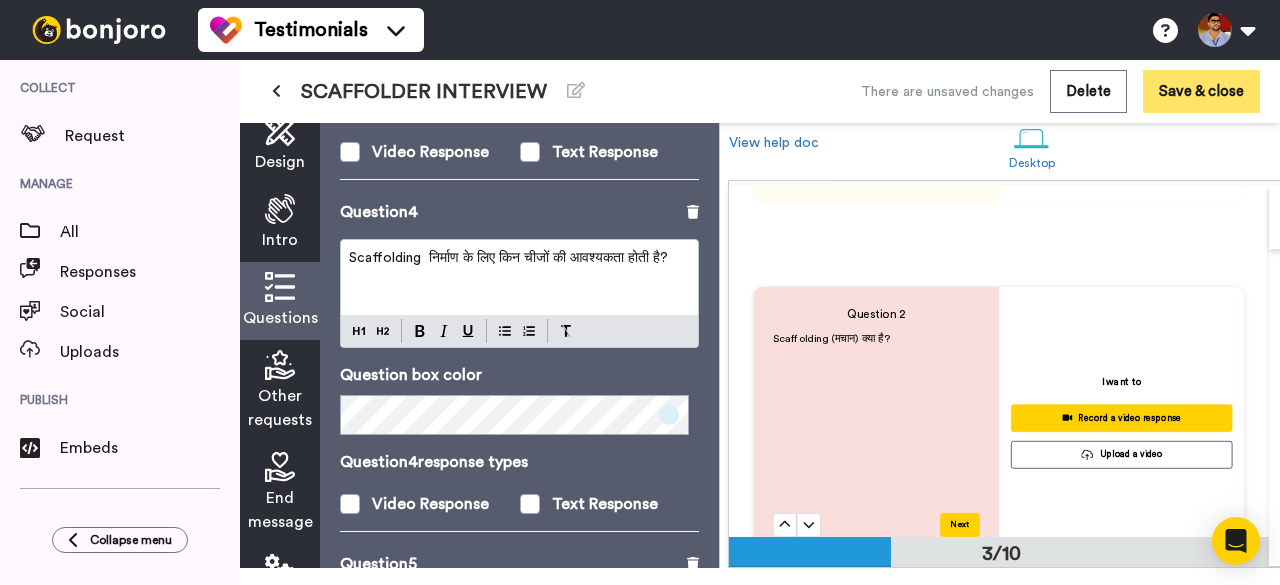 click on "Save & close" at bounding box center [1201, 91] 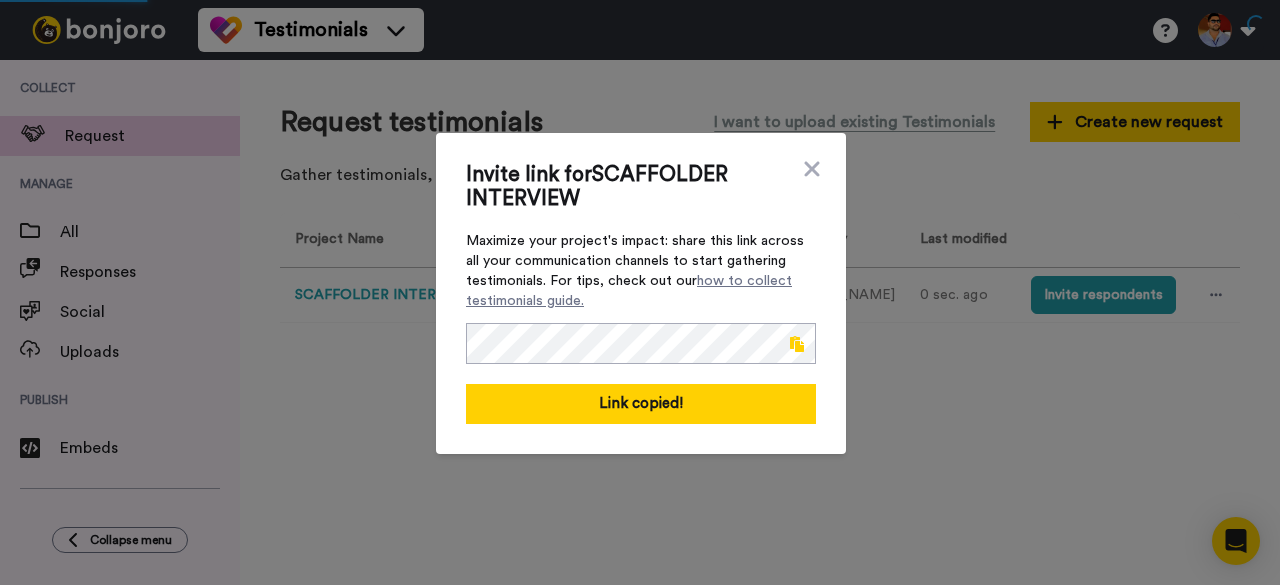 click at bounding box center [797, 344] 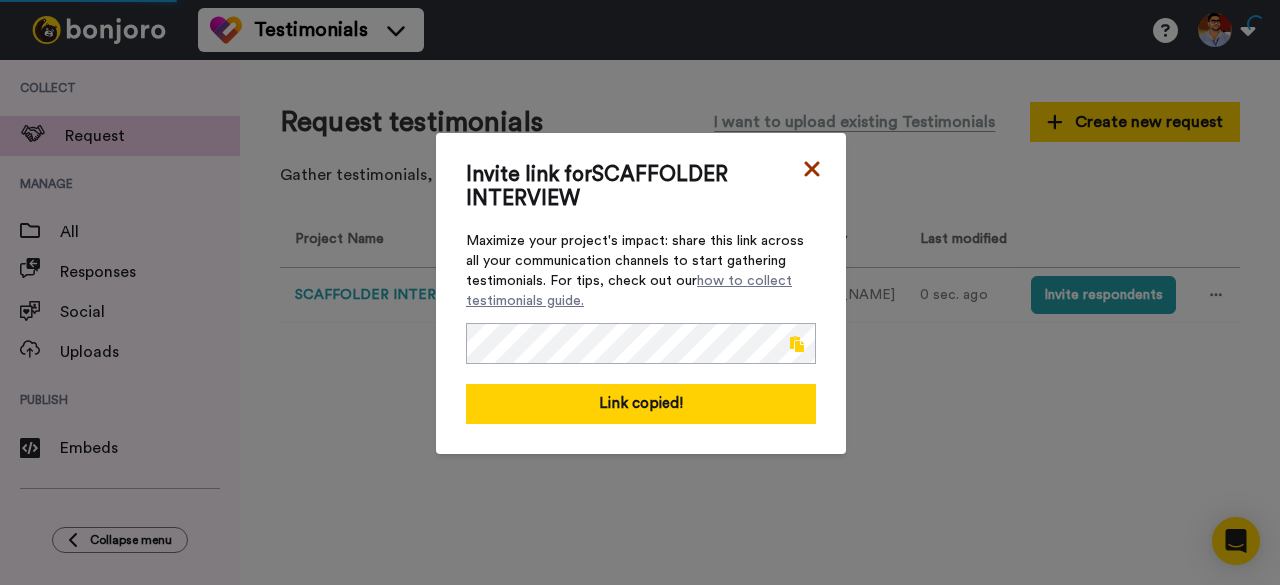 click 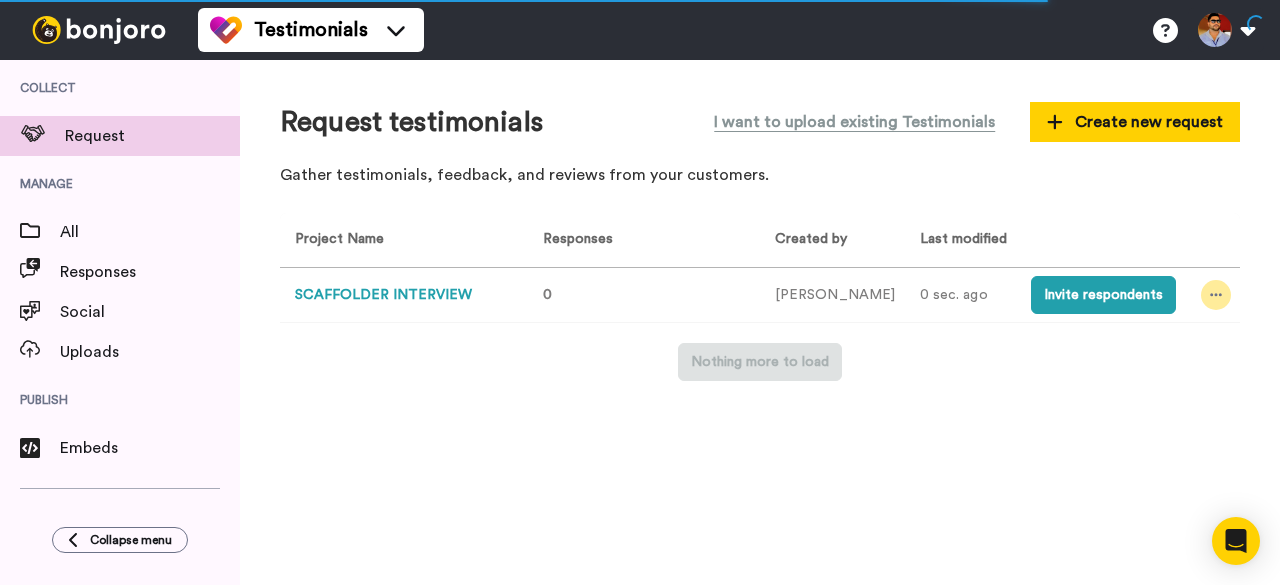 click 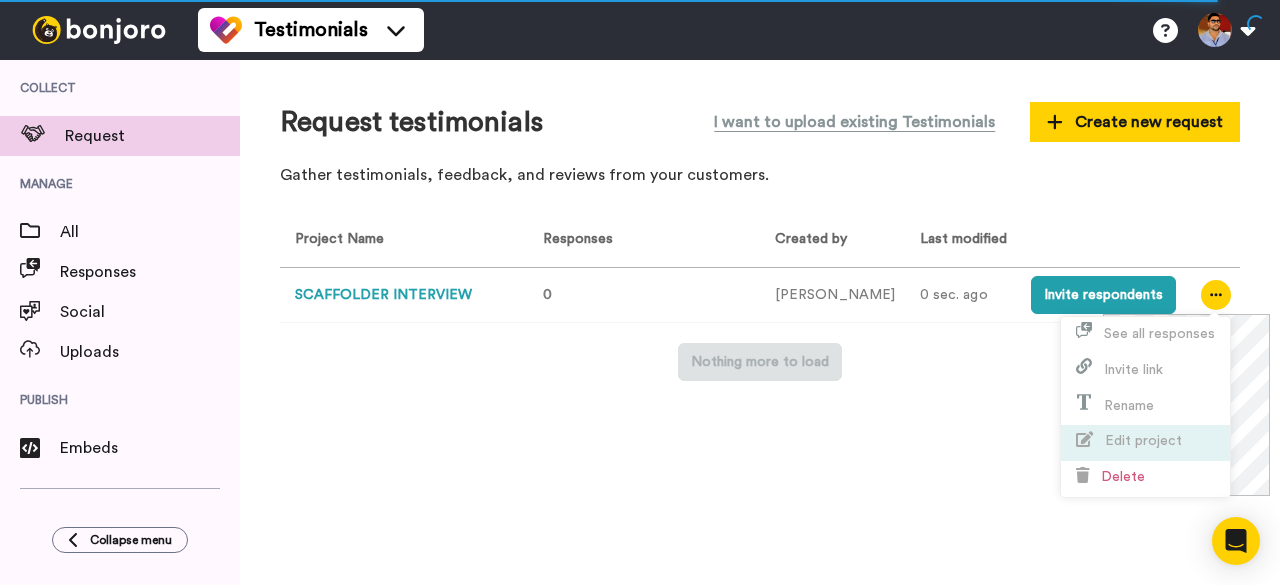 click on "Edit project" at bounding box center [1145, 443] 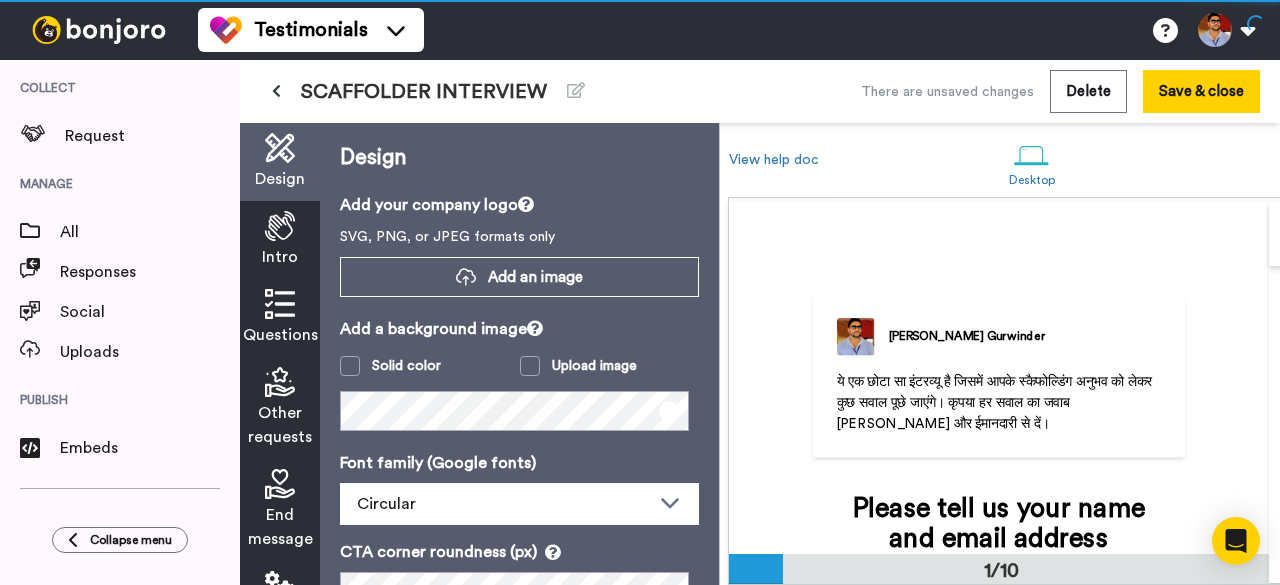 scroll, scrollTop: 17, scrollLeft: 0, axis: vertical 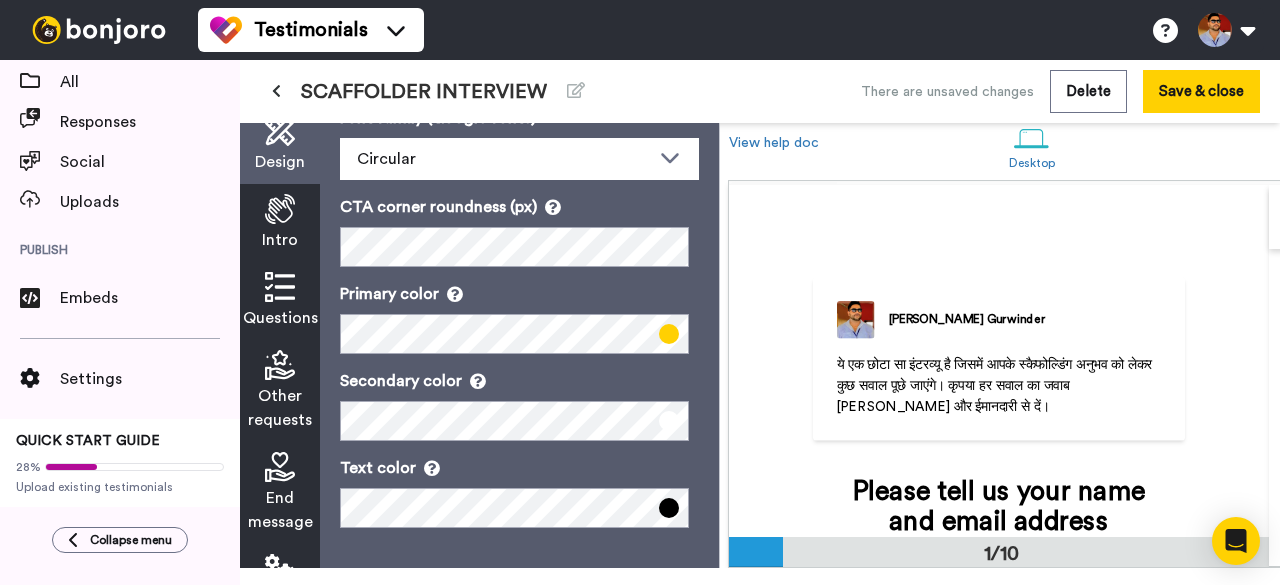 click at bounding box center [280, 365] 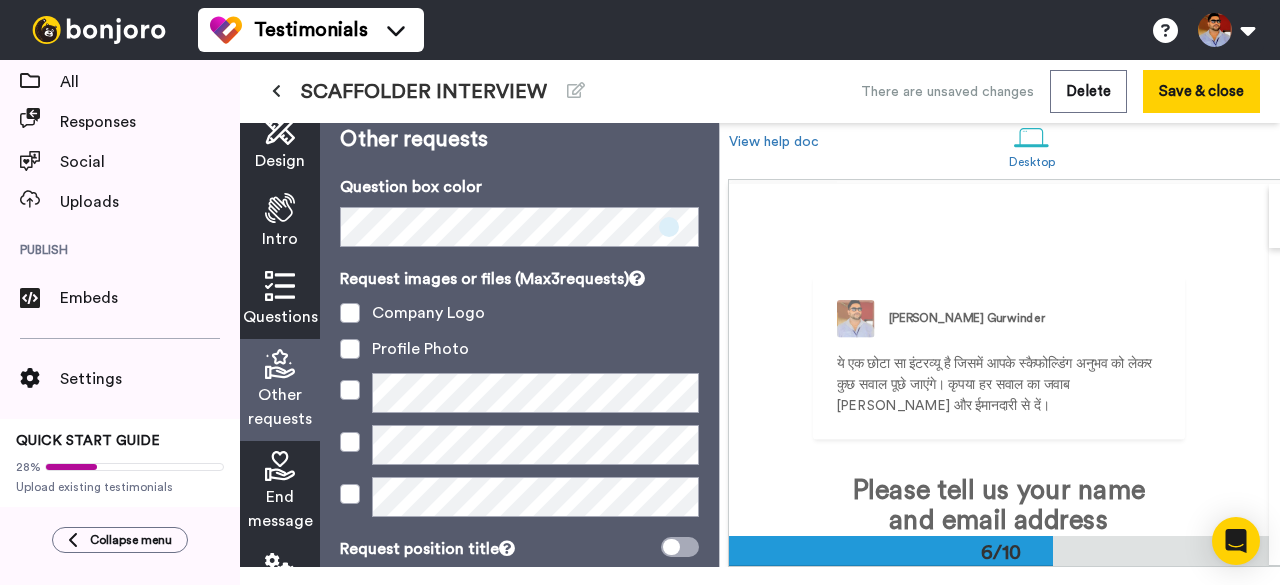 scroll, scrollTop: 2016, scrollLeft: 0, axis: vertical 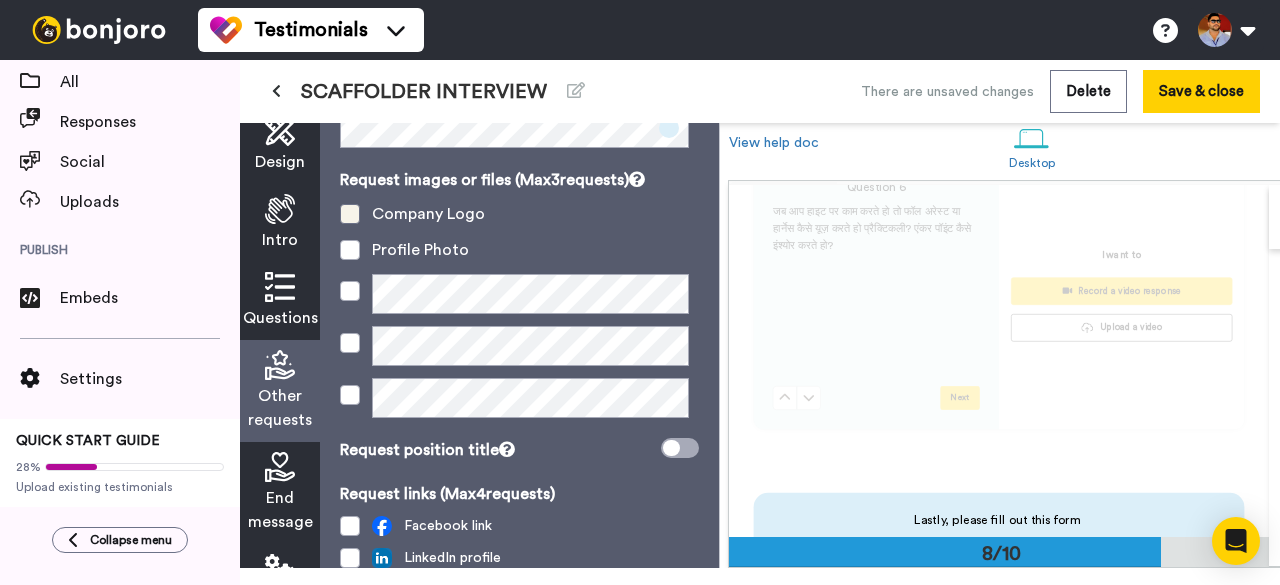 click at bounding box center (350, 214) 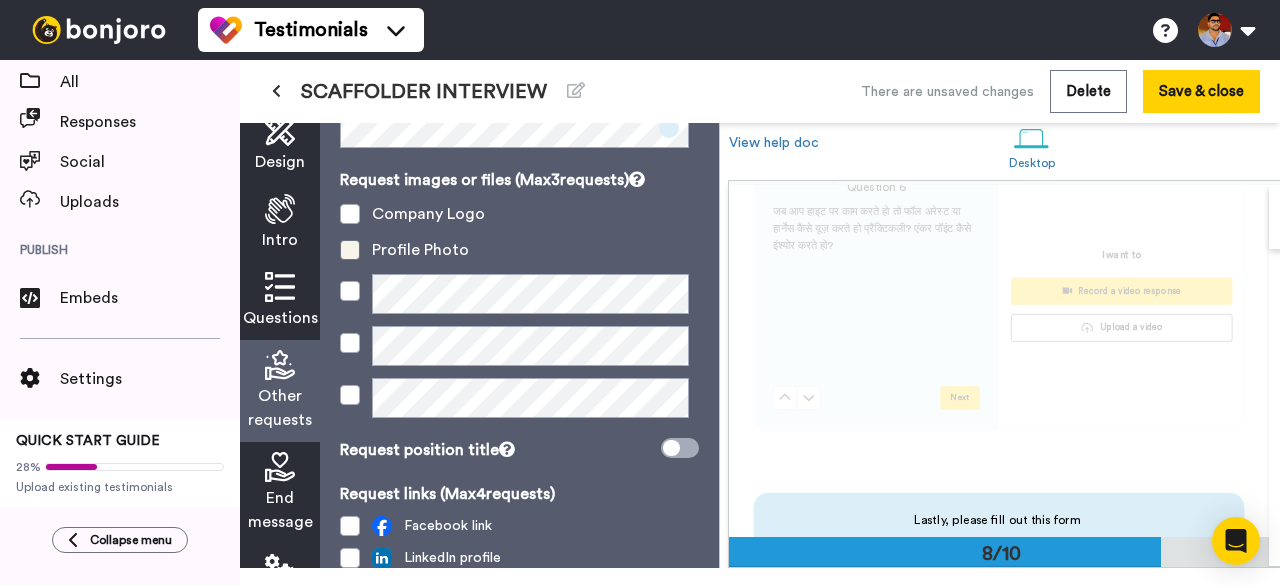 click at bounding box center [350, 250] 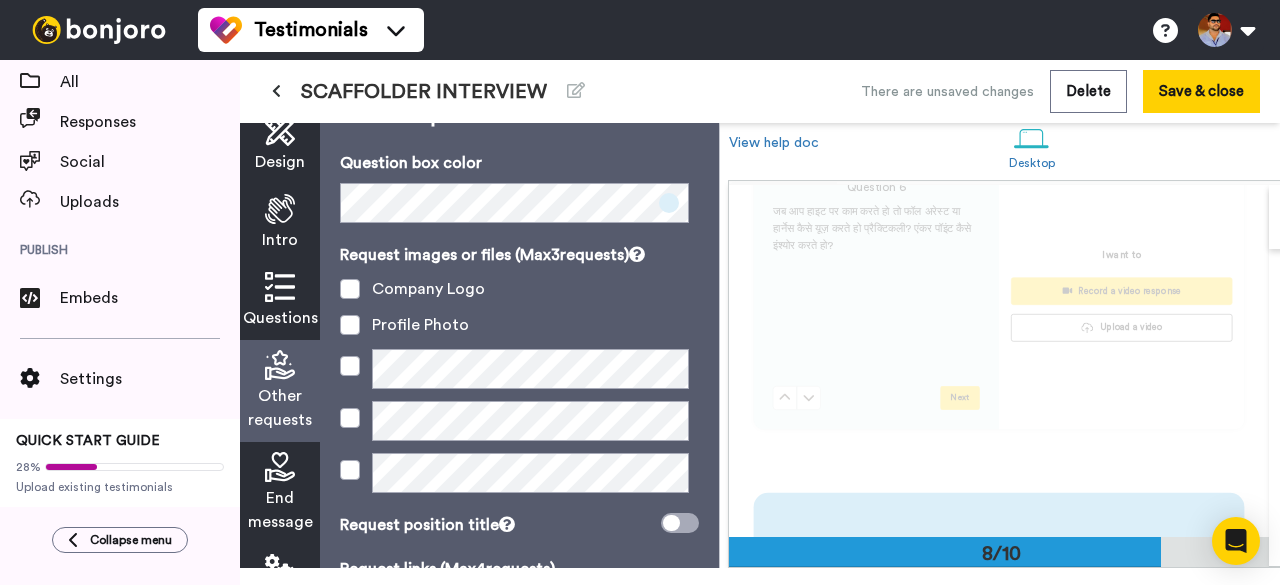 scroll, scrollTop: 0, scrollLeft: 0, axis: both 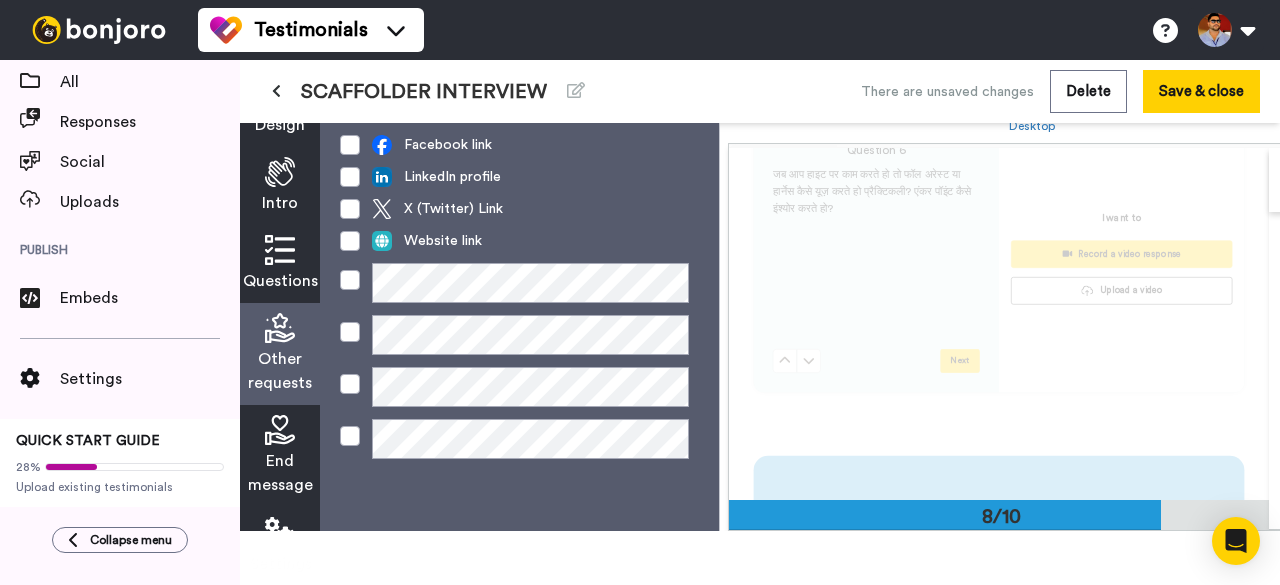 click on "End message" at bounding box center [280, 473] 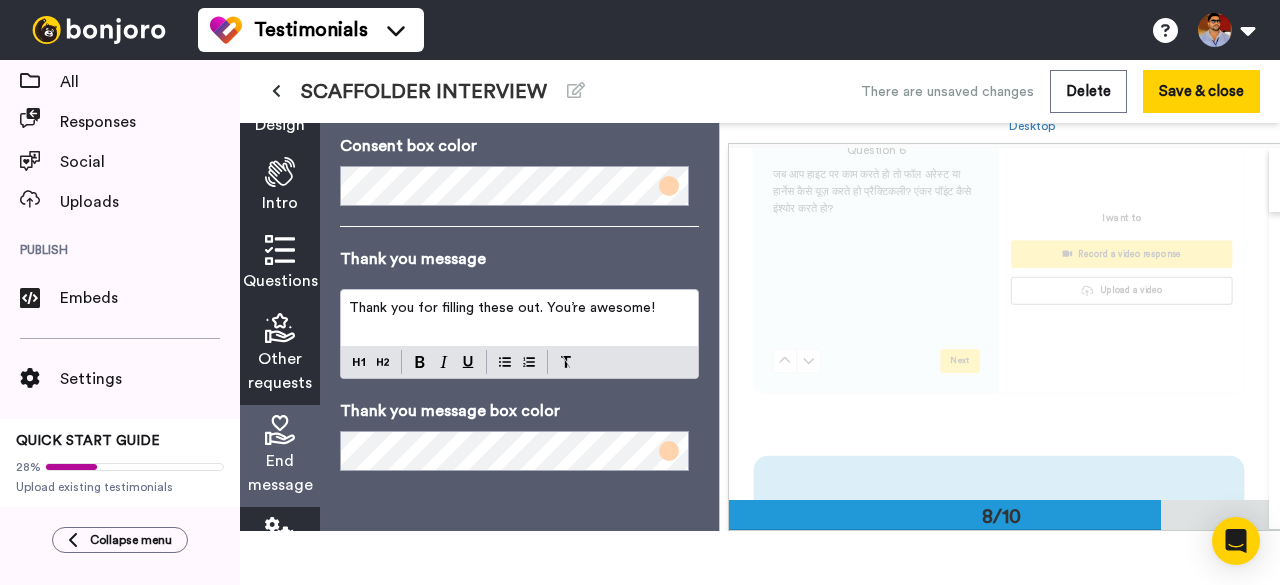 scroll, scrollTop: 2442, scrollLeft: 0, axis: vertical 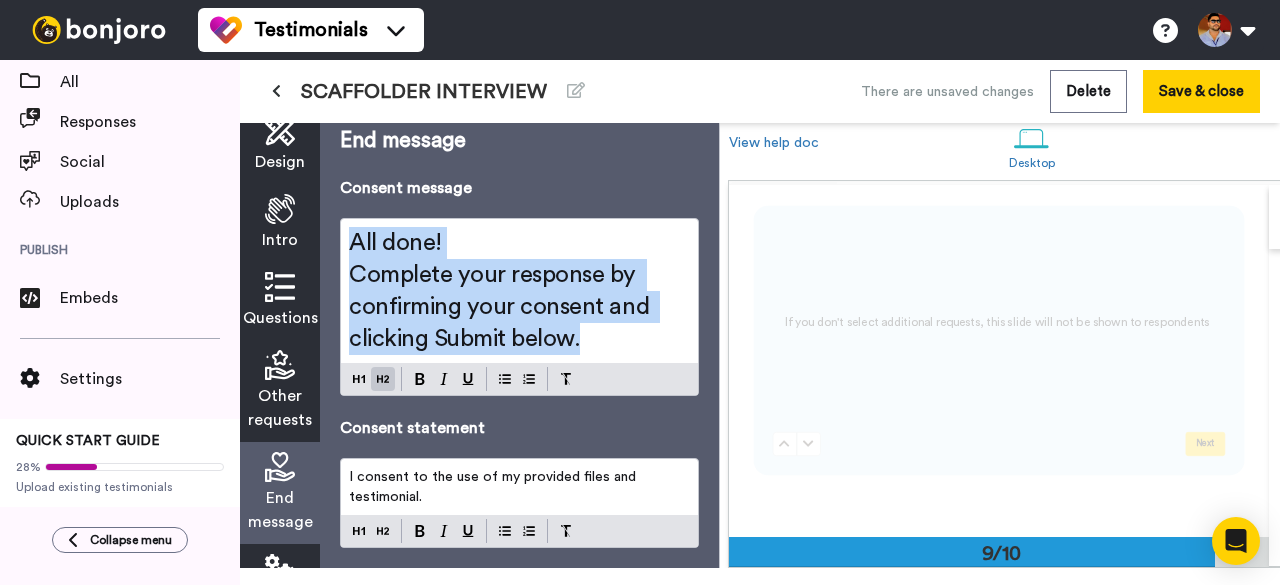 drag, startPoint x: 592, startPoint y: 335, endPoint x: 346, endPoint y: 231, distance: 267.0805 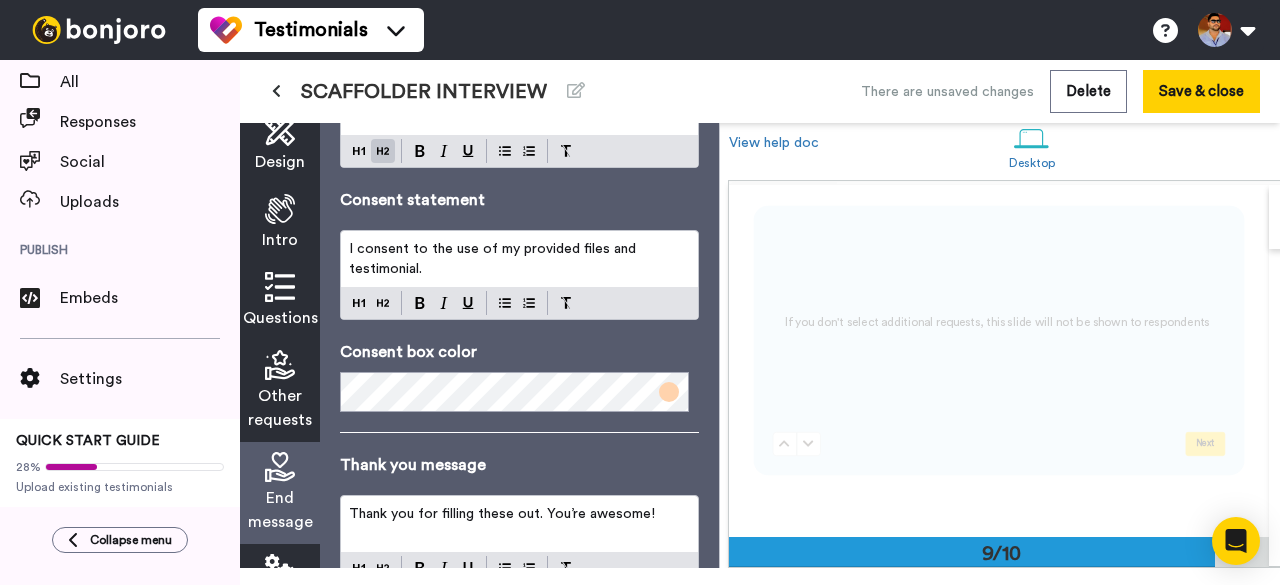 scroll, scrollTop: 200, scrollLeft: 0, axis: vertical 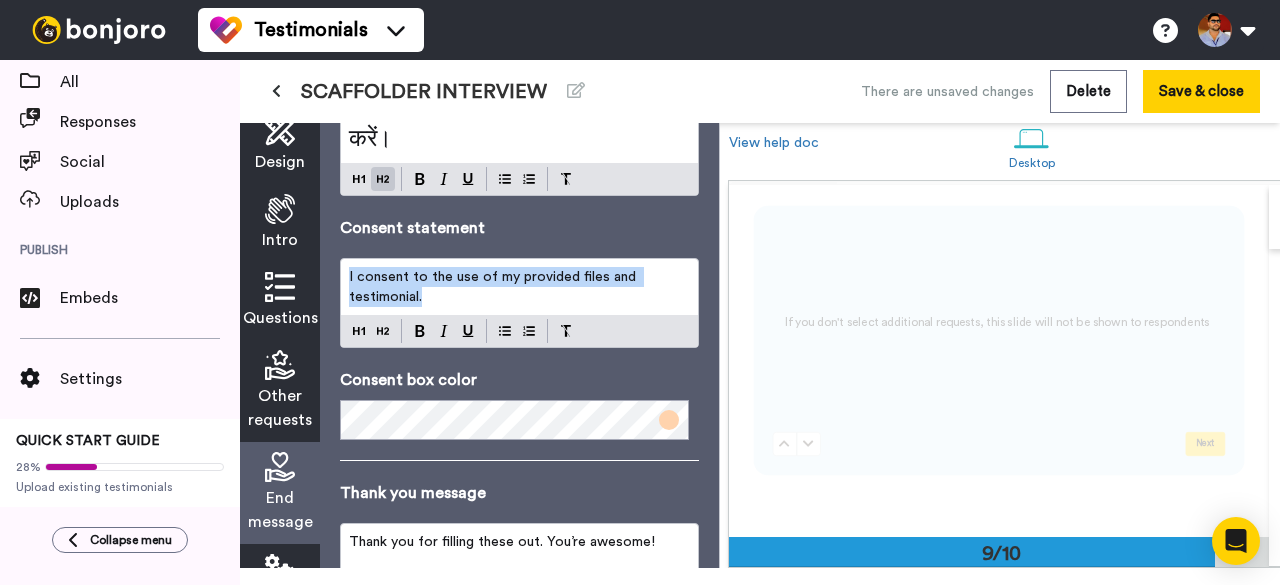 drag, startPoint x: 451, startPoint y: 300, endPoint x: 322, endPoint y: 264, distance: 133.9291 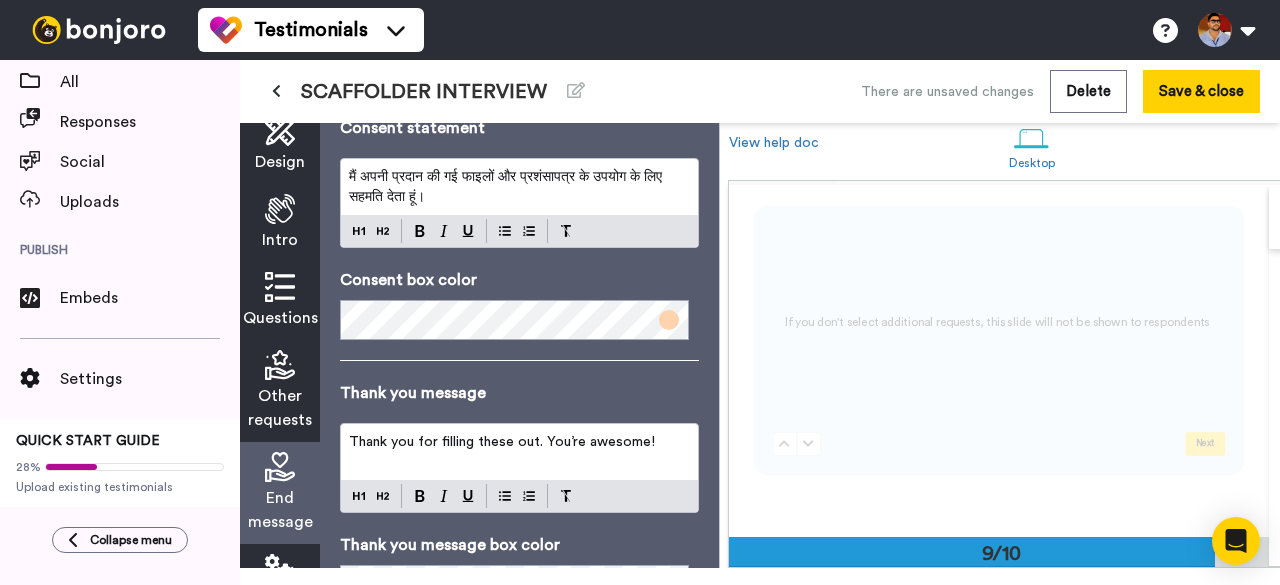 scroll, scrollTop: 400, scrollLeft: 0, axis: vertical 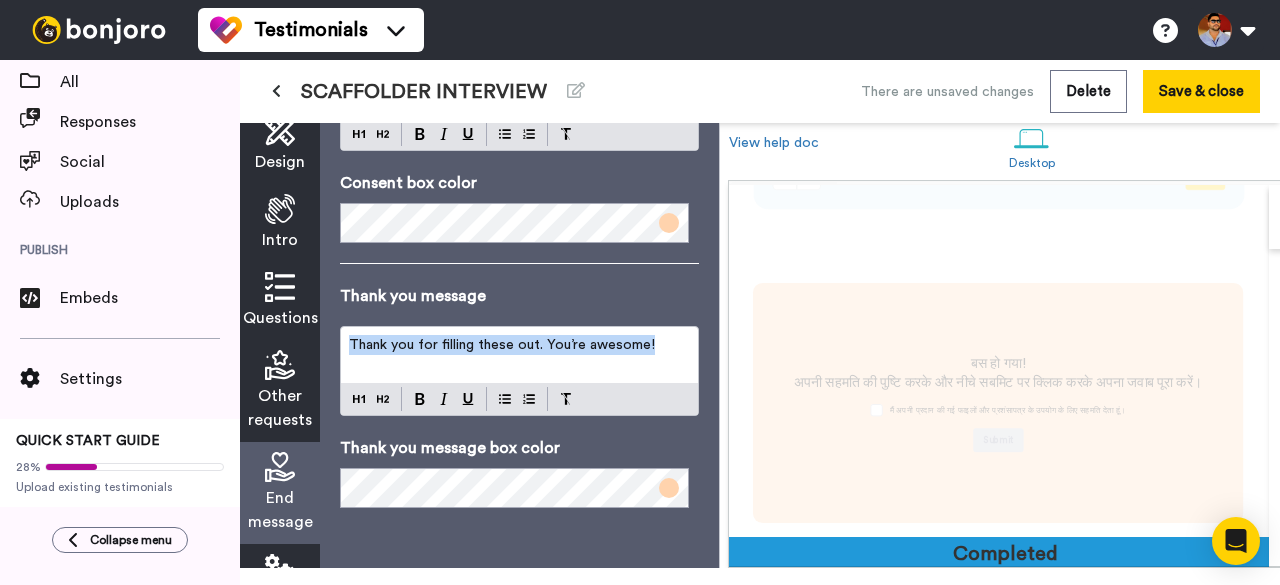 drag, startPoint x: 510, startPoint y: 345, endPoint x: 344, endPoint y: 345, distance: 166 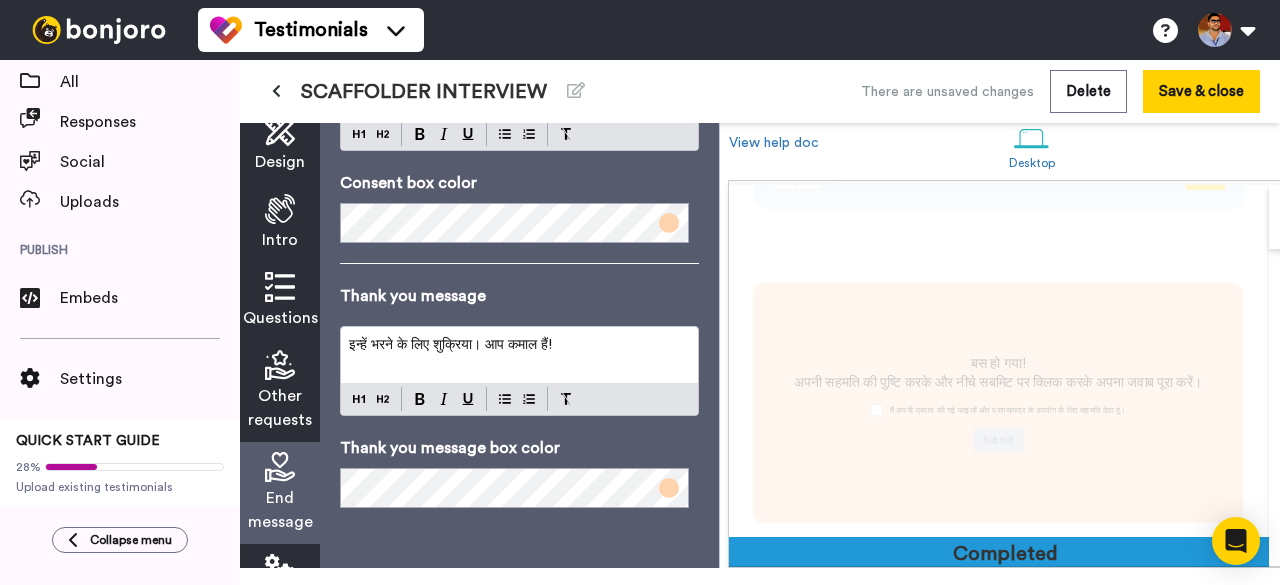 scroll, scrollTop: 421, scrollLeft: 0, axis: vertical 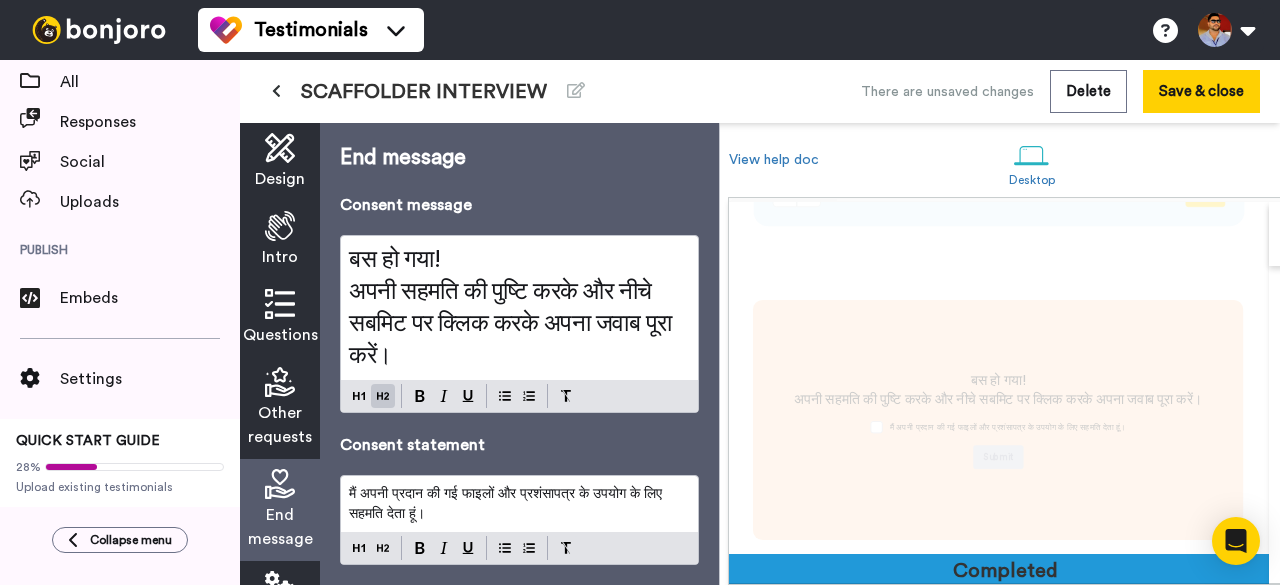 click on "Design" at bounding box center [280, 179] 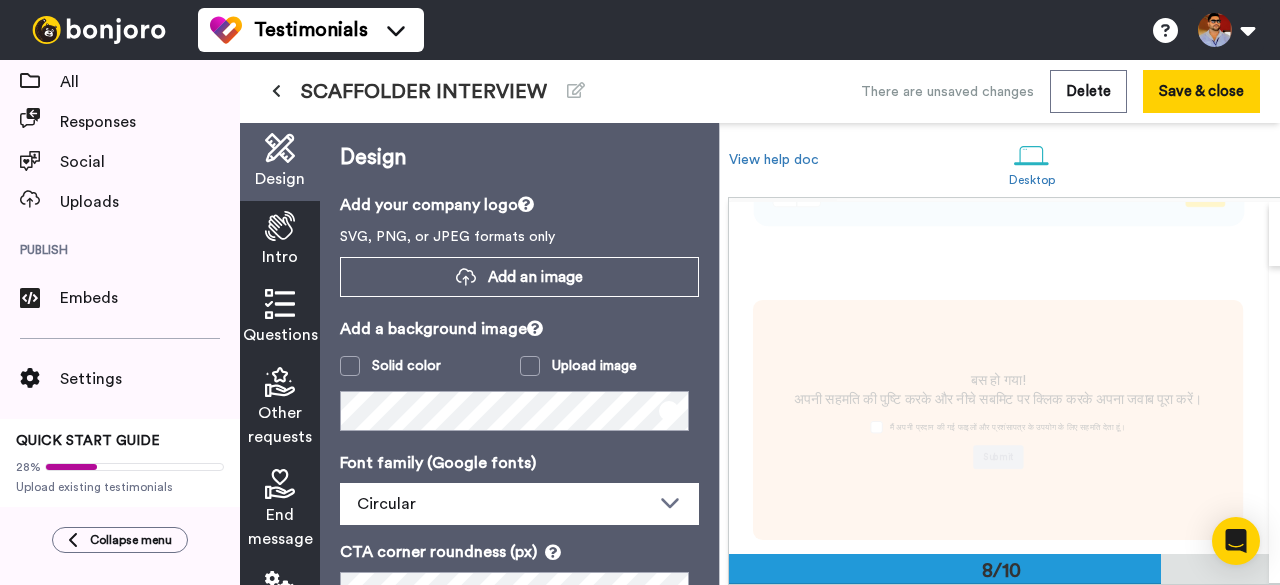 scroll, scrollTop: 147, scrollLeft: 0, axis: vertical 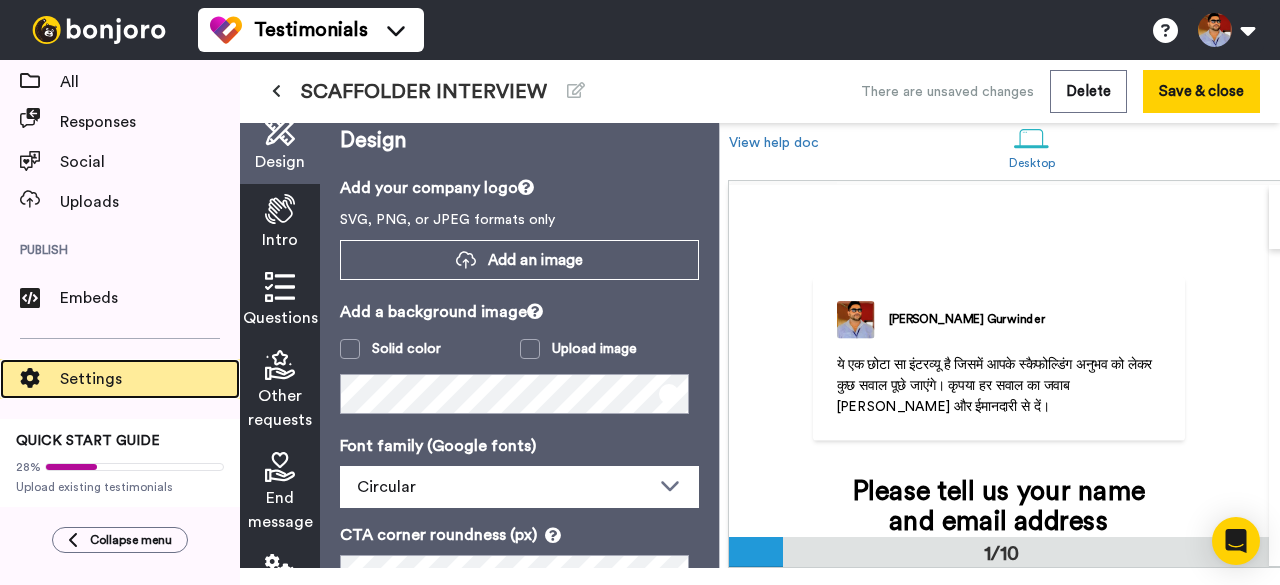 click on "Settings" at bounding box center (150, 379) 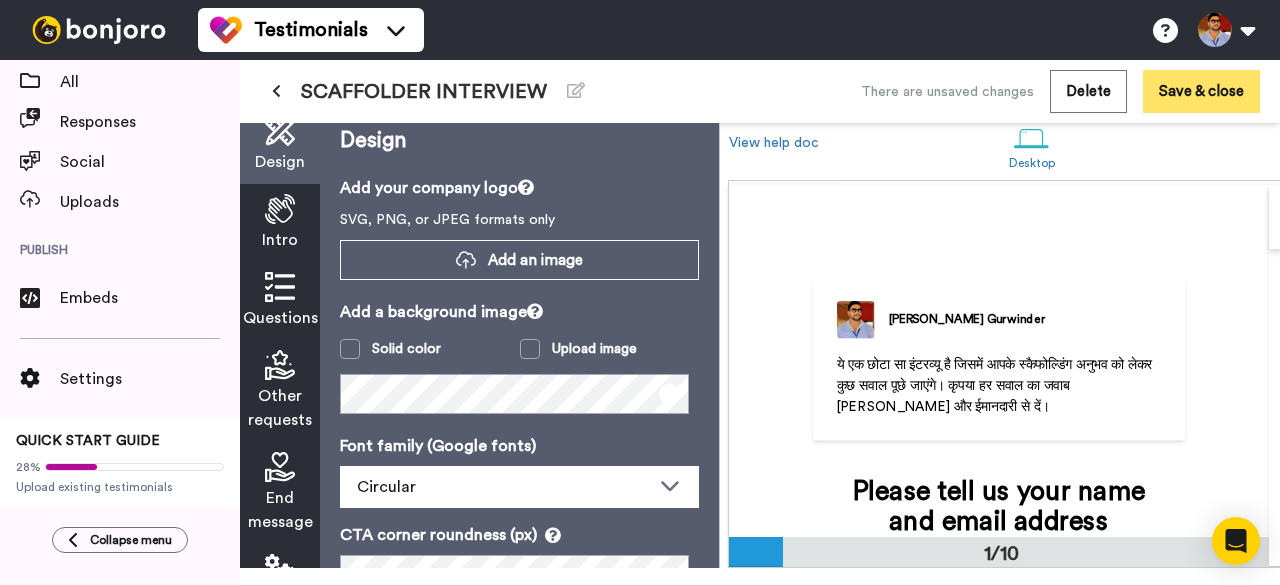 click on "Save & close" at bounding box center (1201, 91) 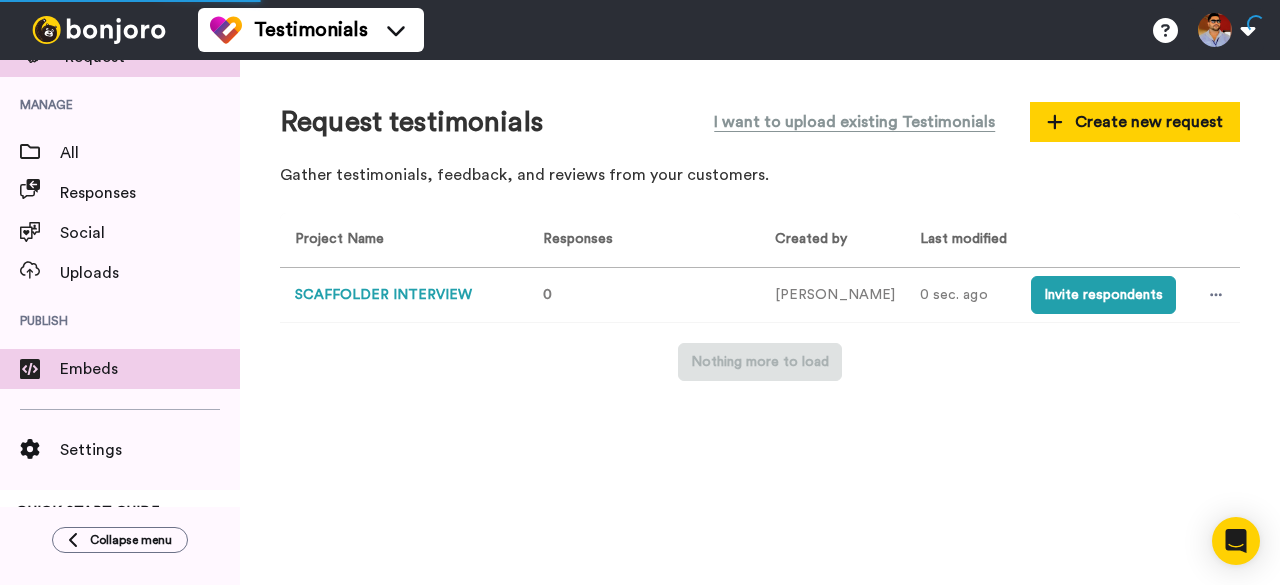 scroll, scrollTop: 160, scrollLeft: 0, axis: vertical 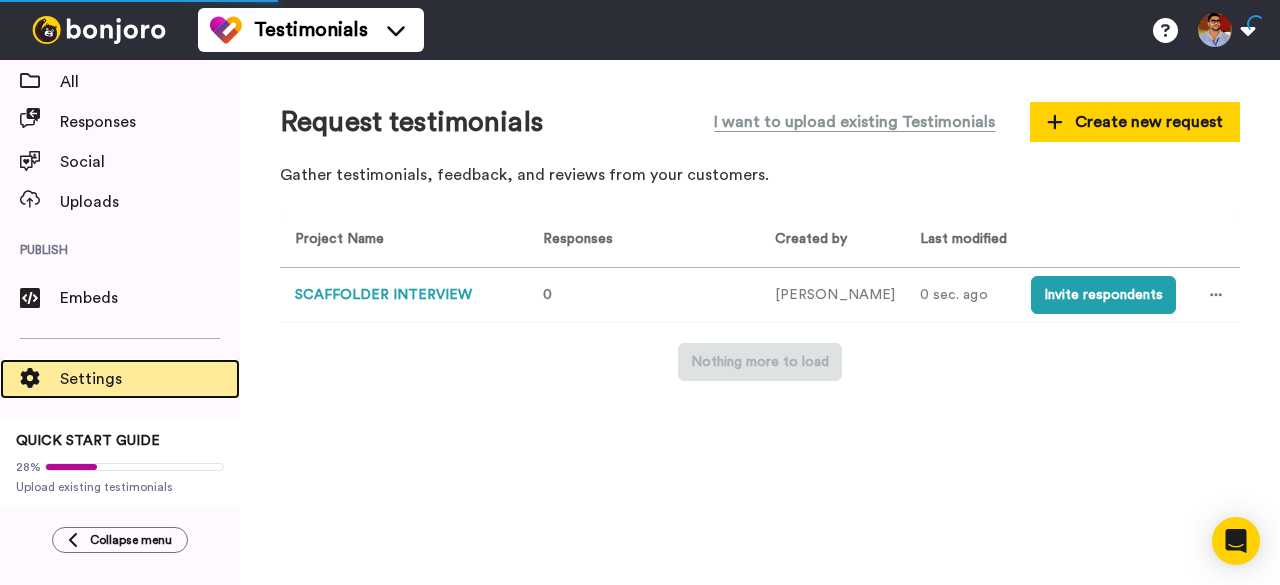 click on "Settings" at bounding box center [150, 379] 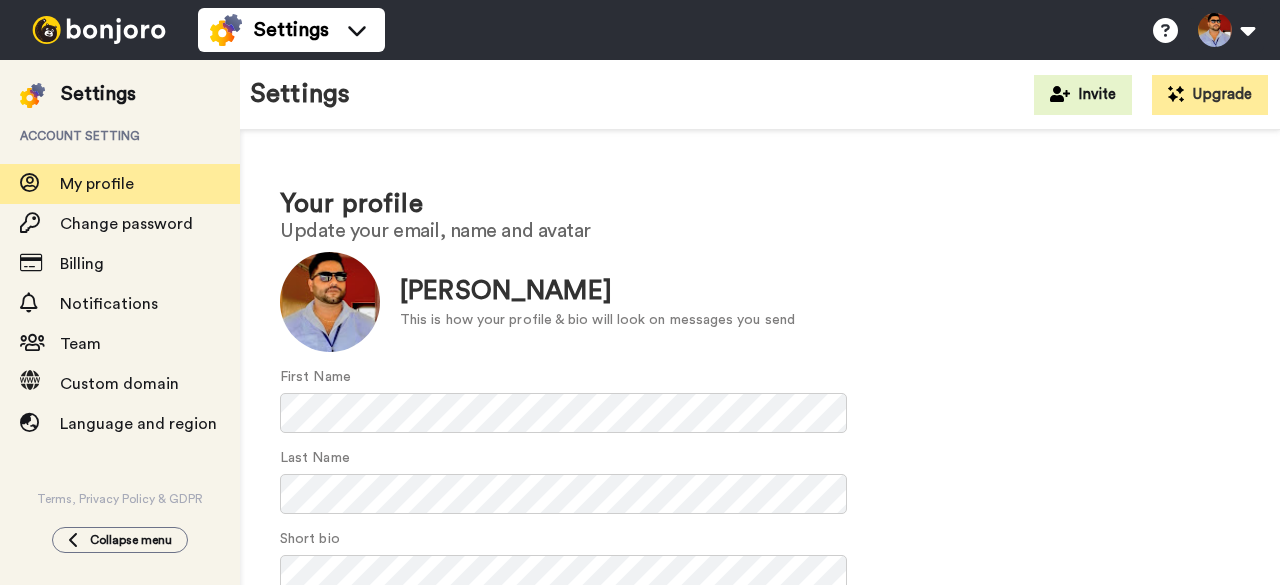 scroll, scrollTop: 0, scrollLeft: 0, axis: both 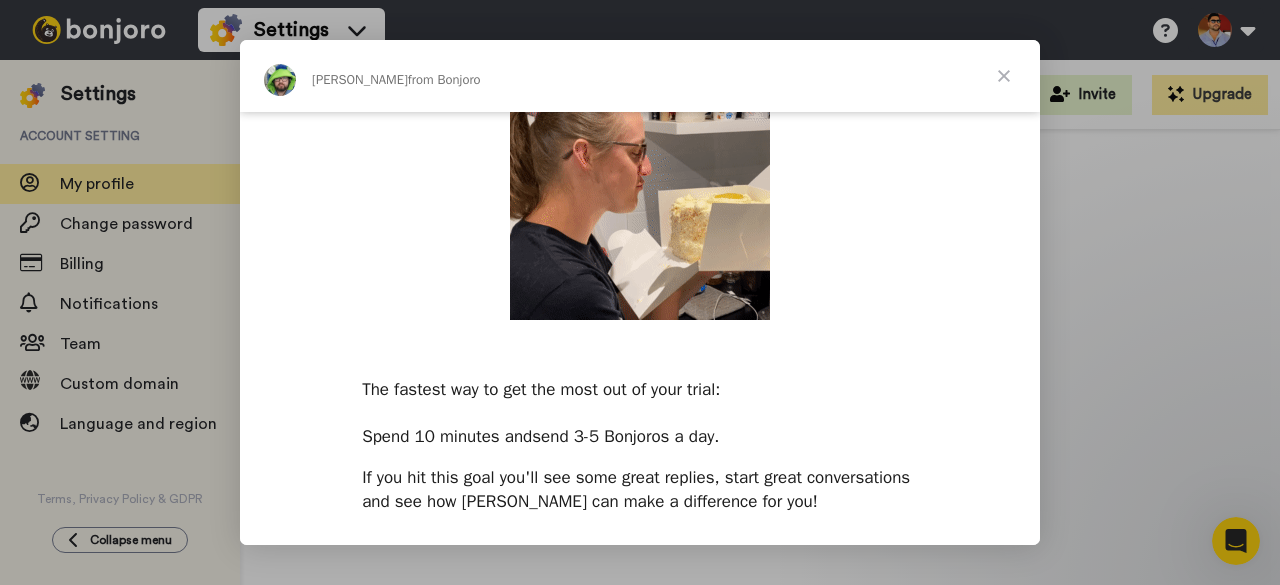 click at bounding box center (1004, 76) 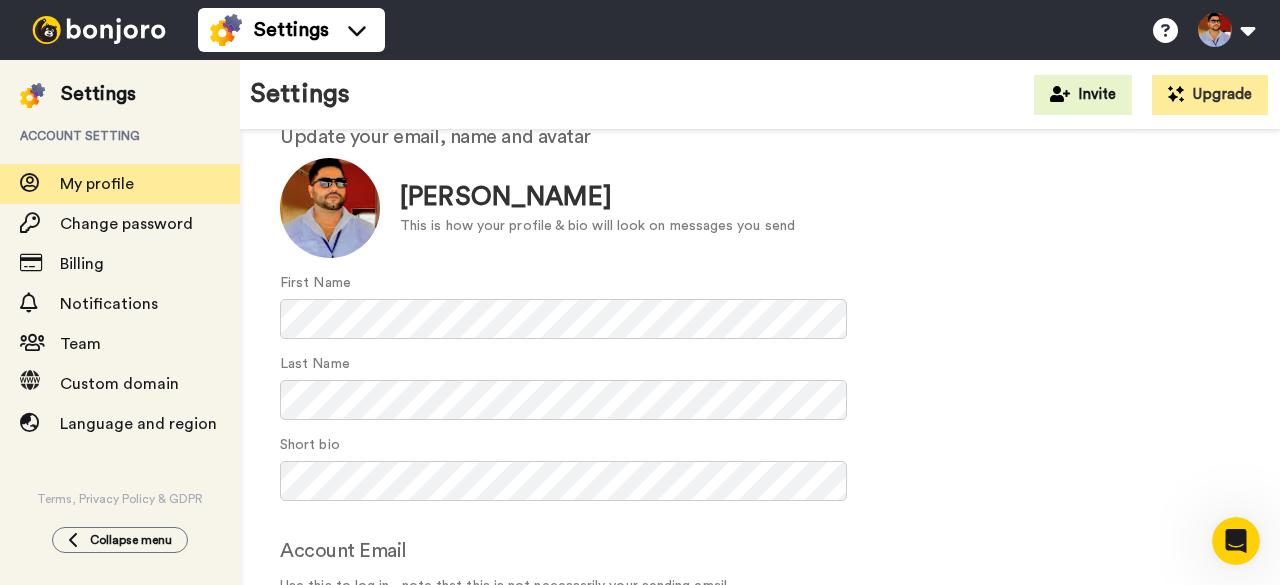 scroll, scrollTop: 0, scrollLeft: 0, axis: both 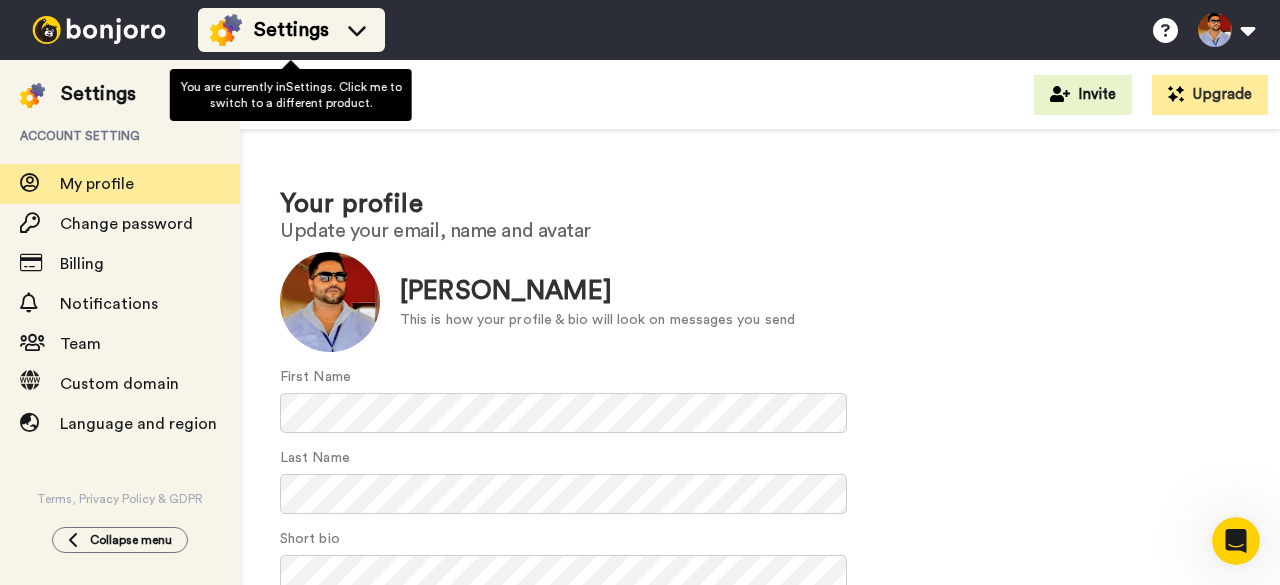 click on "Settings" at bounding box center [291, 30] 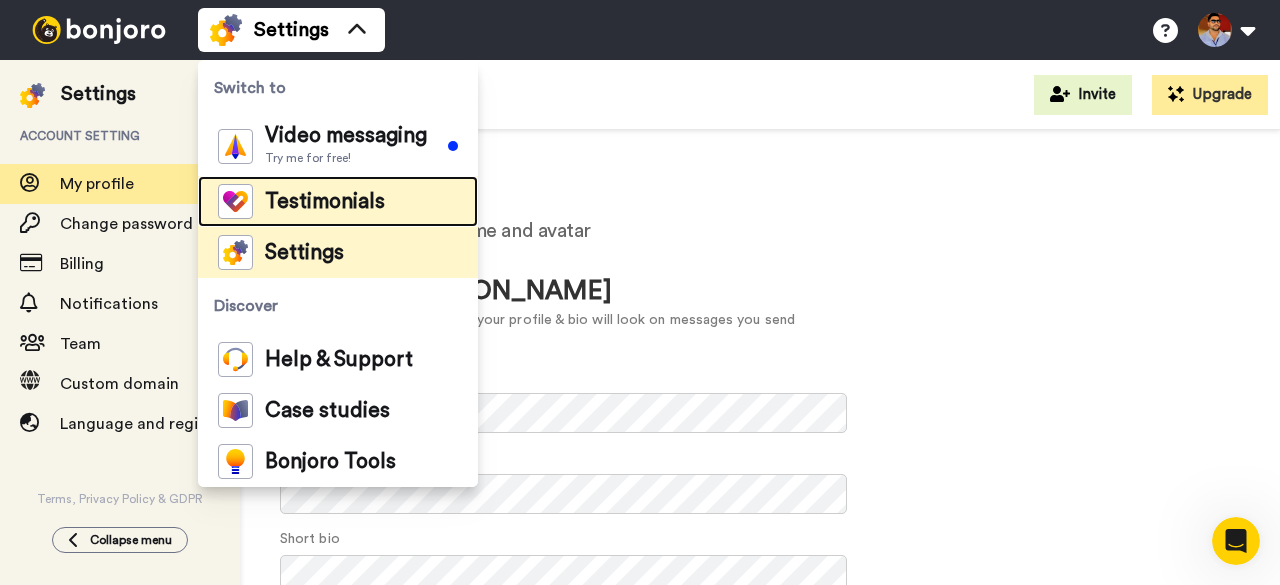 click on "Testimonials" at bounding box center (325, 202) 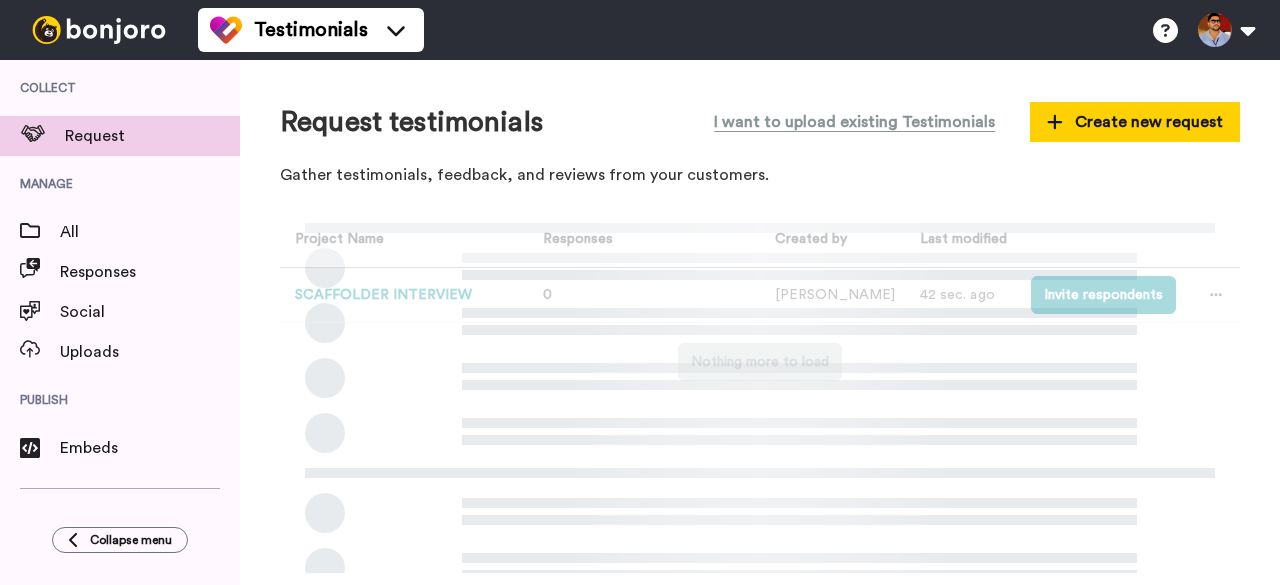 scroll, scrollTop: 0, scrollLeft: 0, axis: both 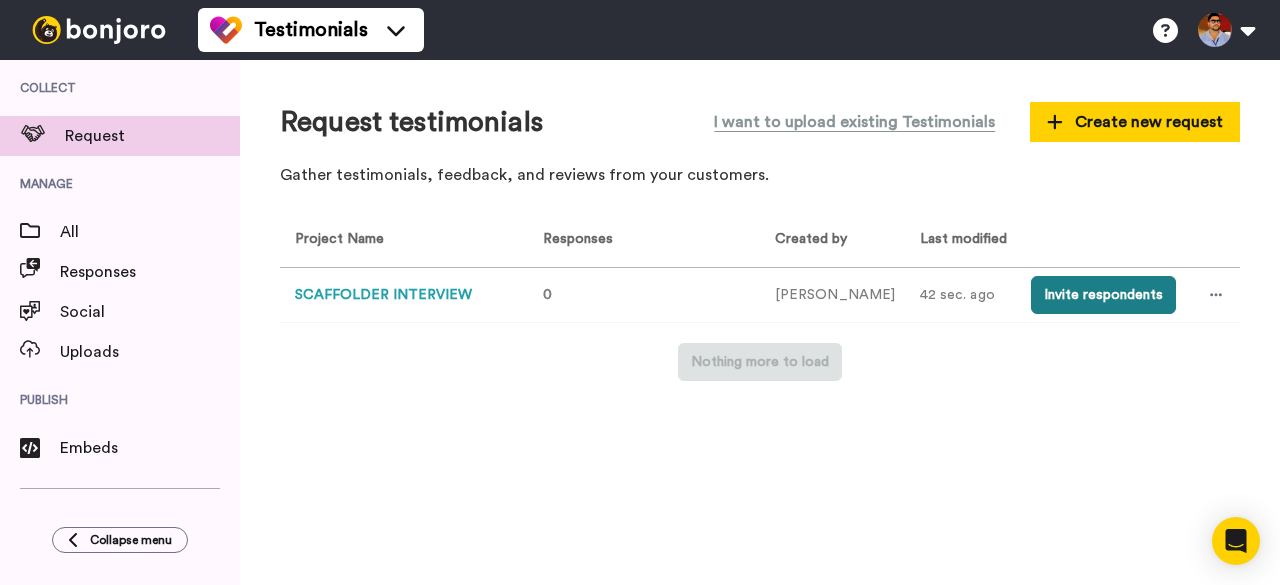 click on "Invite respondents" at bounding box center (1103, 295) 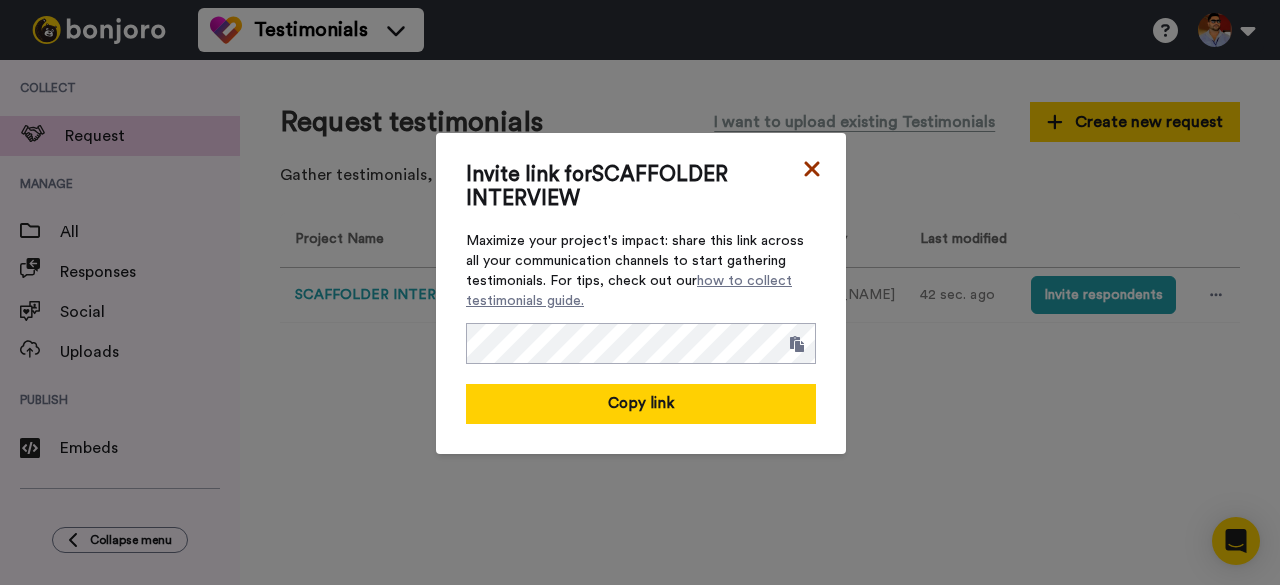 click 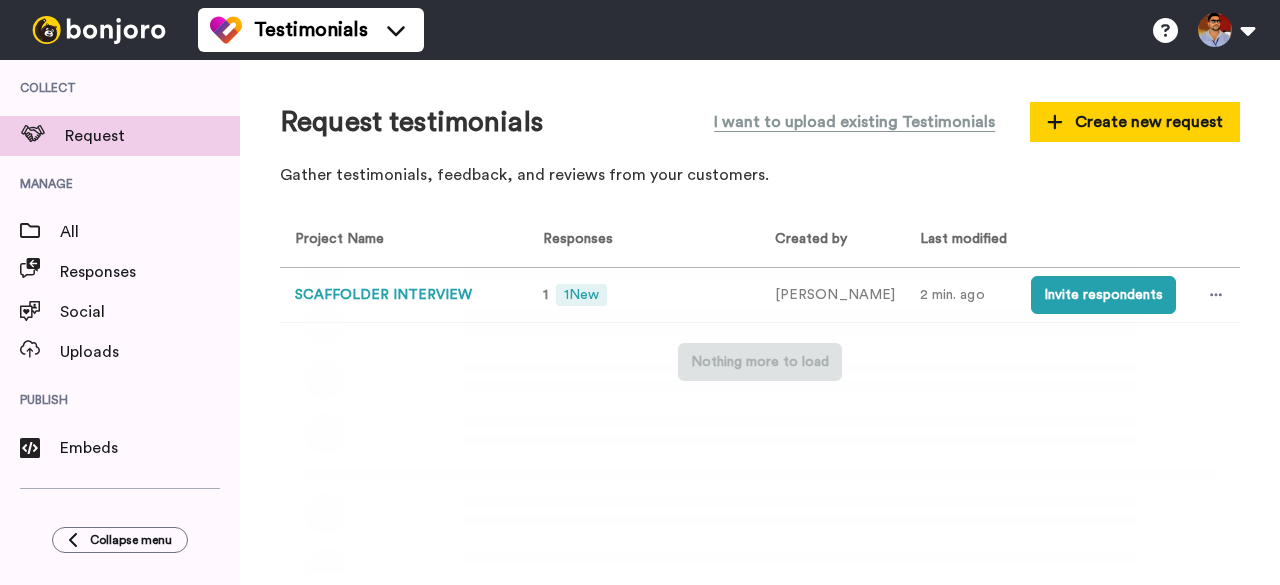 scroll, scrollTop: 0, scrollLeft: 0, axis: both 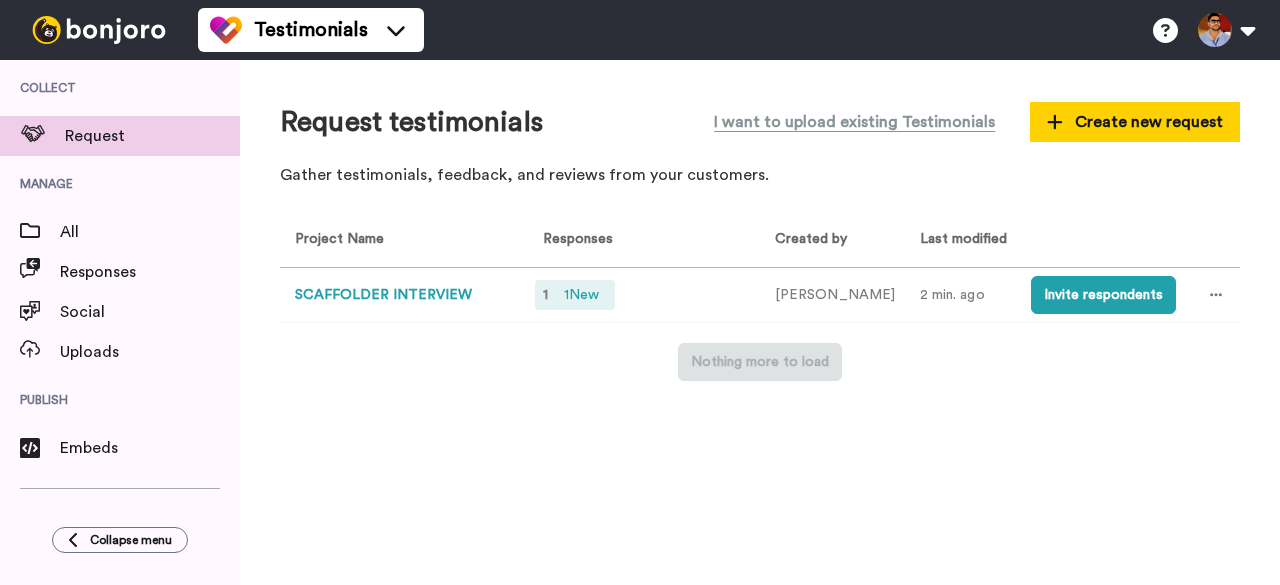 click on "1  New" at bounding box center [581, 295] 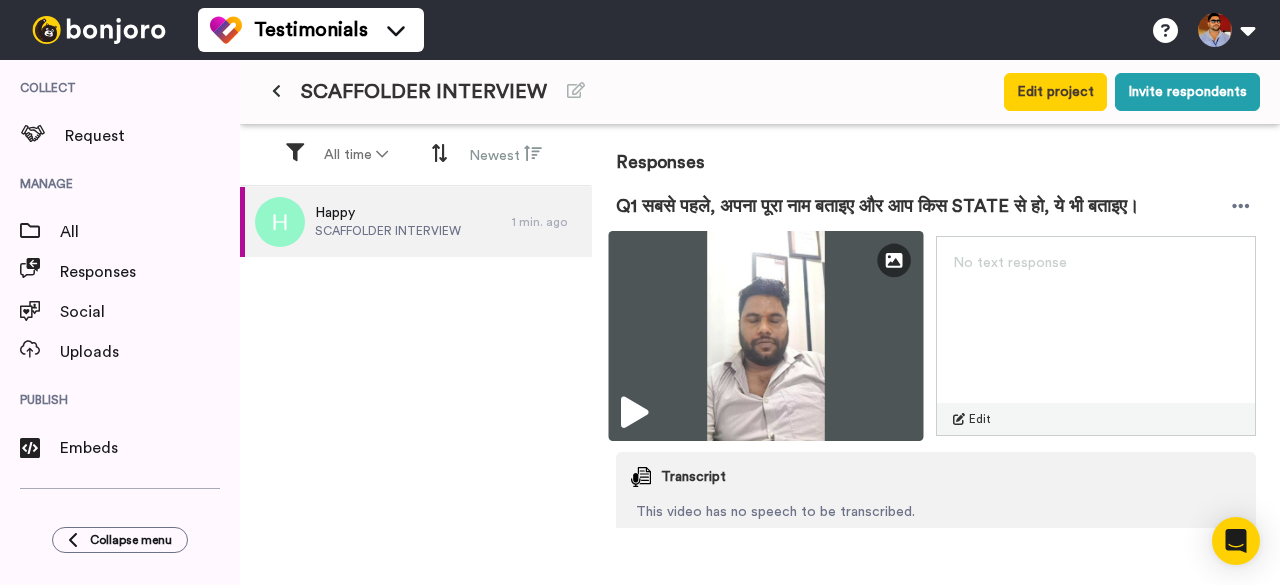 scroll, scrollTop: 293, scrollLeft: 0, axis: vertical 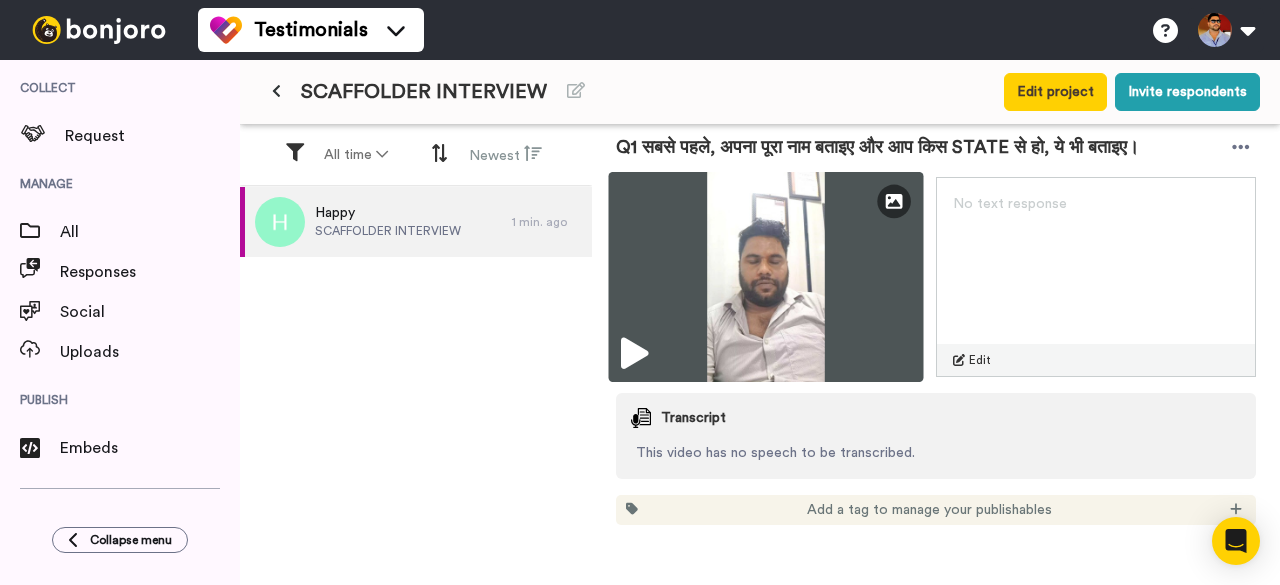 click at bounding box center [634, 354] 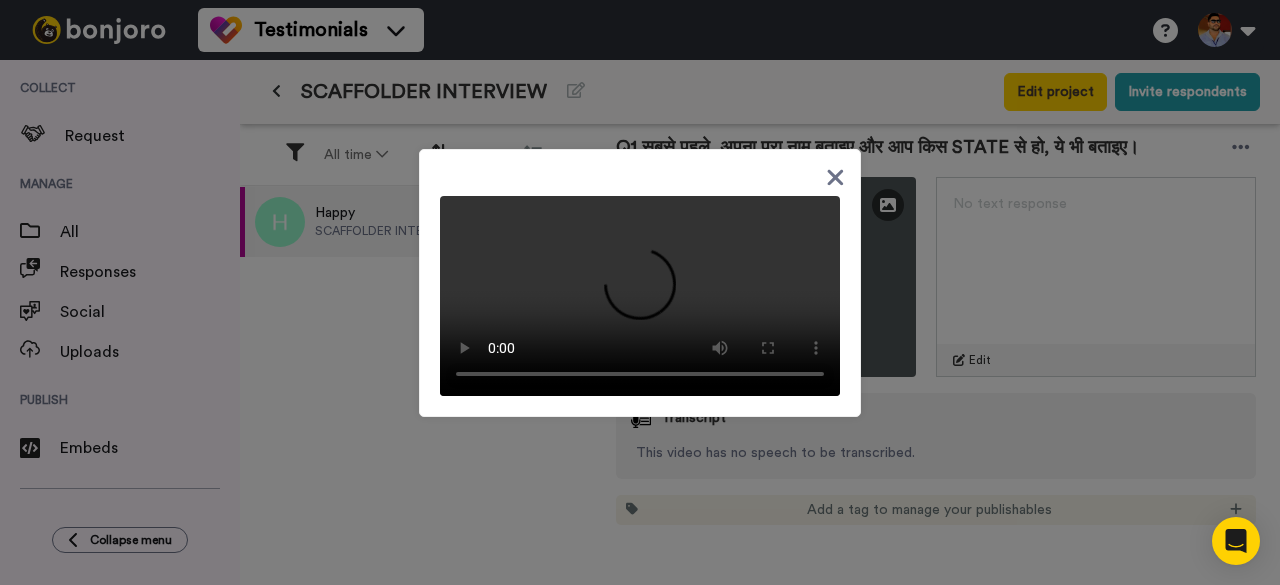 click 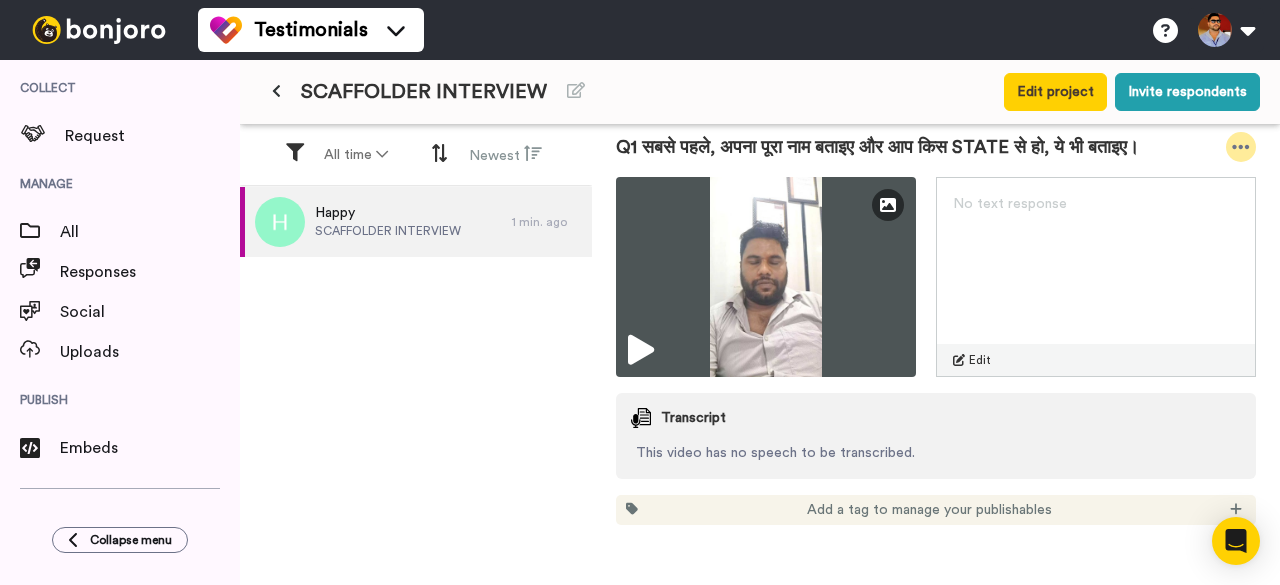 click 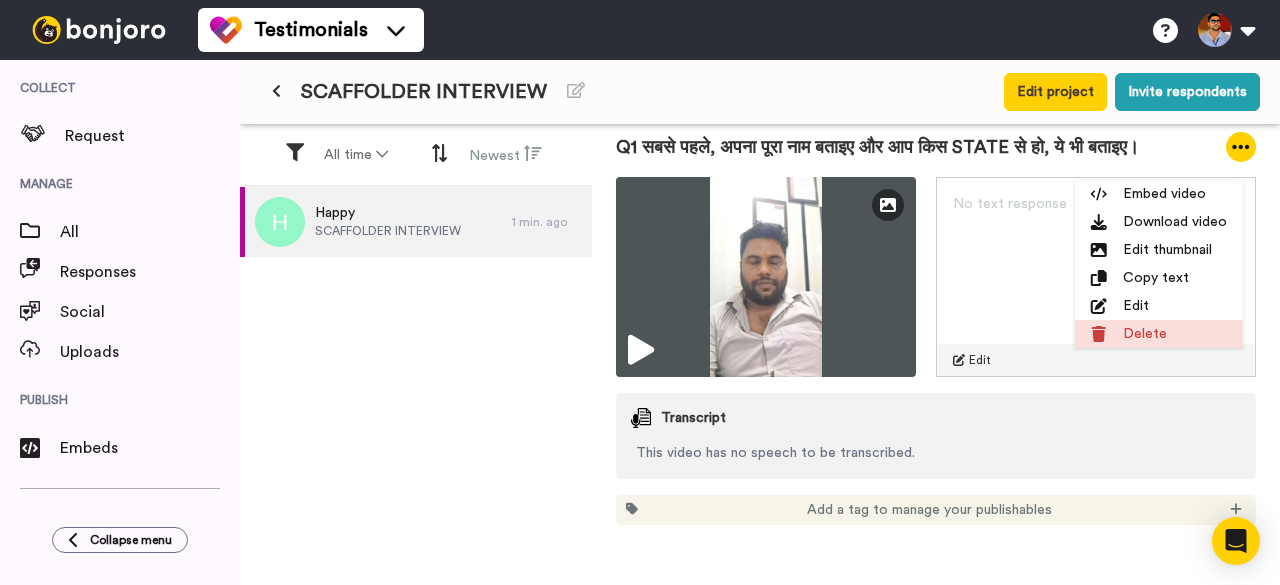 click on "Delete" at bounding box center (1159, 334) 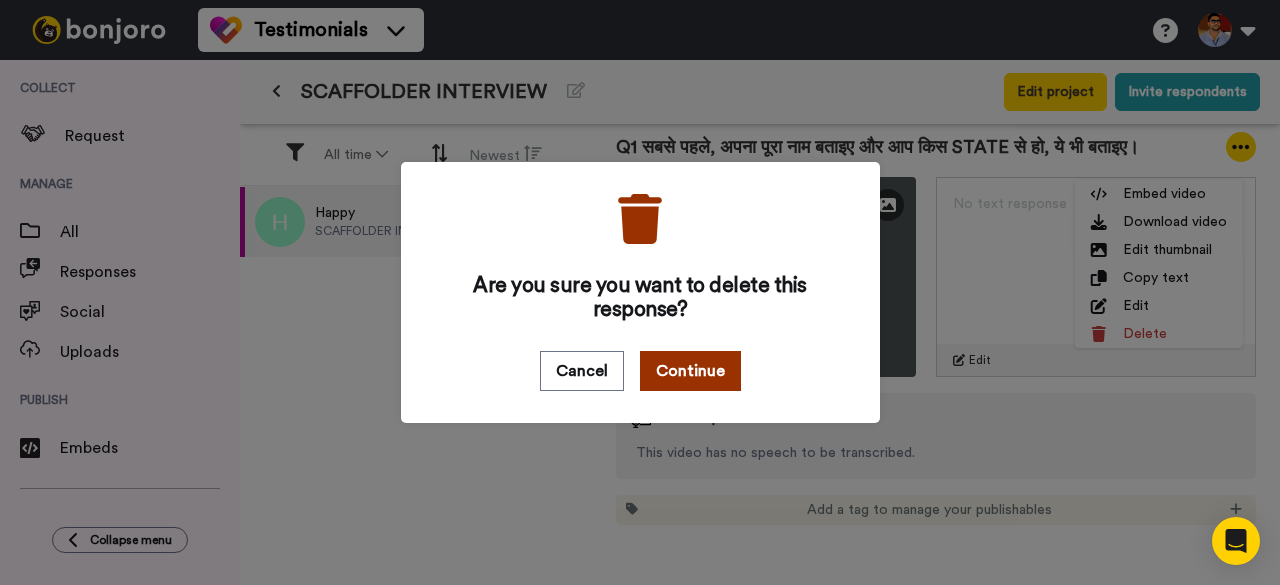 click on "Continue" at bounding box center (690, 371) 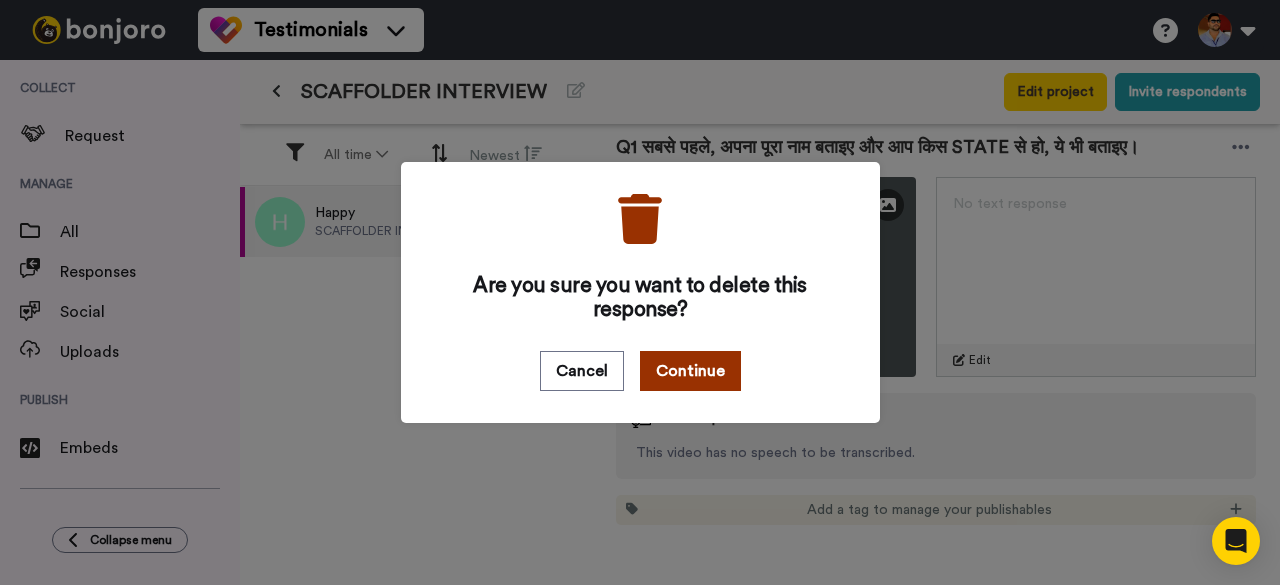 click on "Continue" at bounding box center [690, 371] 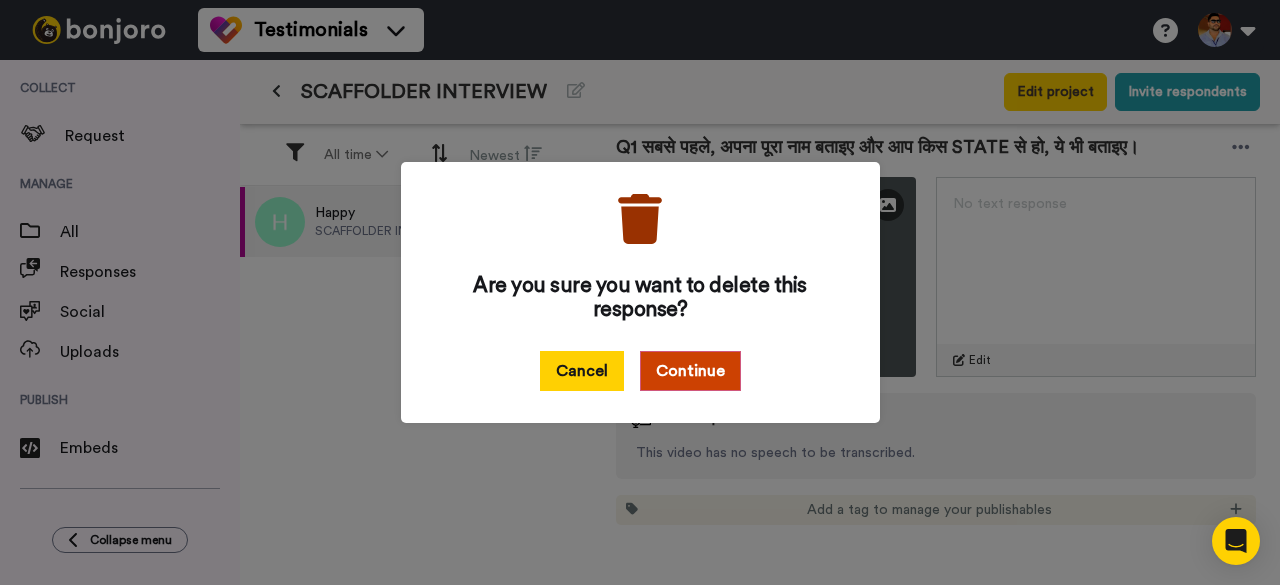 click on "Cancel" at bounding box center [582, 371] 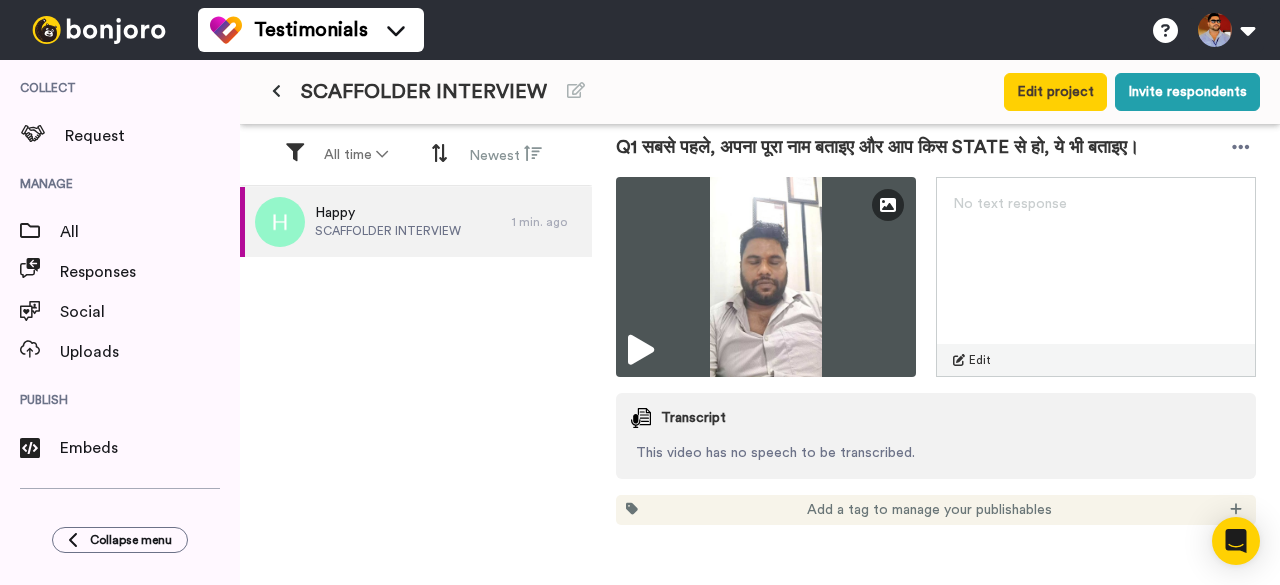 click on "Happy SCAFFOLDER INTERVIEW 1 min. ago" at bounding box center [416, 381] 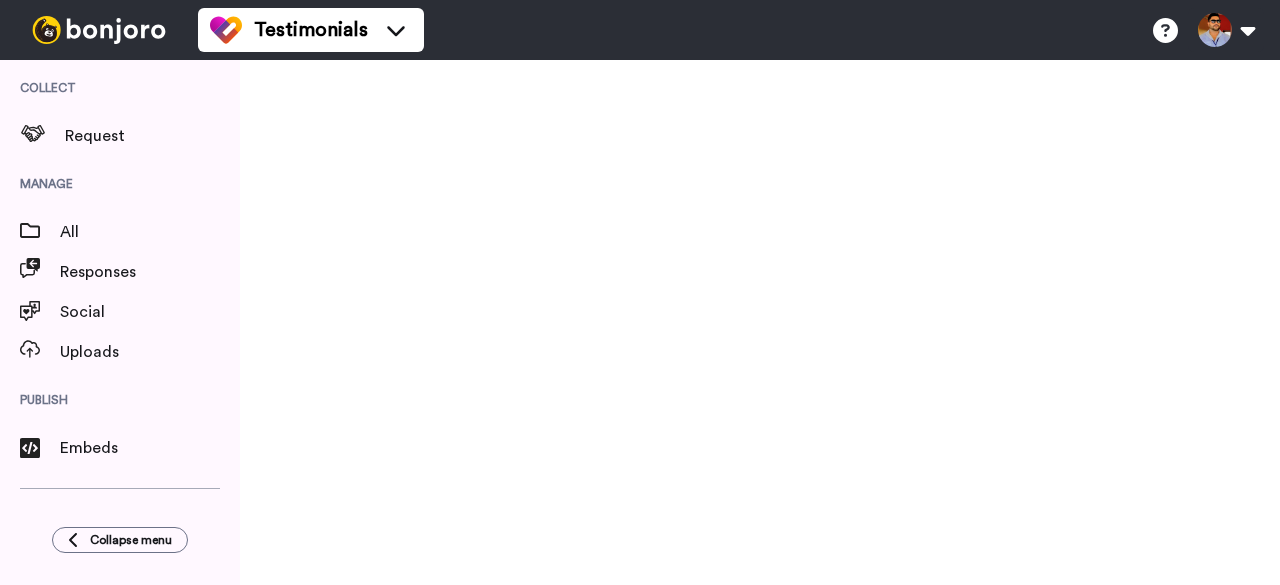 scroll, scrollTop: 0, scrollLeft: 0, axis: both 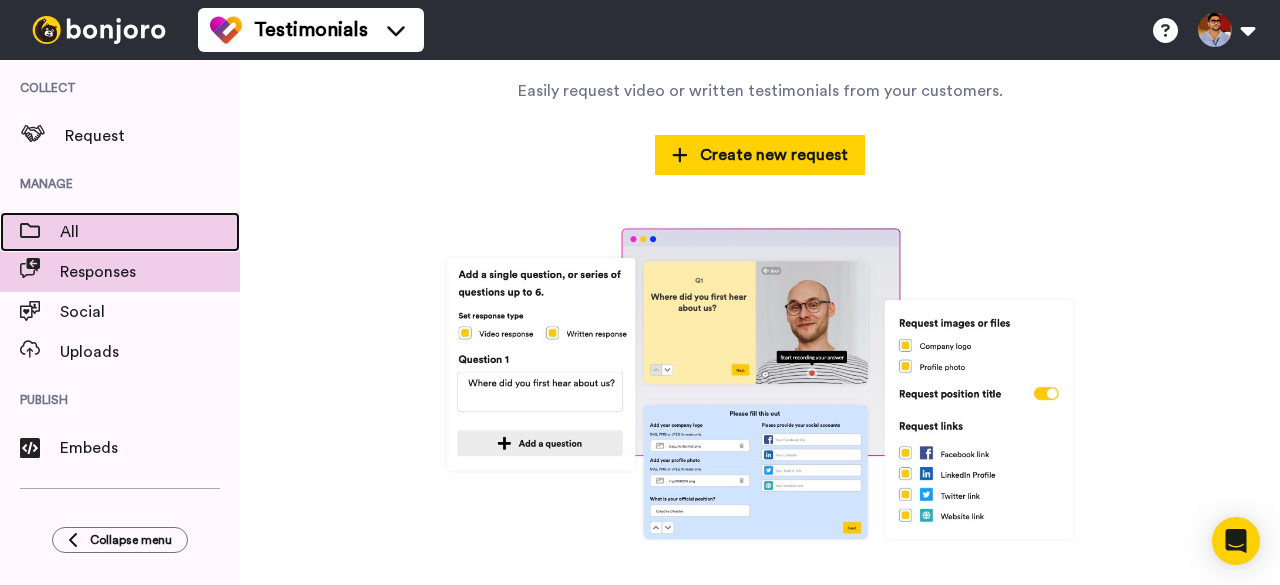 click on "All" at bounding box center (120, 232) 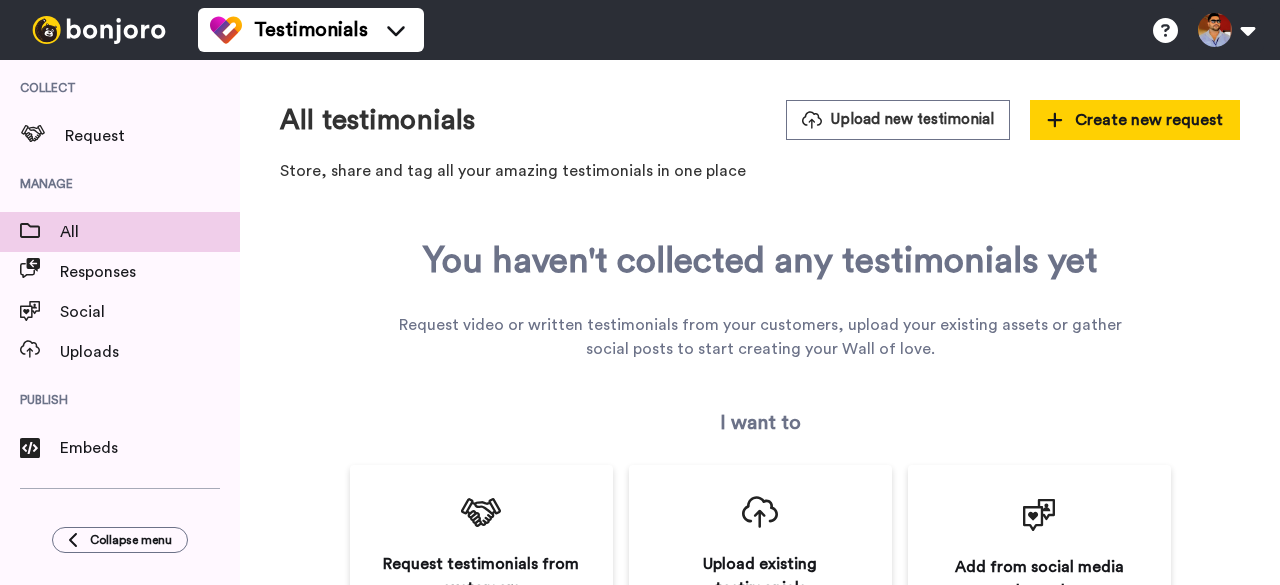 scroll, scrollTop: 0, scrollLeft: 0, axis: both 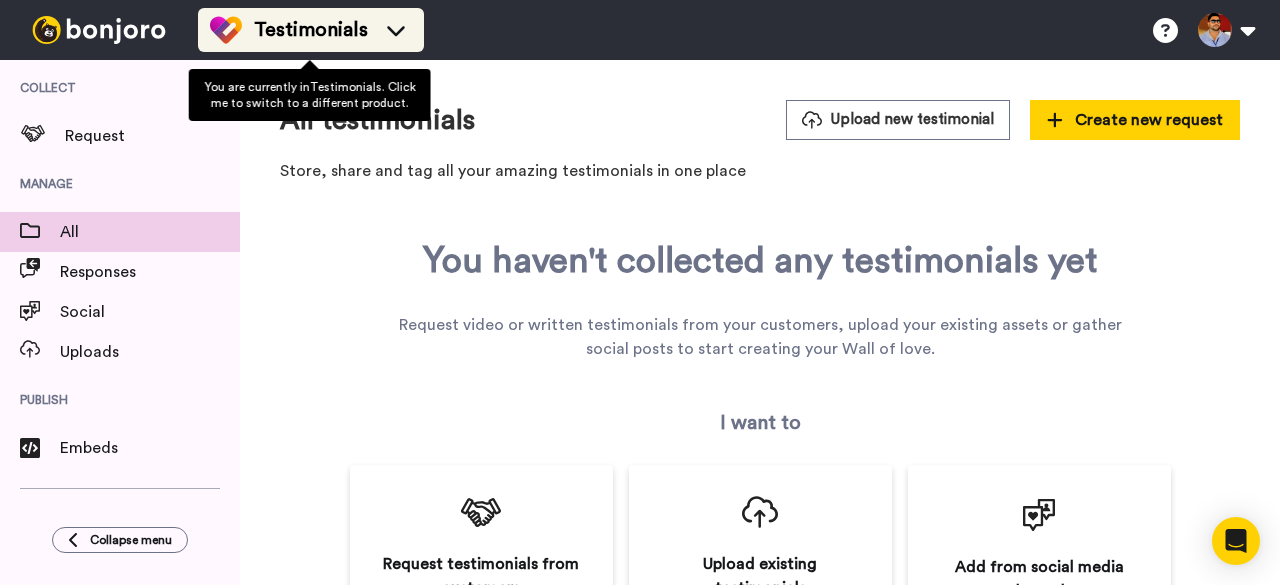 click on "Testimonials" at bounding box center (311, 30) 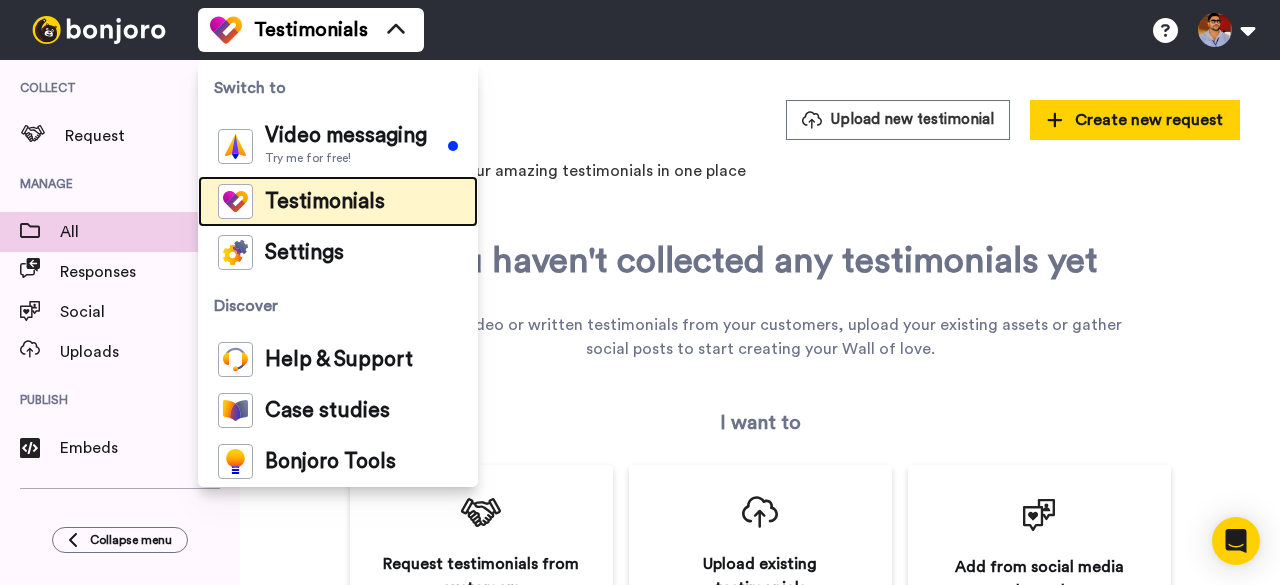click on "Testimonials" at bounding box center [301, 201] 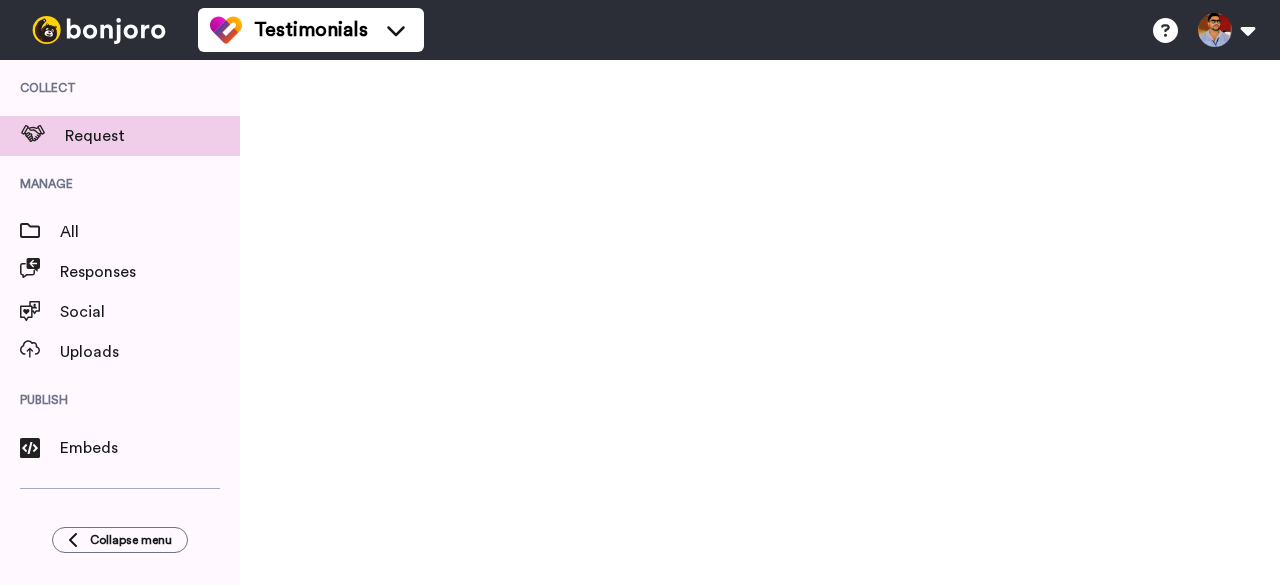 scroll, scrollTop: 0, scrollLeft: 0, axis: both 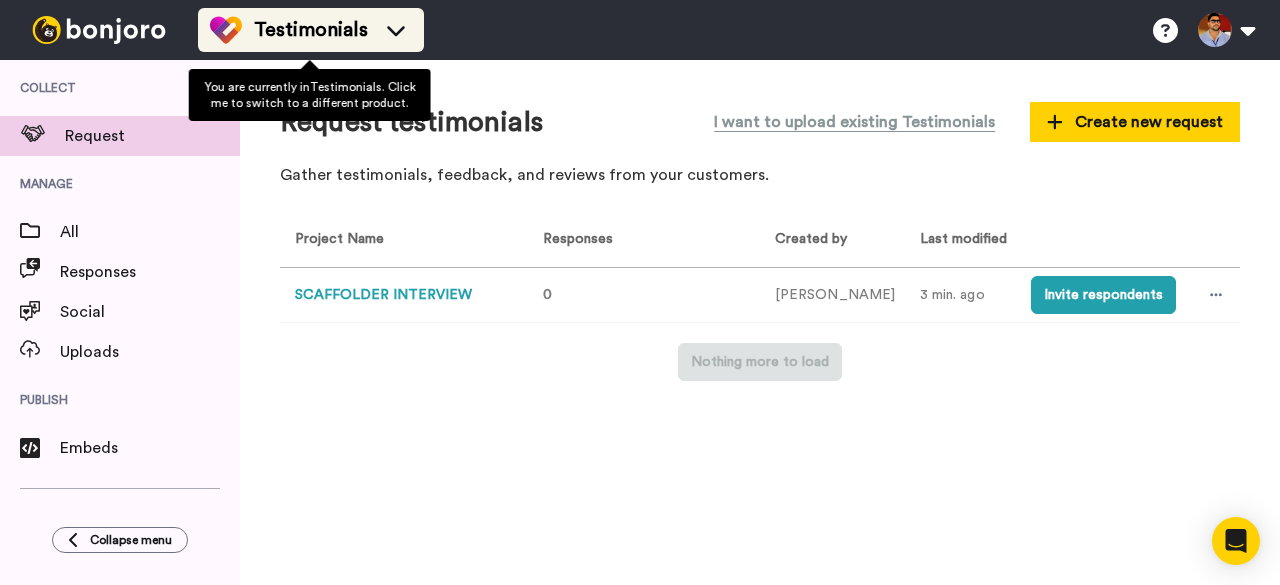 click on "Testimonials" at bounding box center [311, 30] 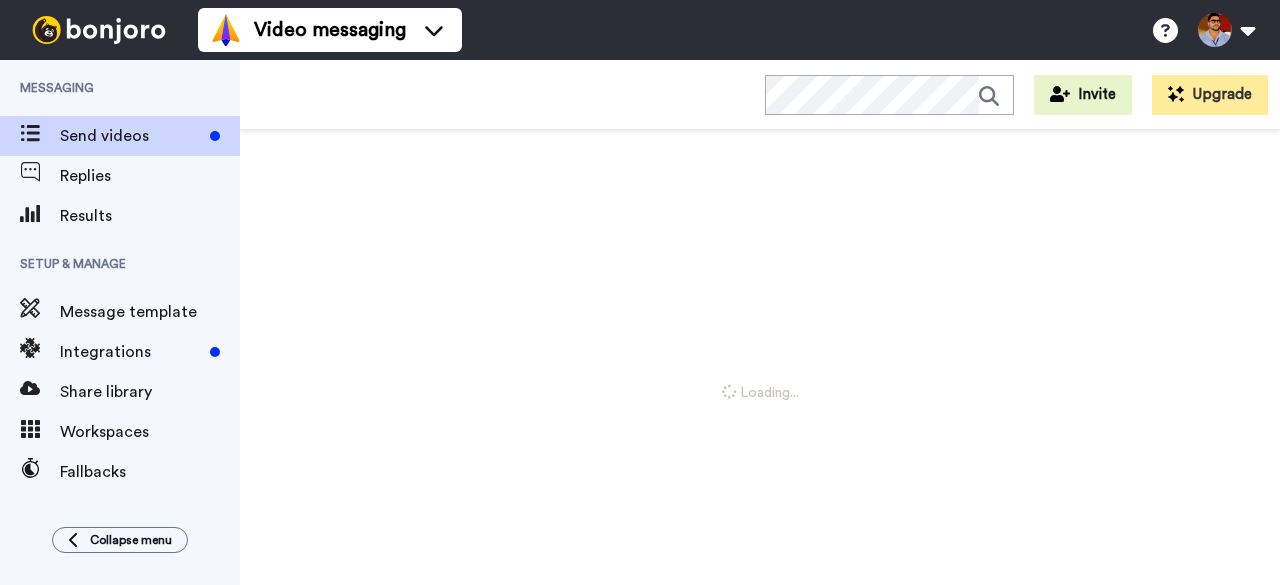 scroll, scrollTop: 0, scrollLeft: 0, axis: both 